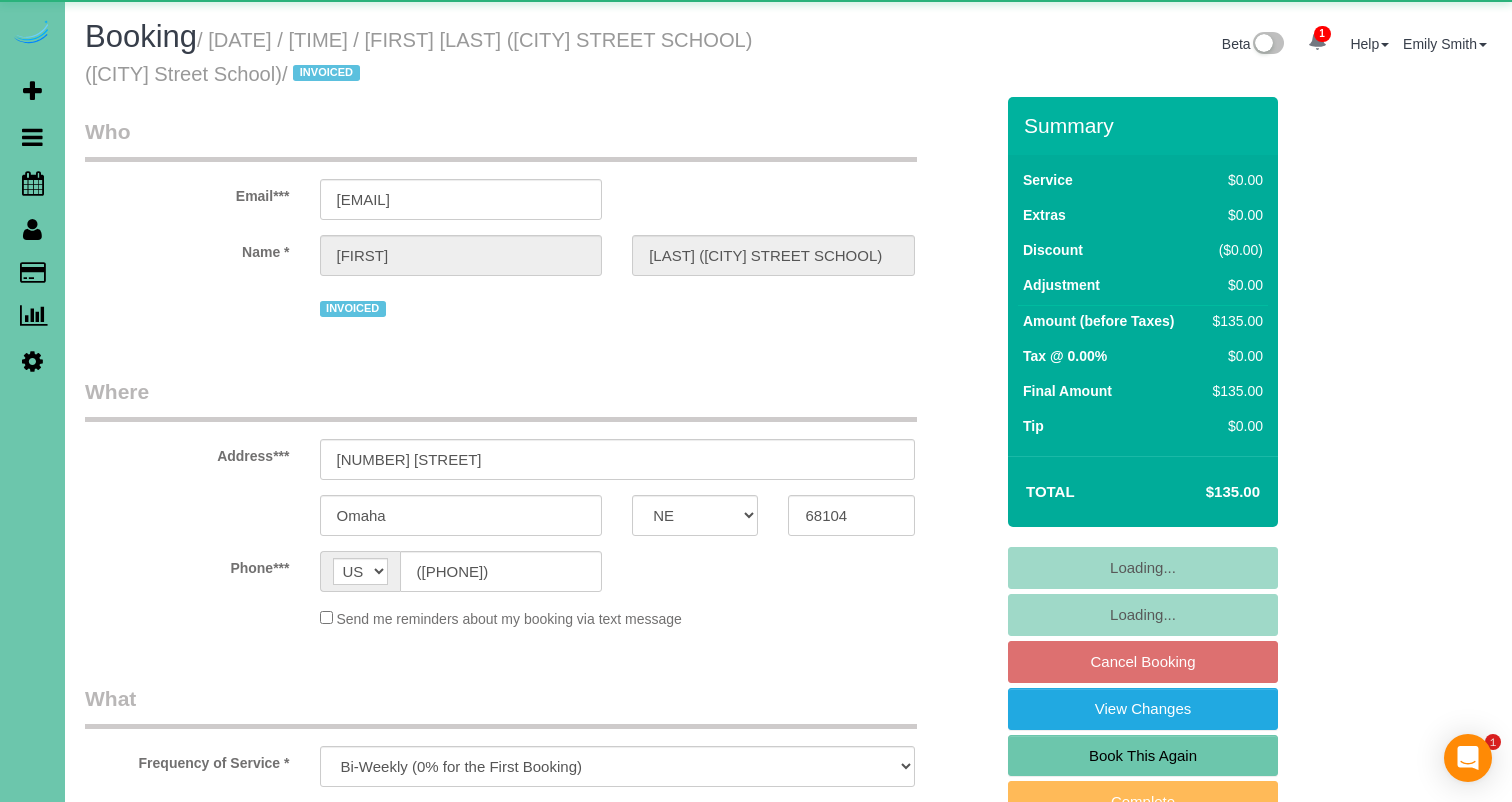 select on "NE" 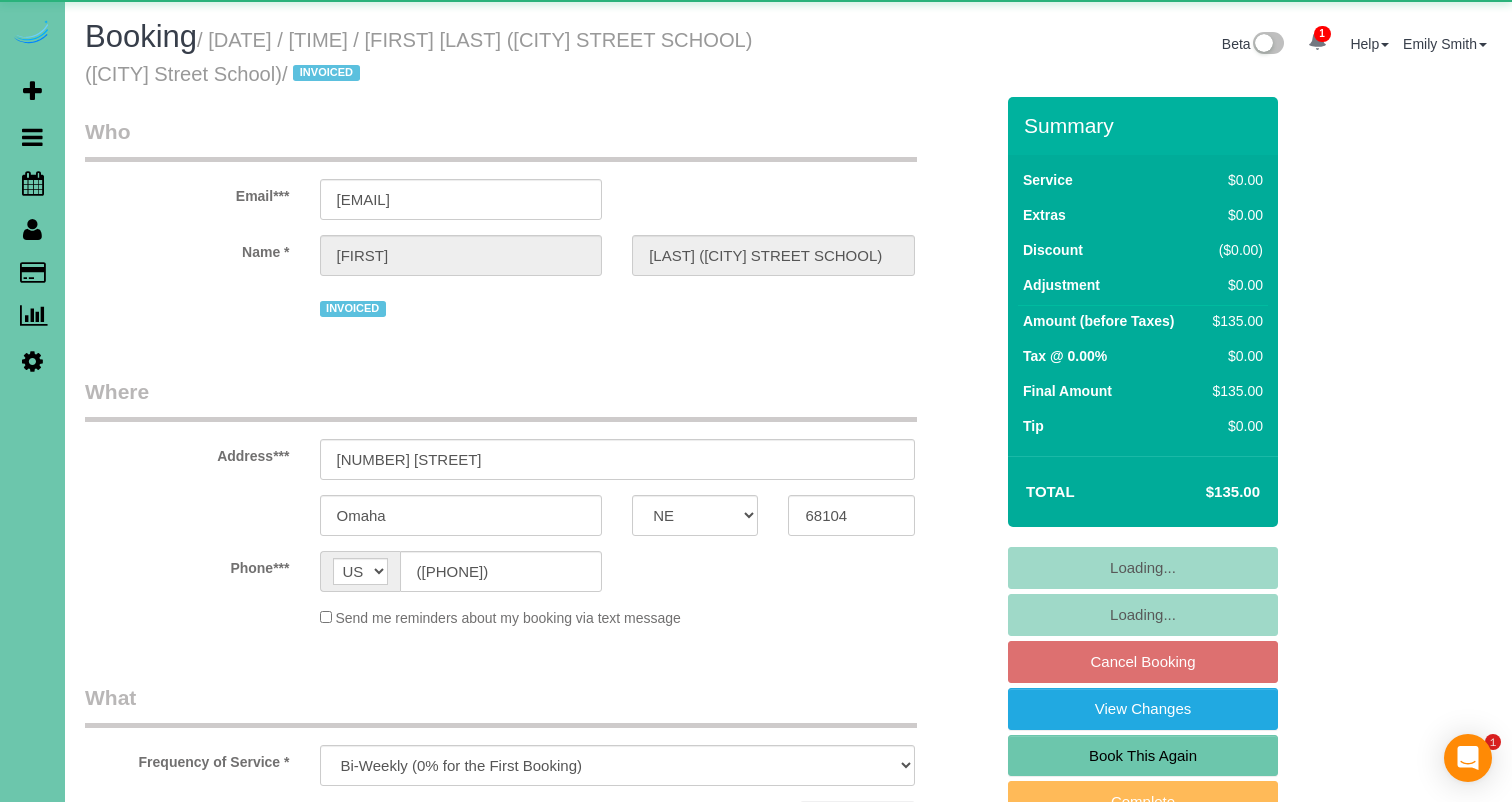 scroll, scrollTop: 0, scrollLeft: 0, axis: both 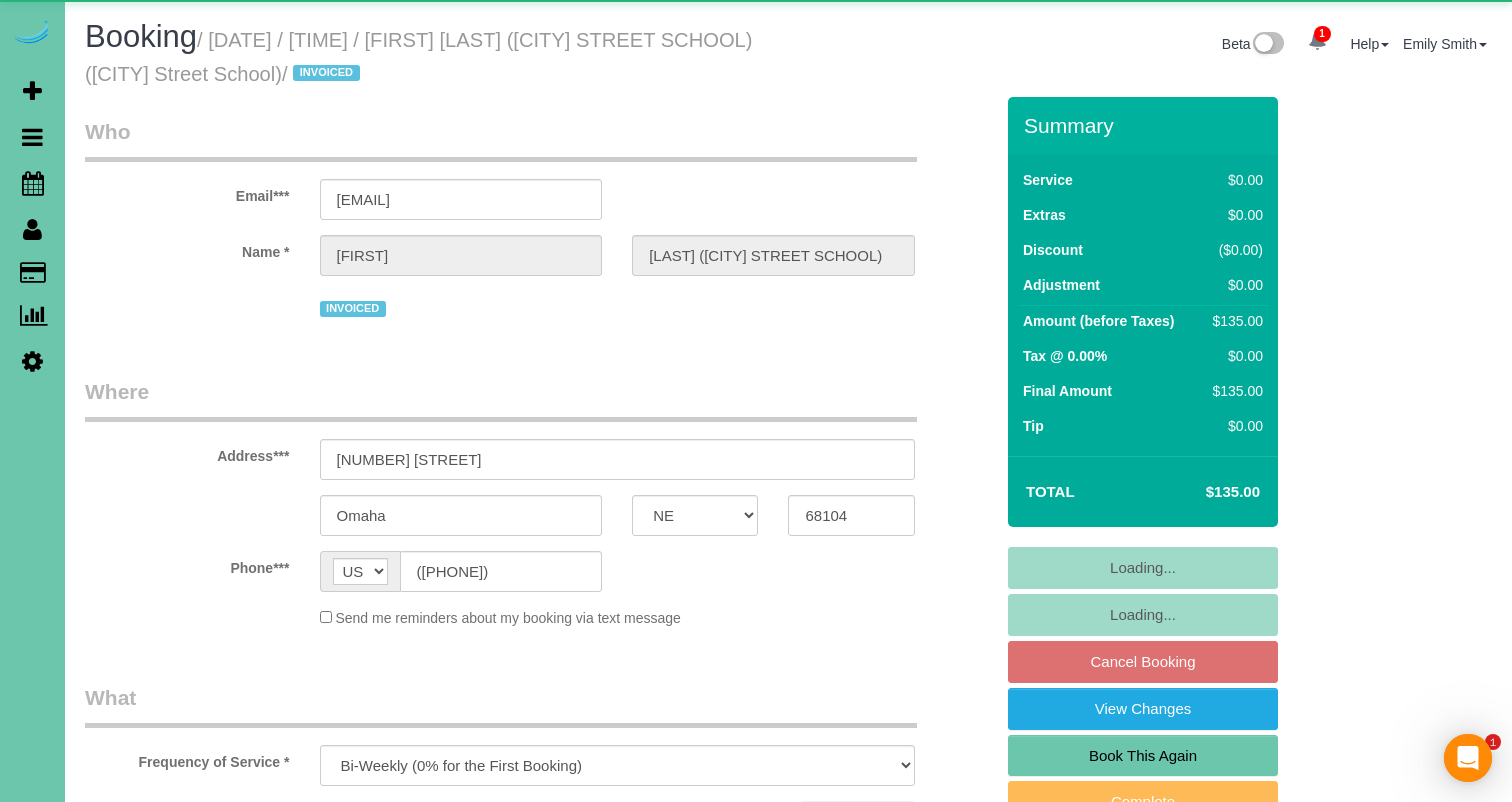 select on "object:825" 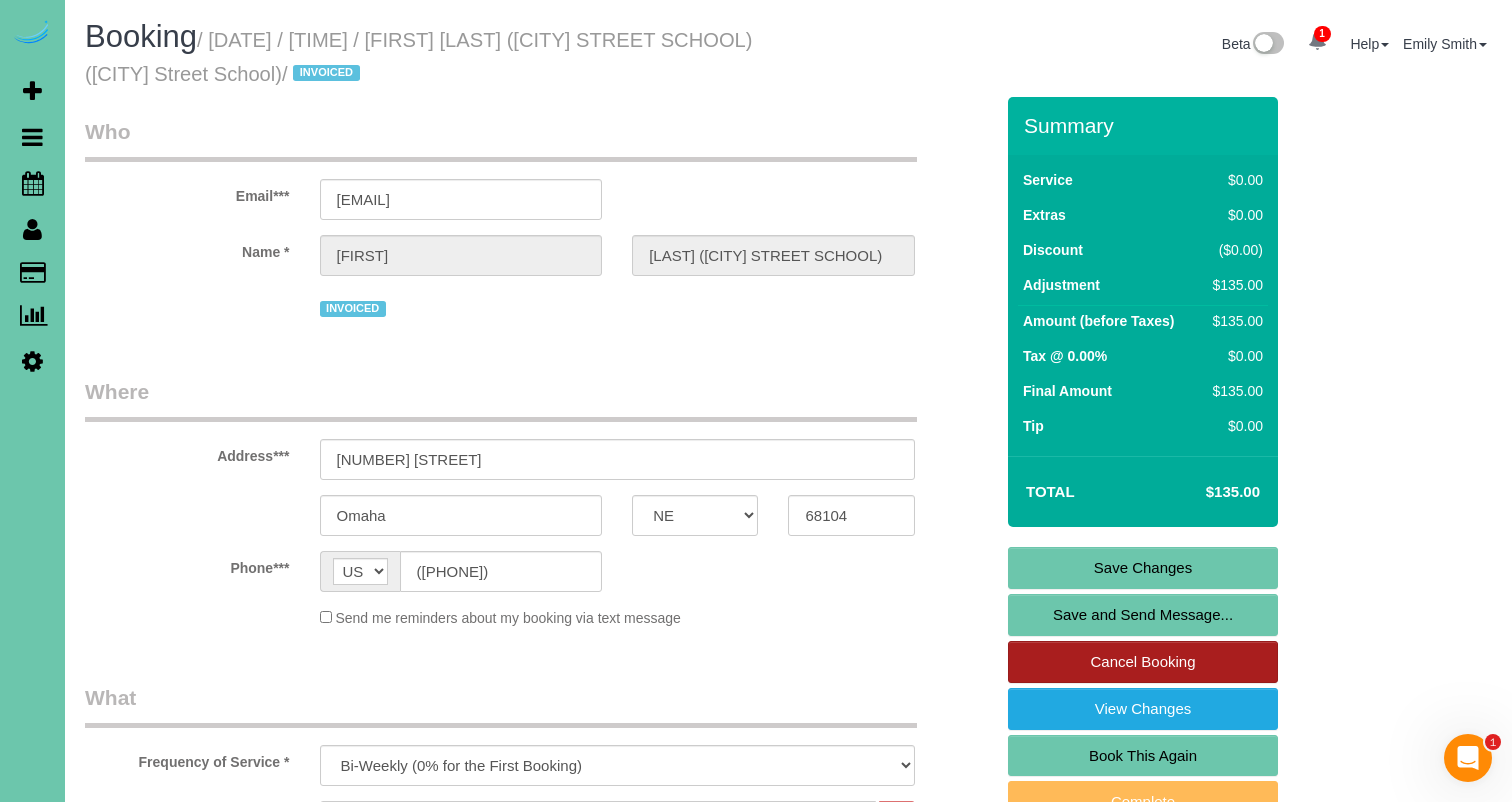 click on "Cancel Booking" at bounding box center [1143, 662] 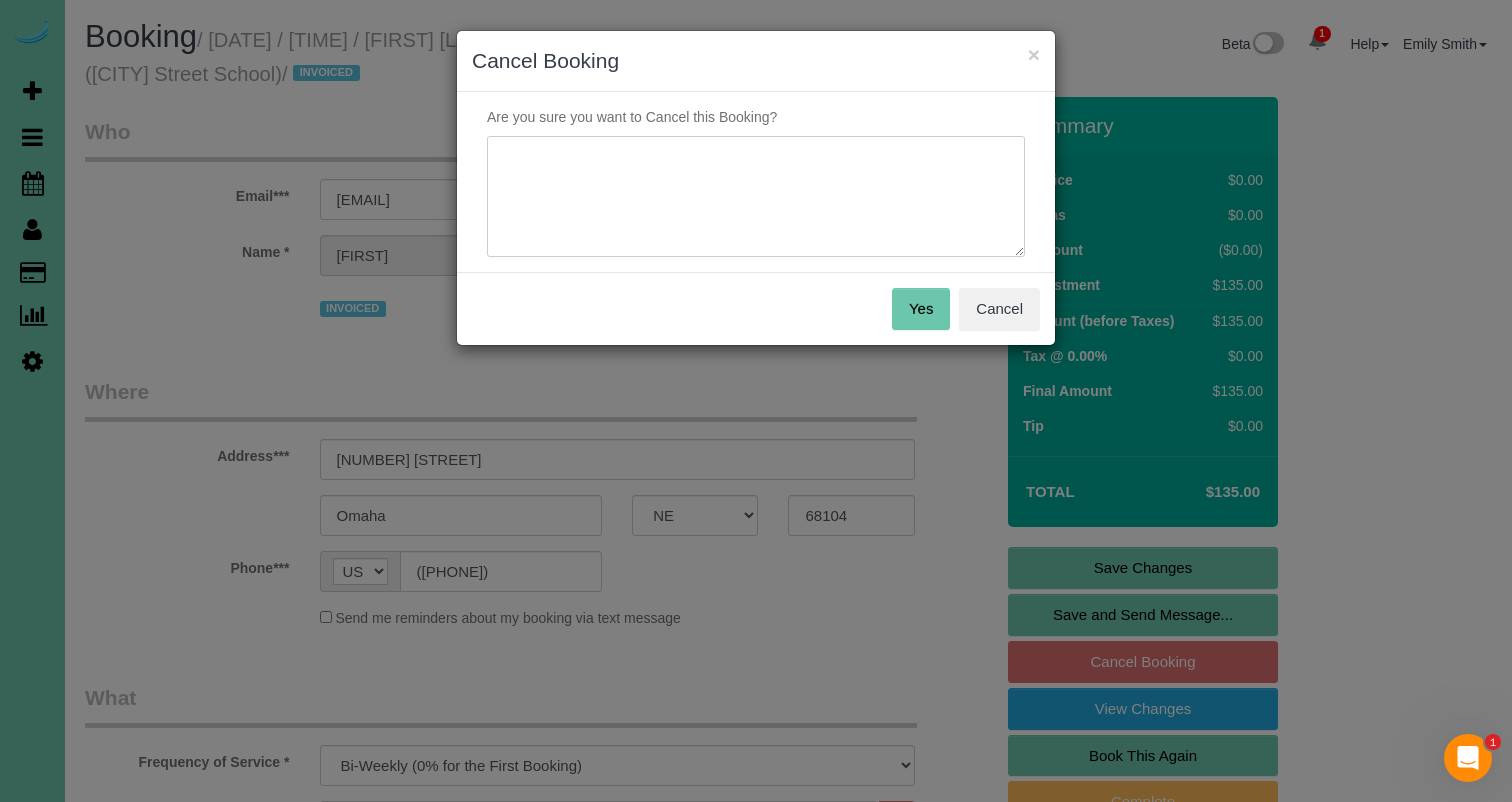 drag, startPoint x: 766, startPoint y: 181, endPoint x: 783, endPoint y: 182, distance: 17.029387 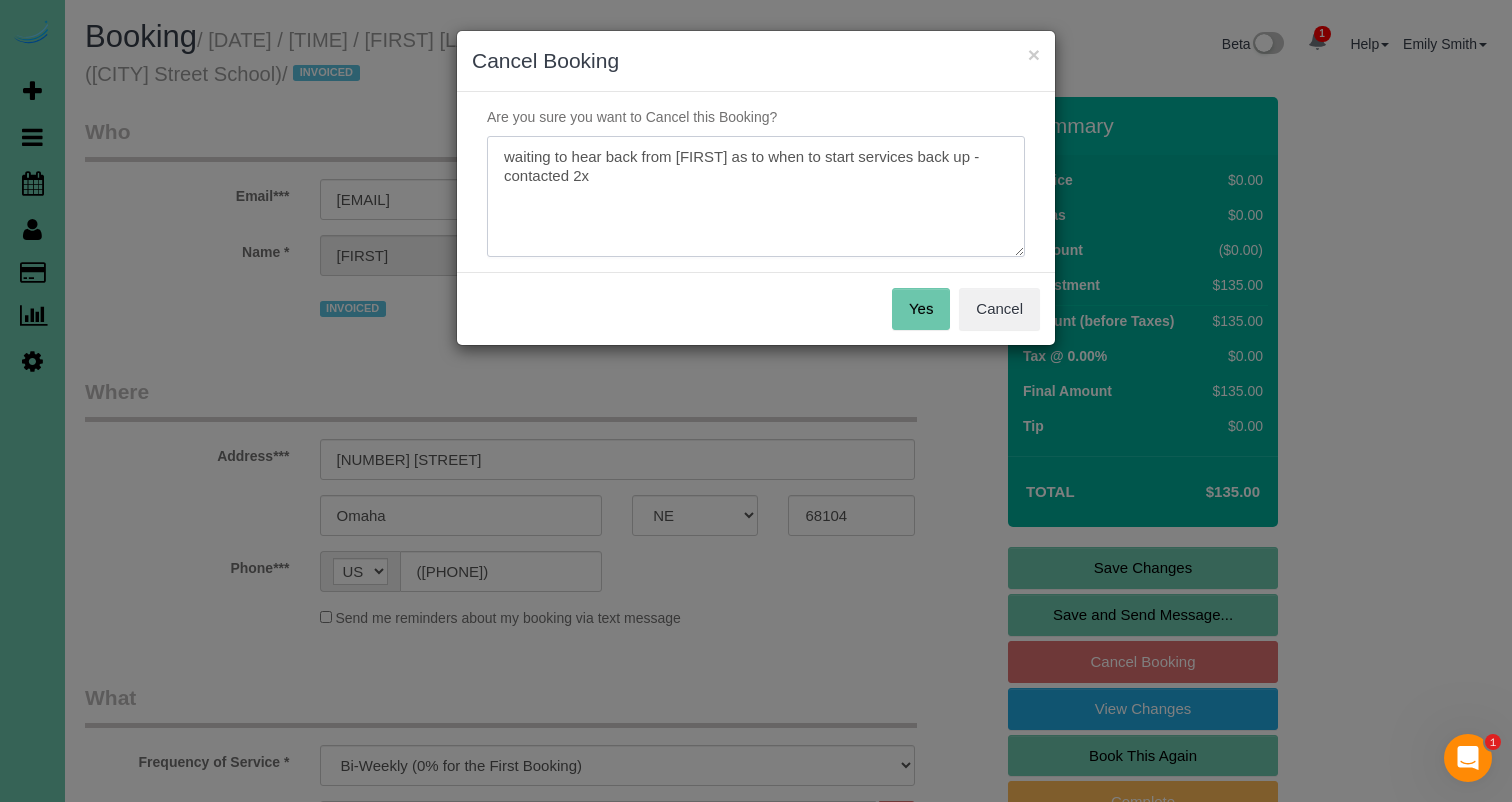 type on "waiting to hear back from Susan as to when to start services back up - contacted 2x" 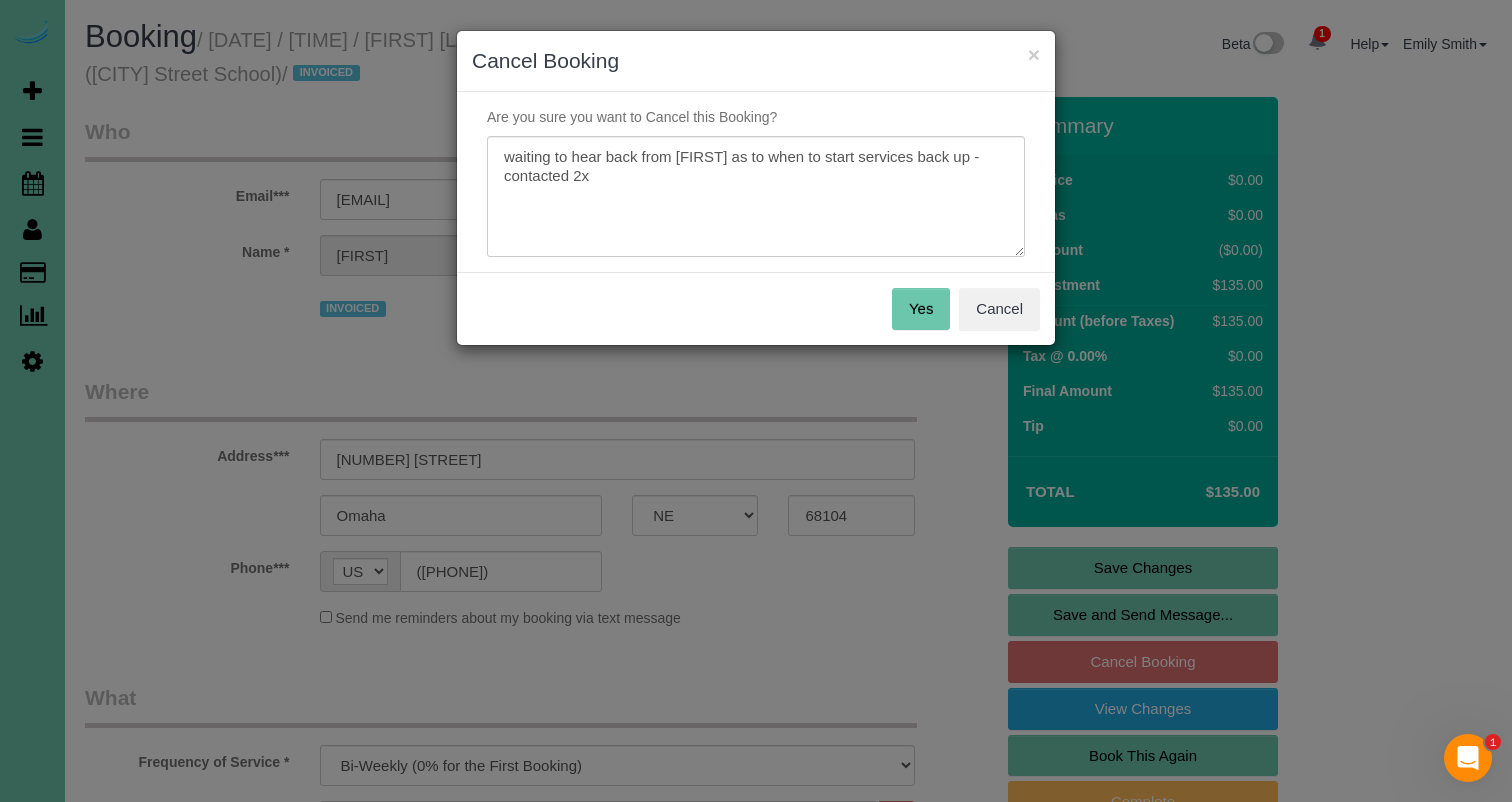 click on "Yes" at bounding box center (921, 309) 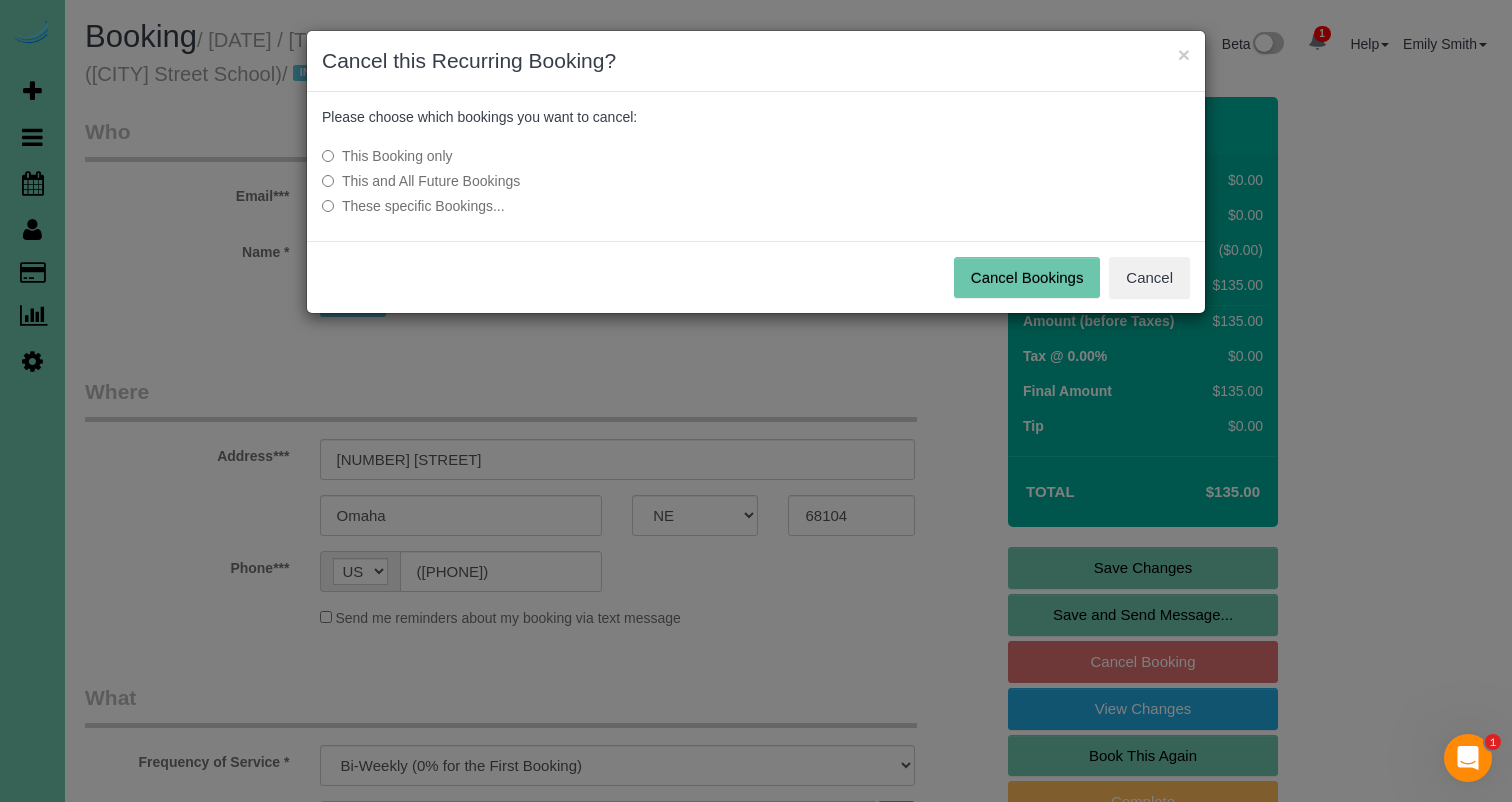 click on "This and All Future Bookings" at bounding box center (606, 181) 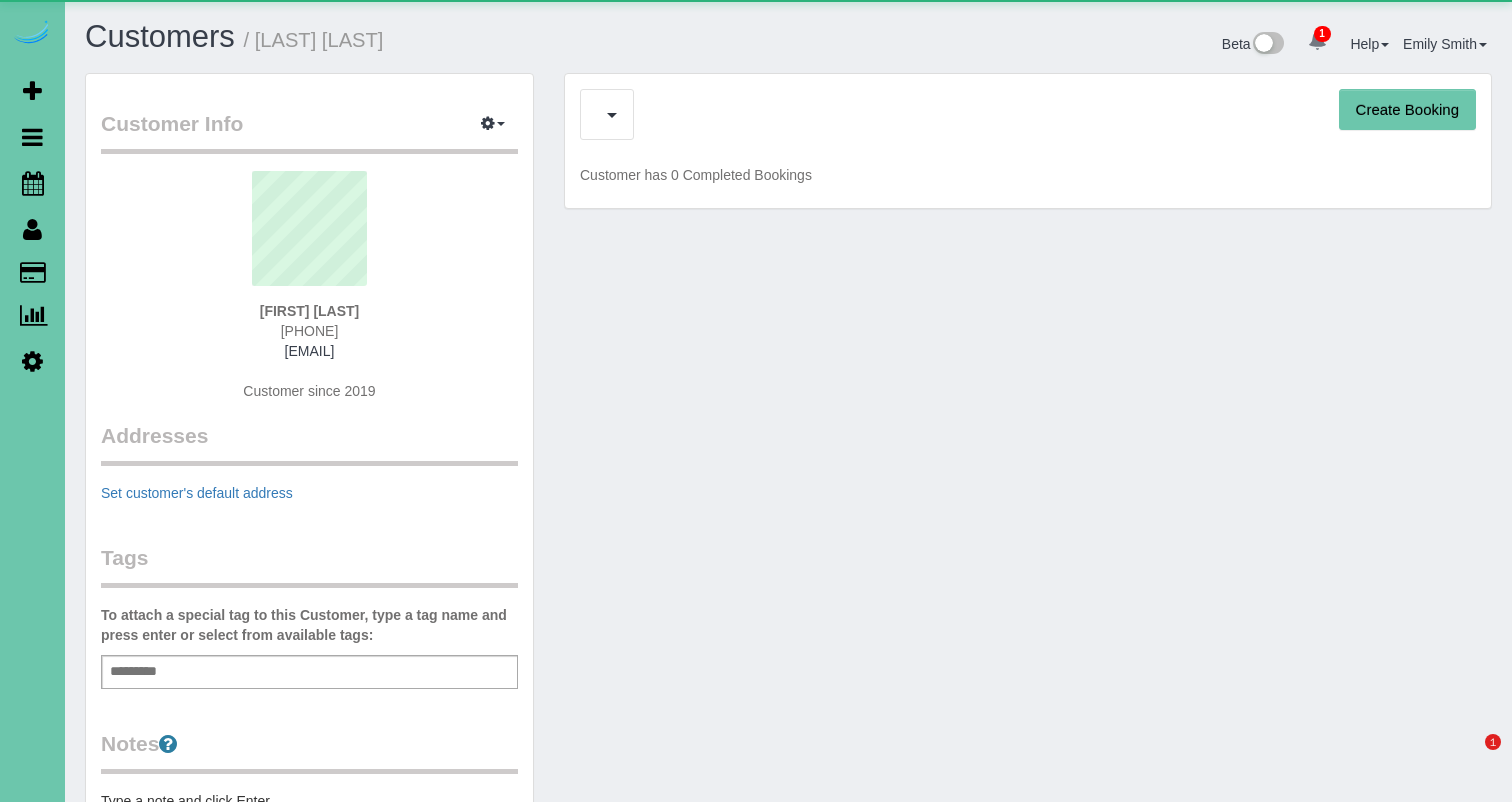 scroll, scrollTop: 0, scrollLeft: 0, axis: both 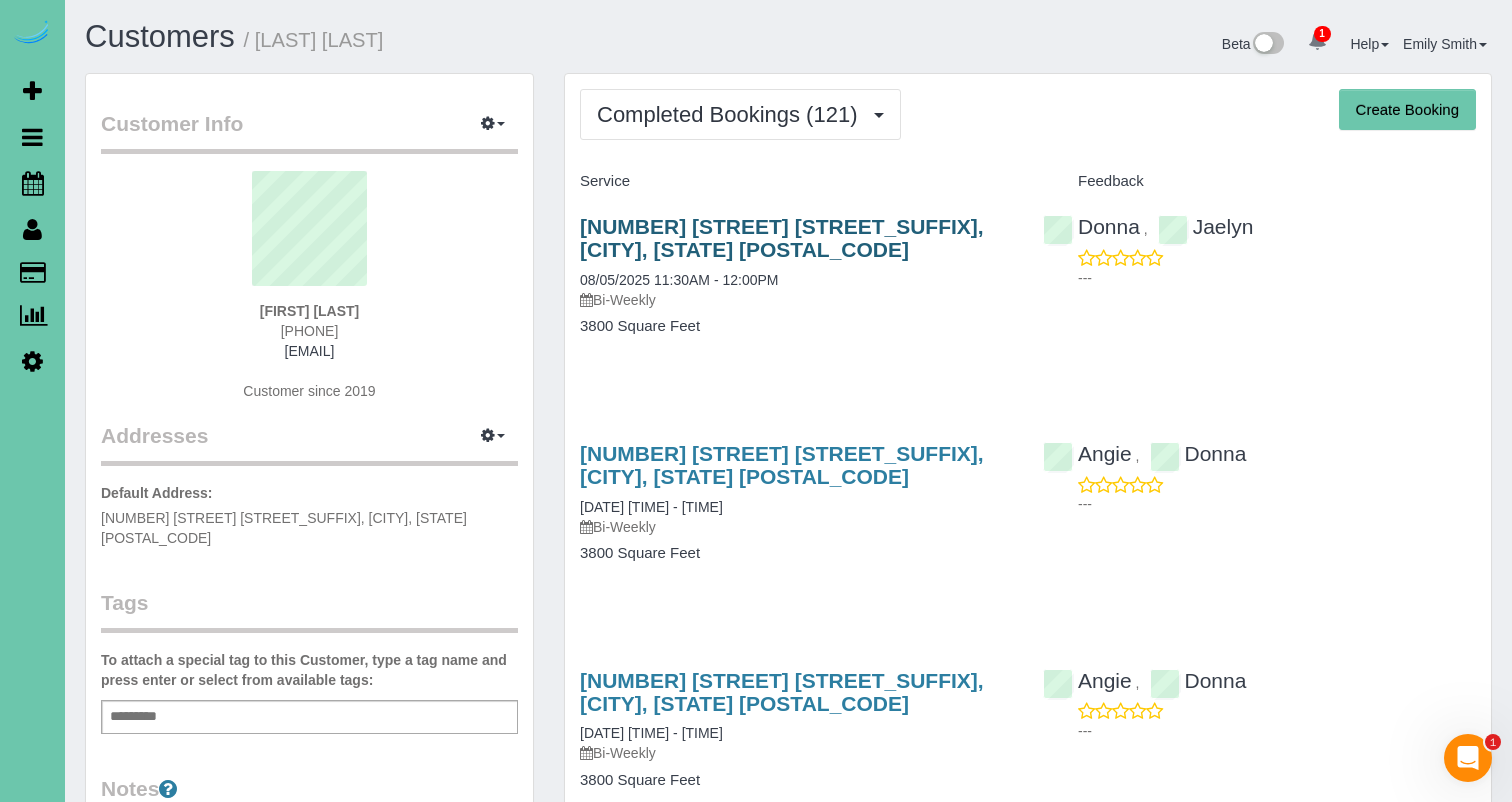 click on "[NUMBER] [STREET] [STREET_SUFFIX], [CITY], [STATE] [POSTAL_CODE]" at bounding box center (782, 238) 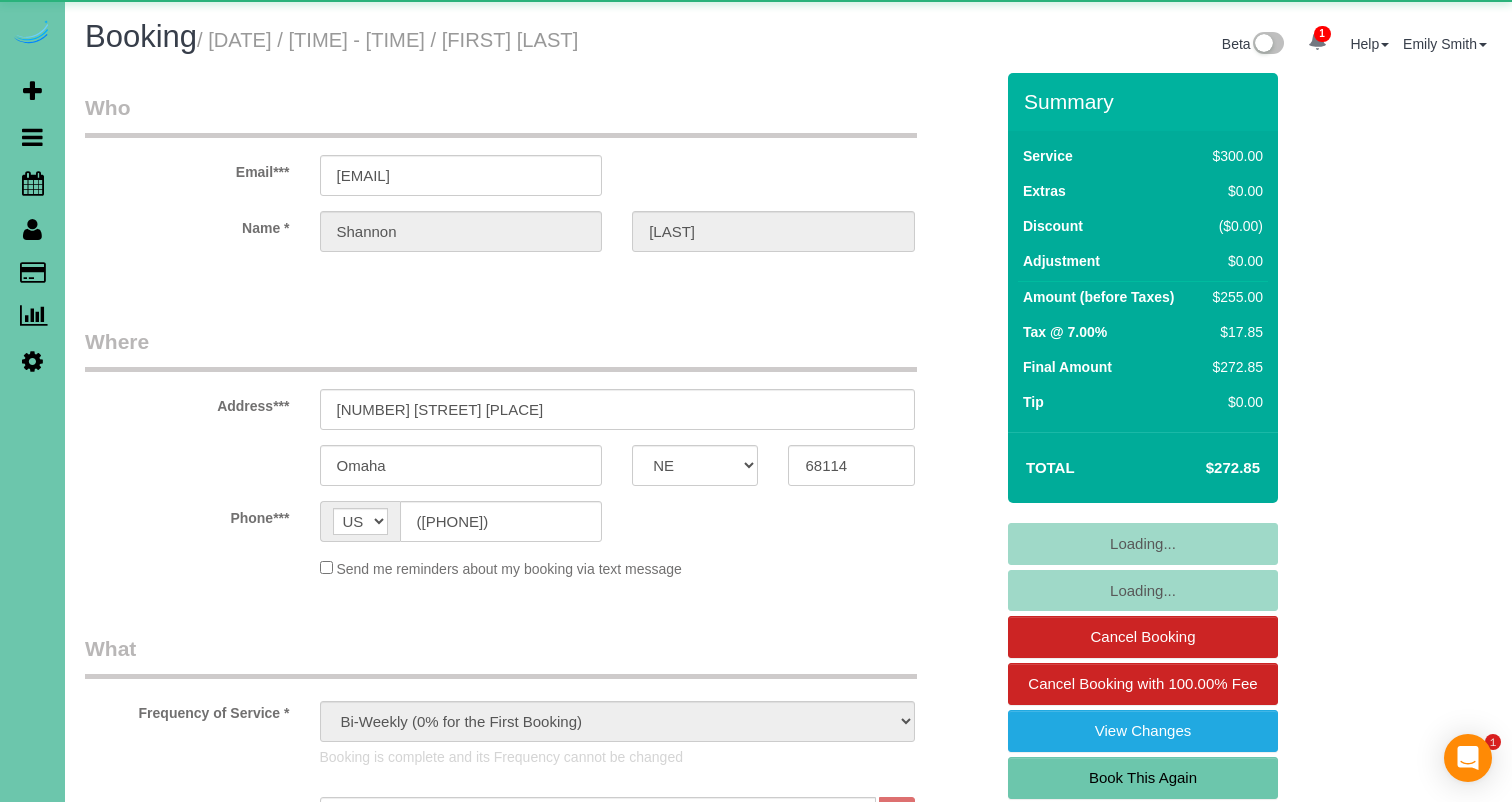 select on "NE" 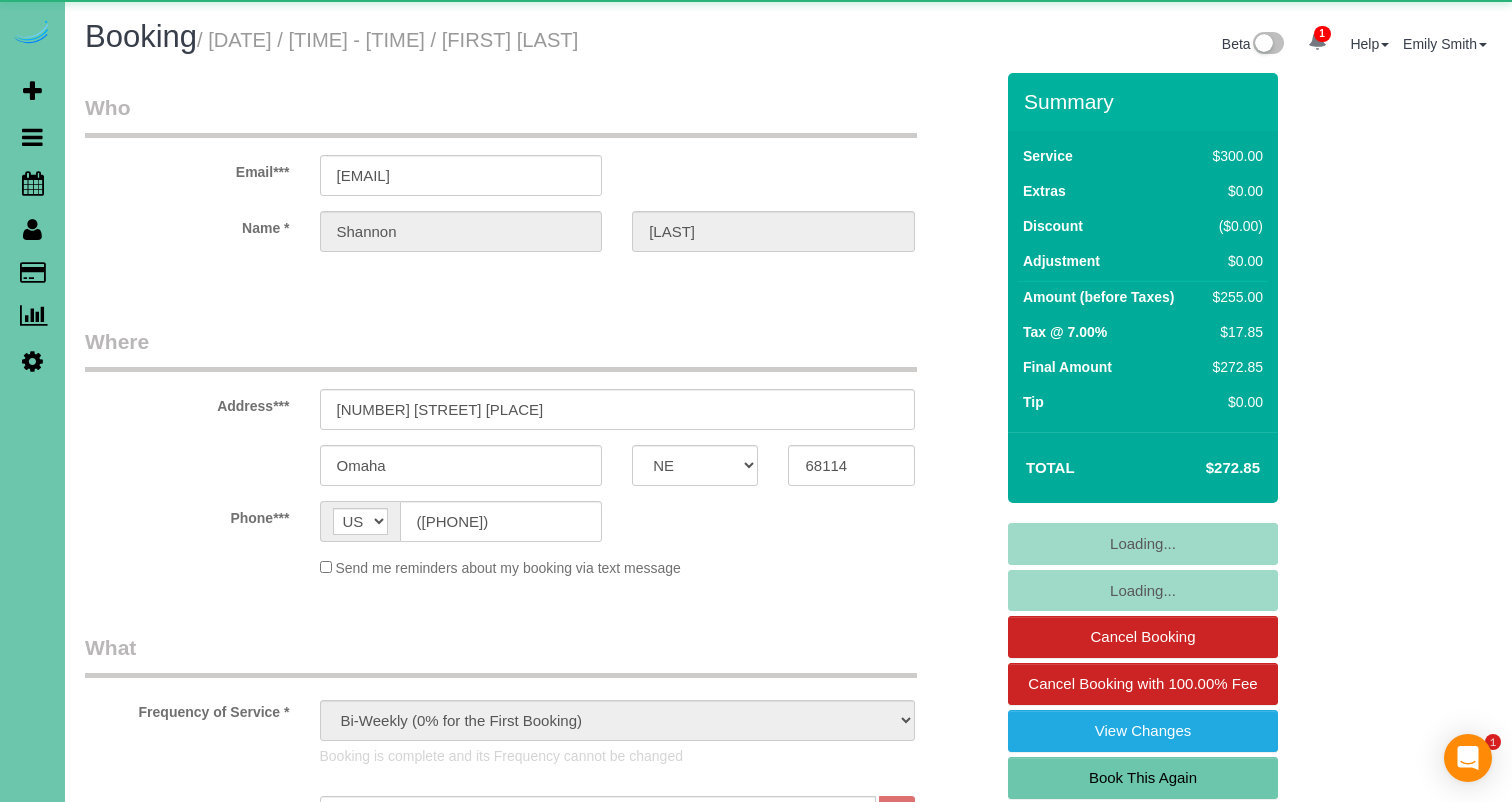 scroll, scrollTop: 0, scrollLeft: 0, axis: both 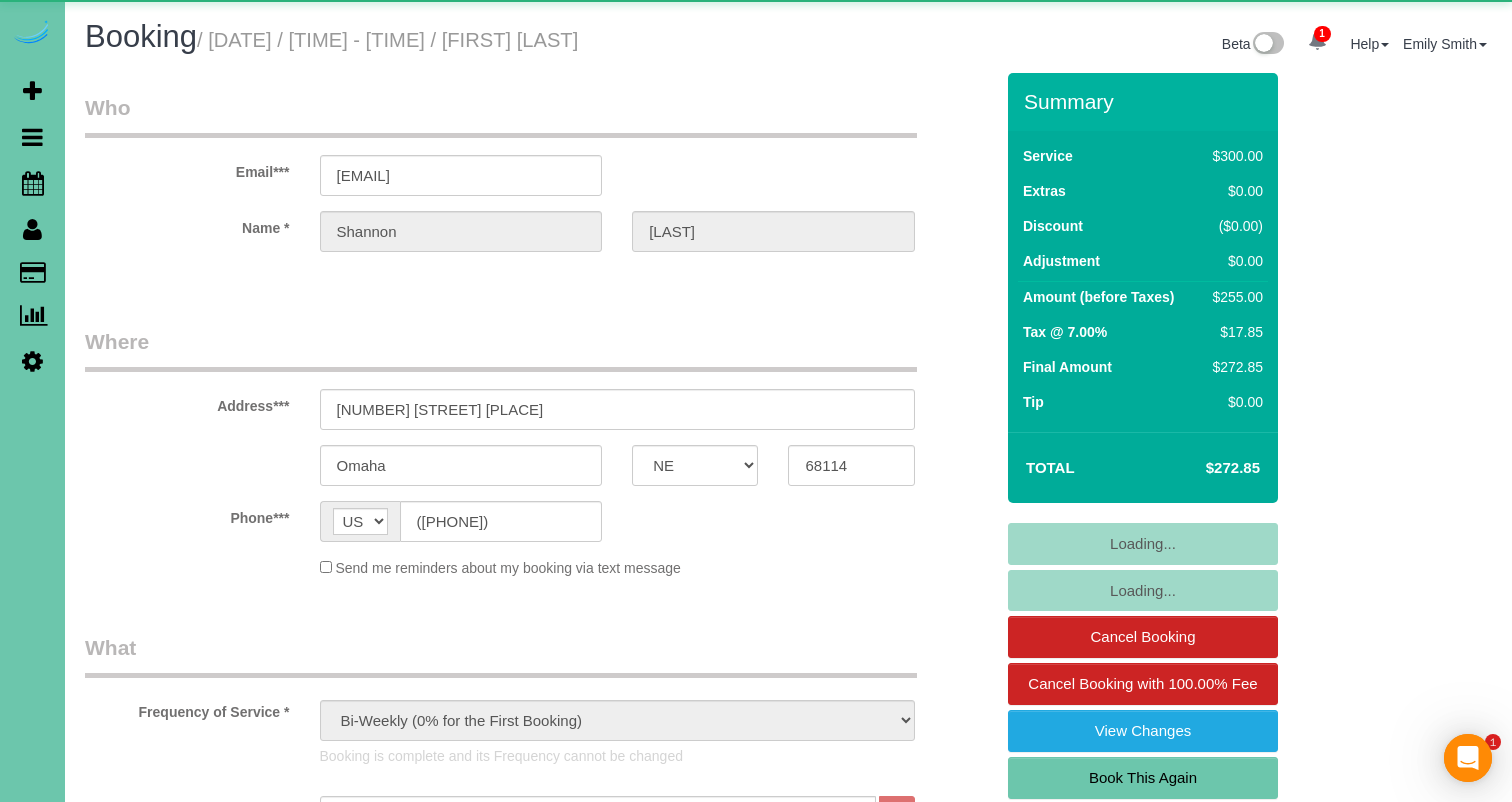 select on "number:36" 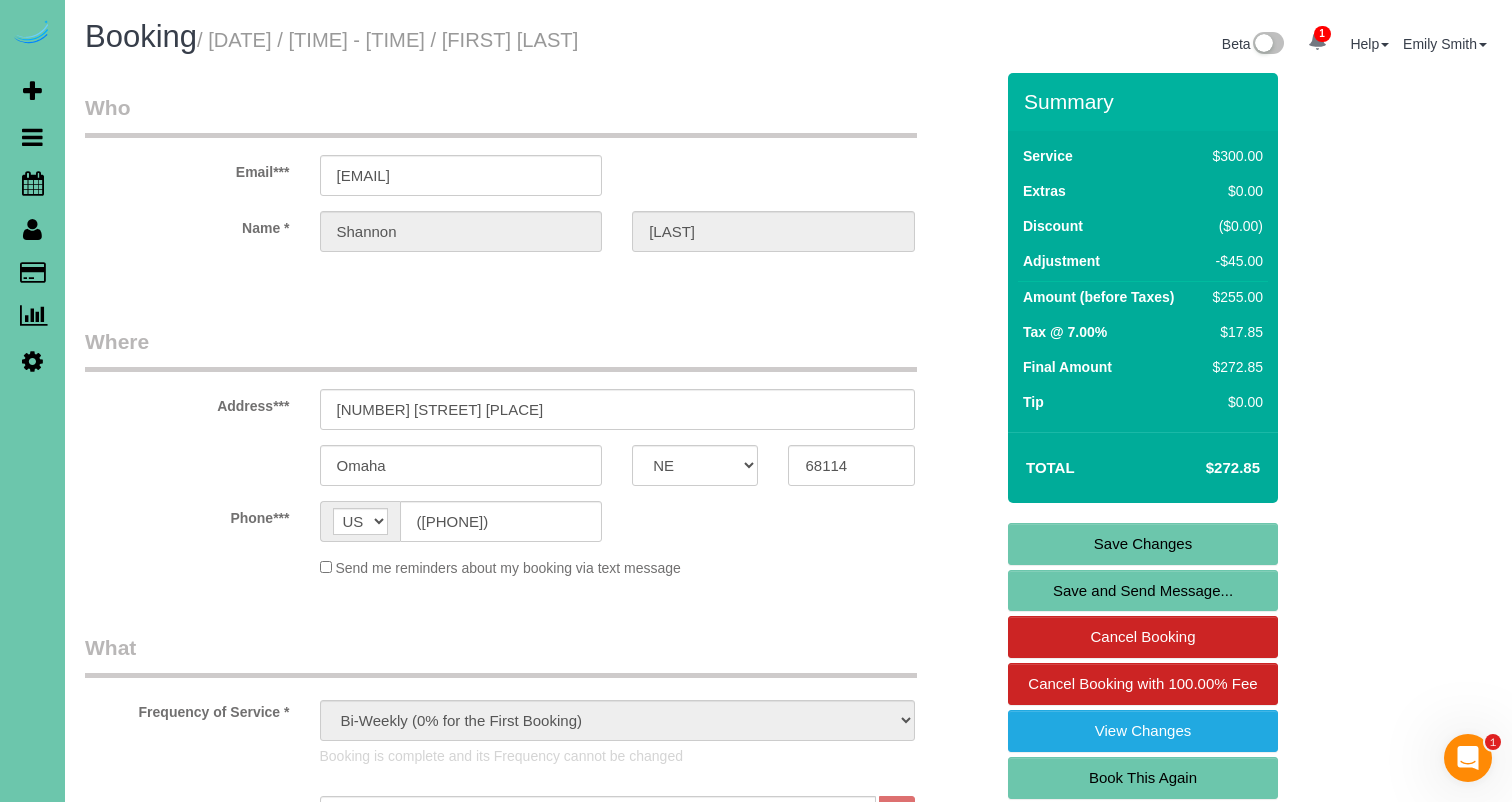 click on "Book This Again" at bounding box center (1143, 778) 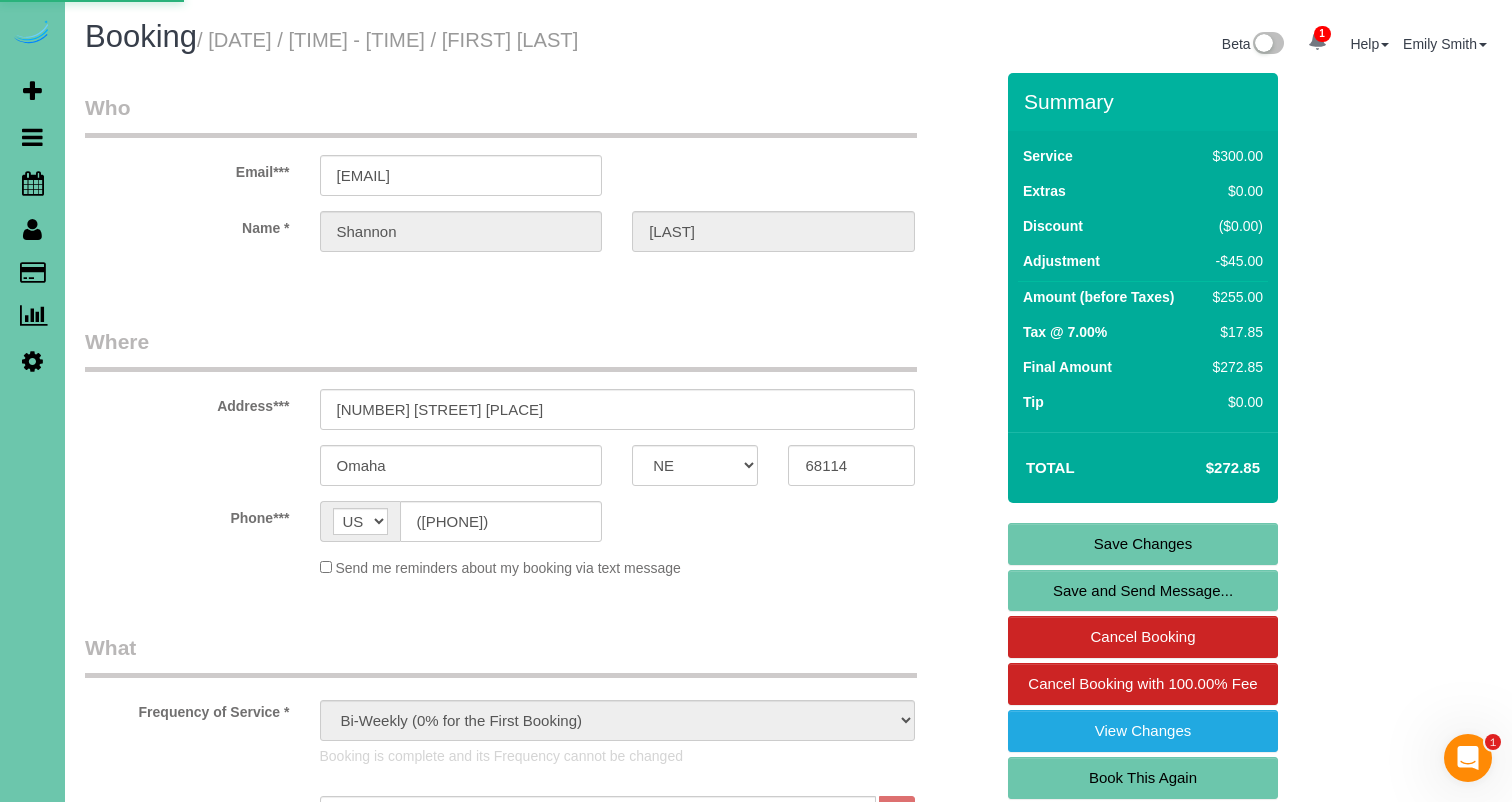 select on "NE" 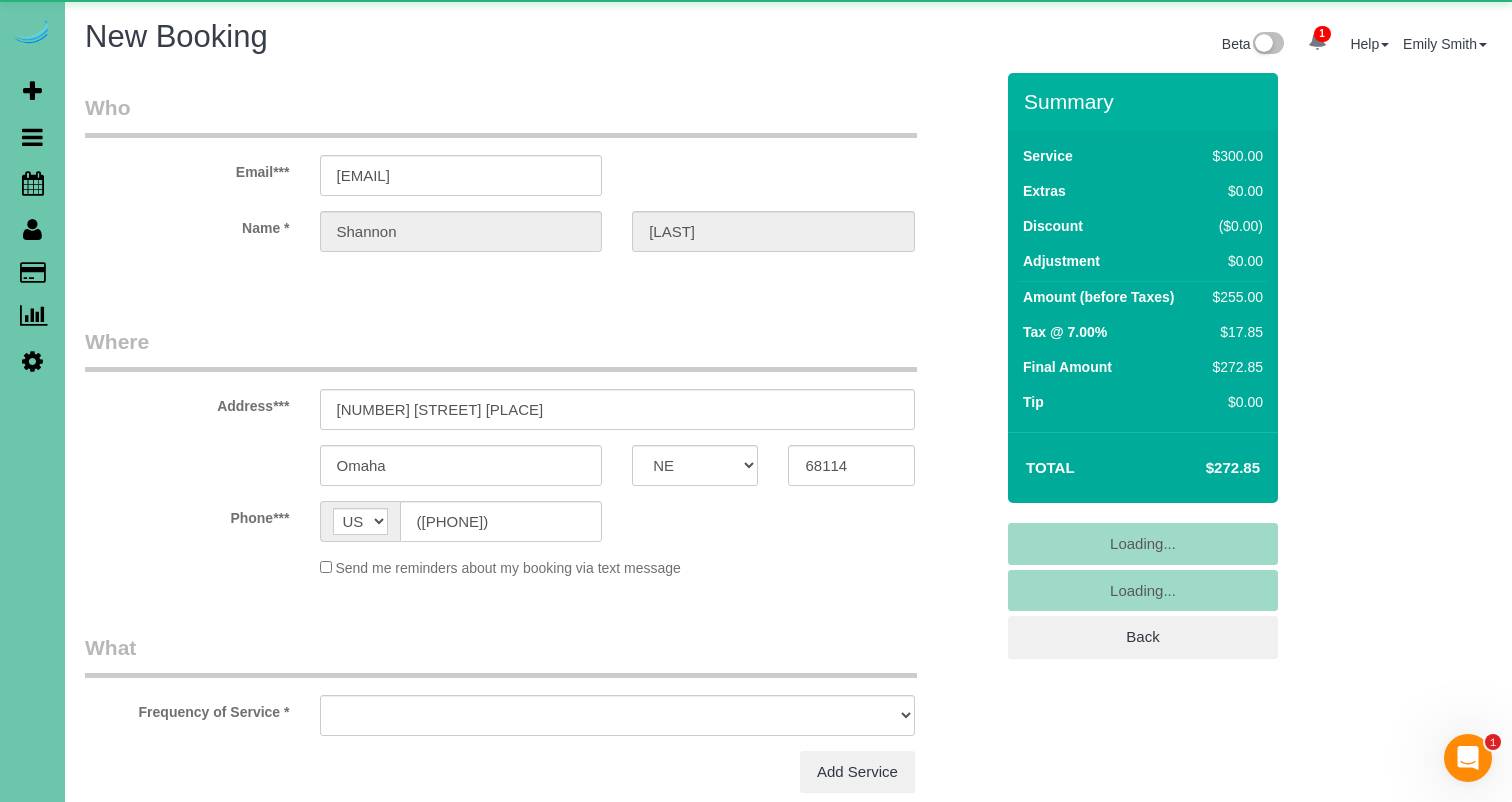 select on "object:1672" 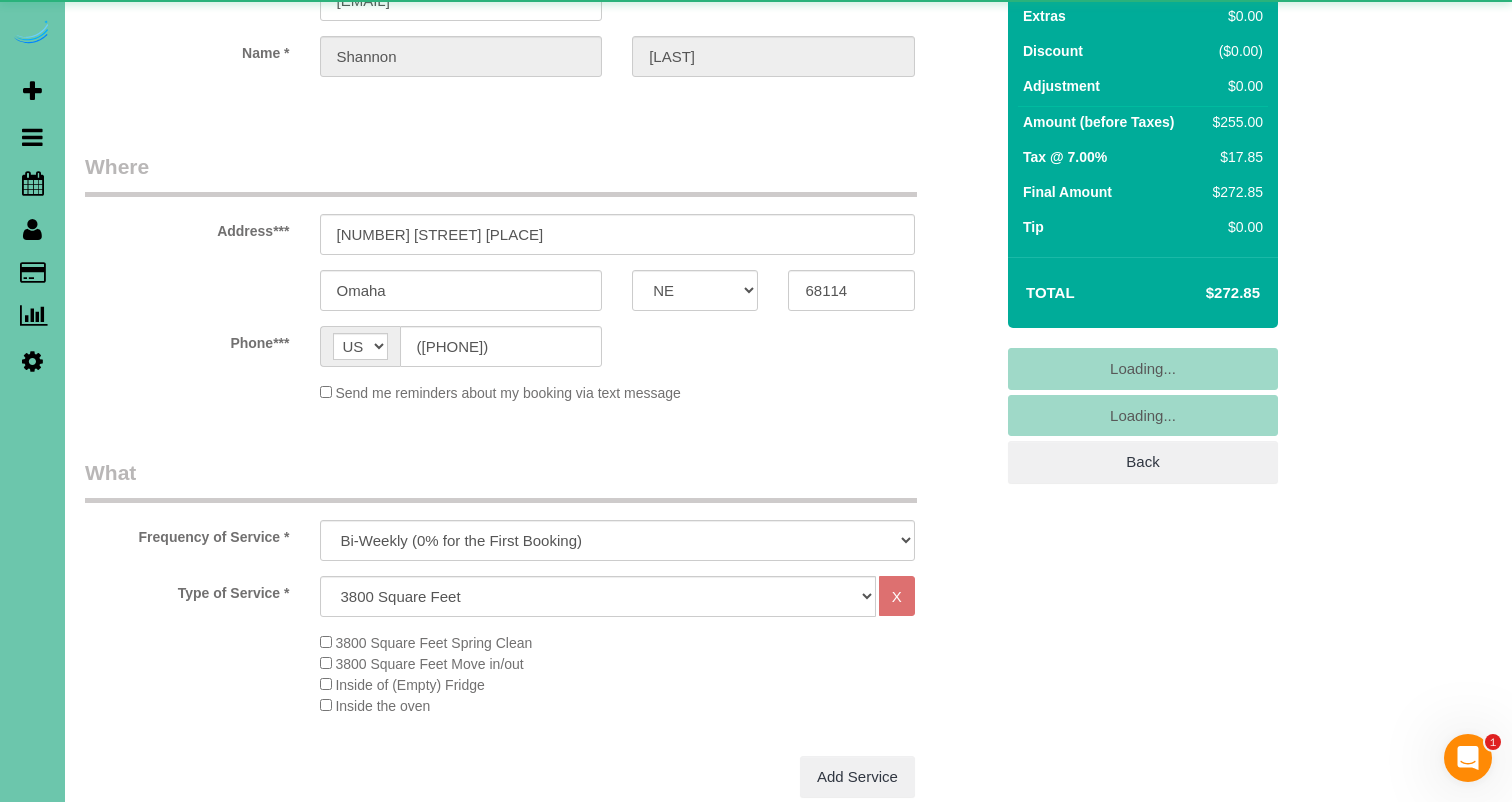 scroll, scrollTop: 182, scrollLeft: 0, axis: vertical 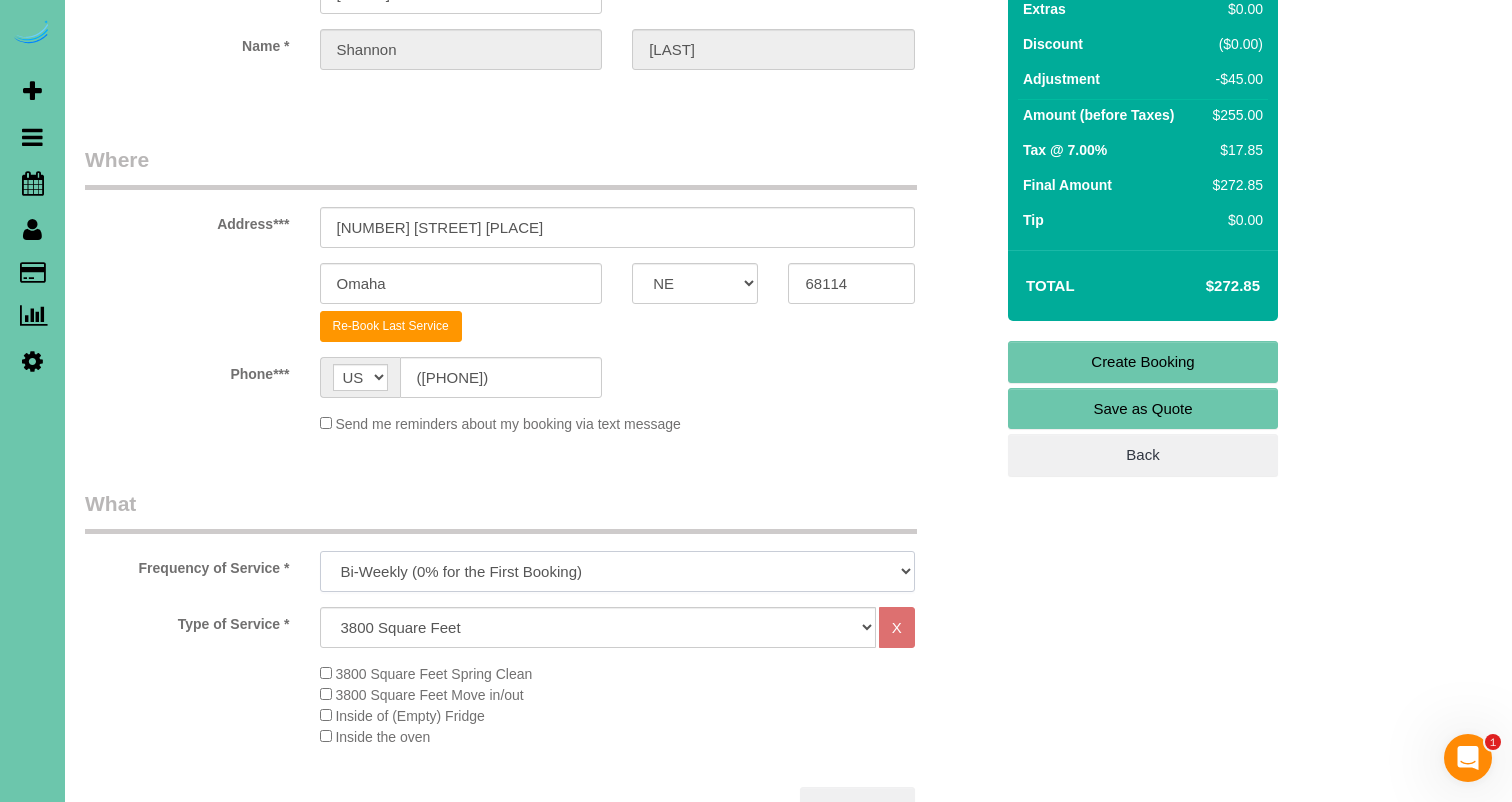 select on "object:1677" 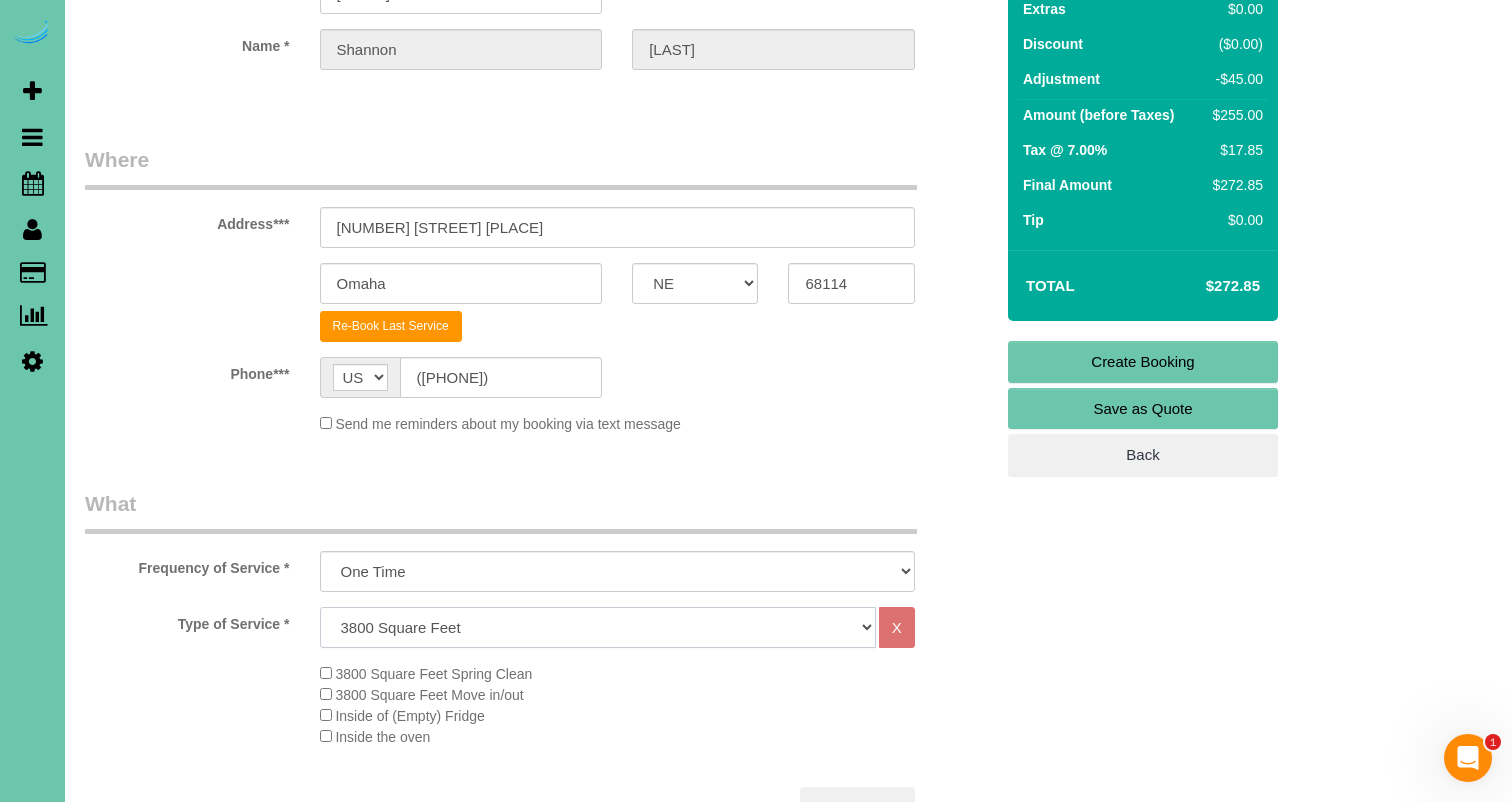 select on "64" 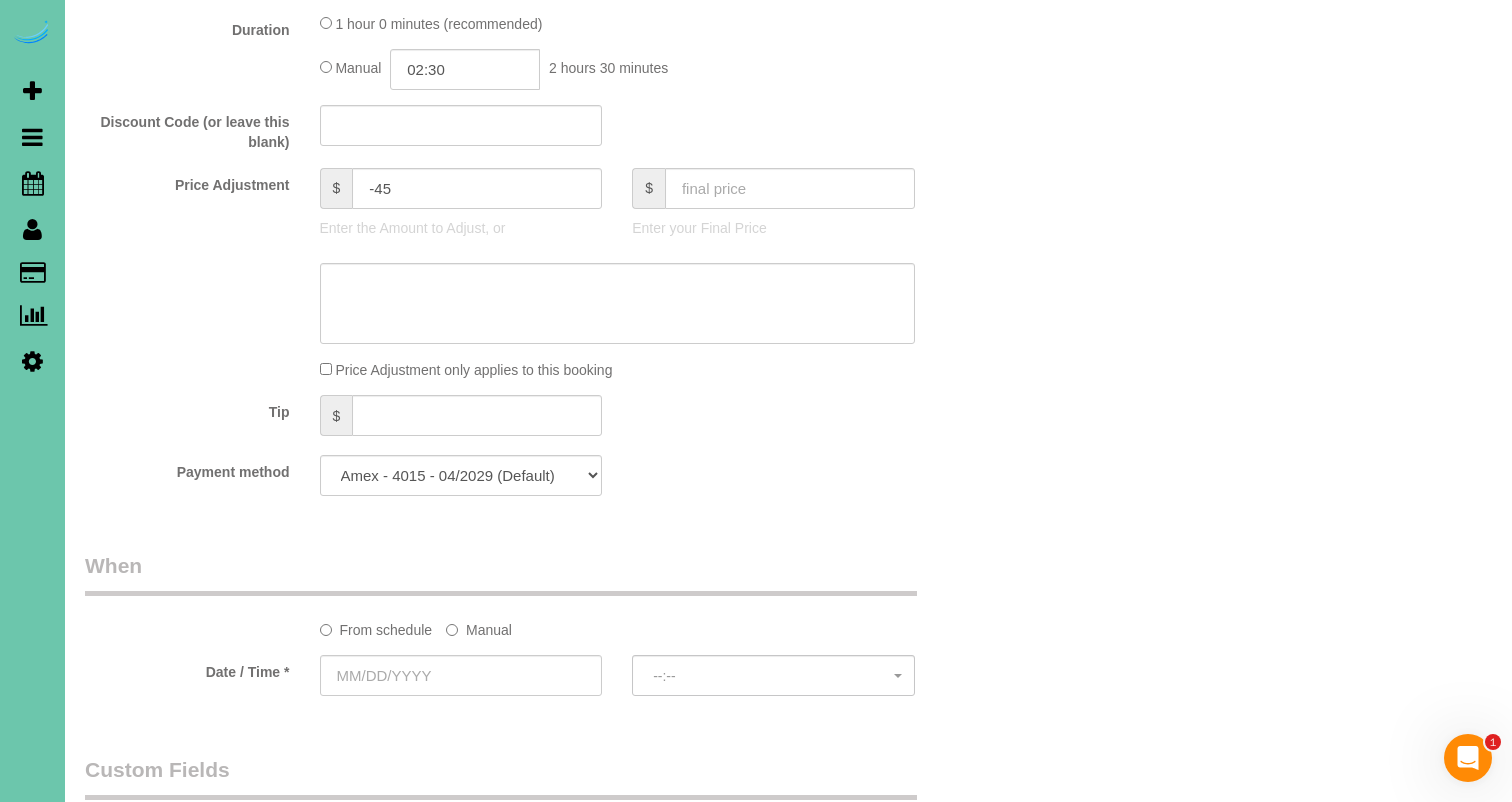scroll, scrollTop: 955, scrollLeft: 0, axis: vertical 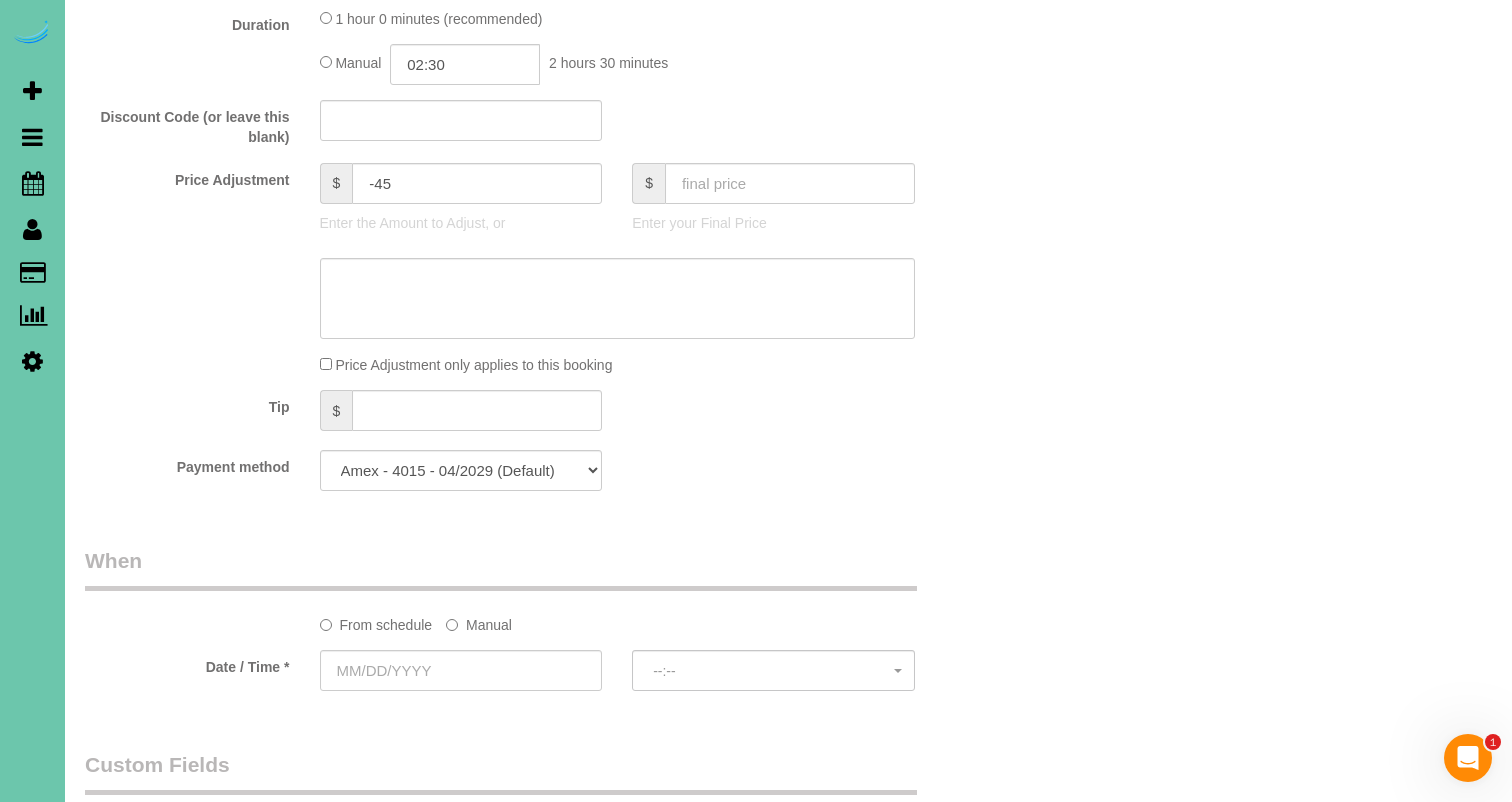drag, startPoint x: 469, startPoint y: 623, endPoint x: 455, endPoint y: 633, distance: 17.20465 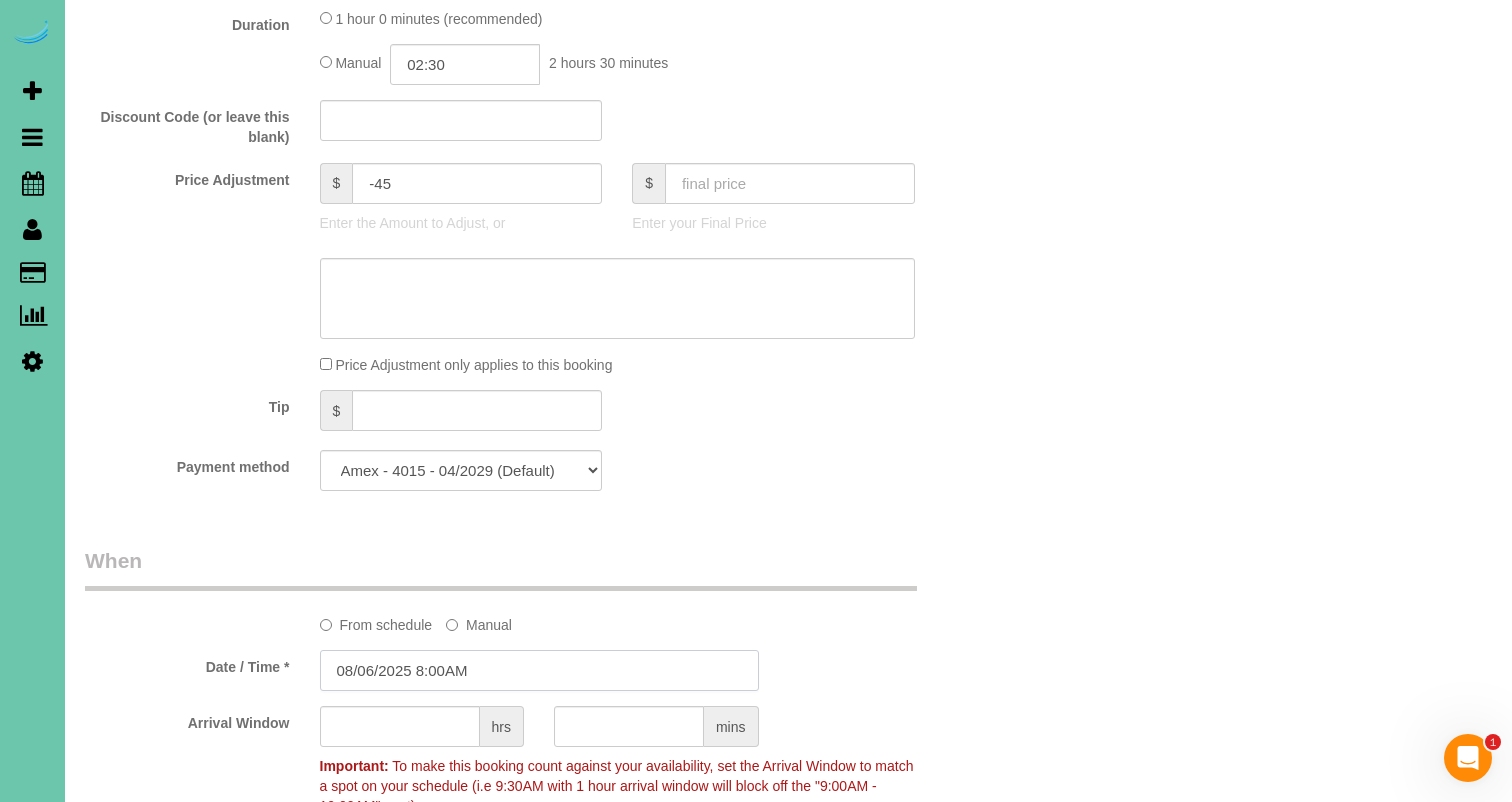 drag, startPoint x: 444, startPoint y: 680, endPoint x: 434, endPoint y: 668, distance: 15.6205 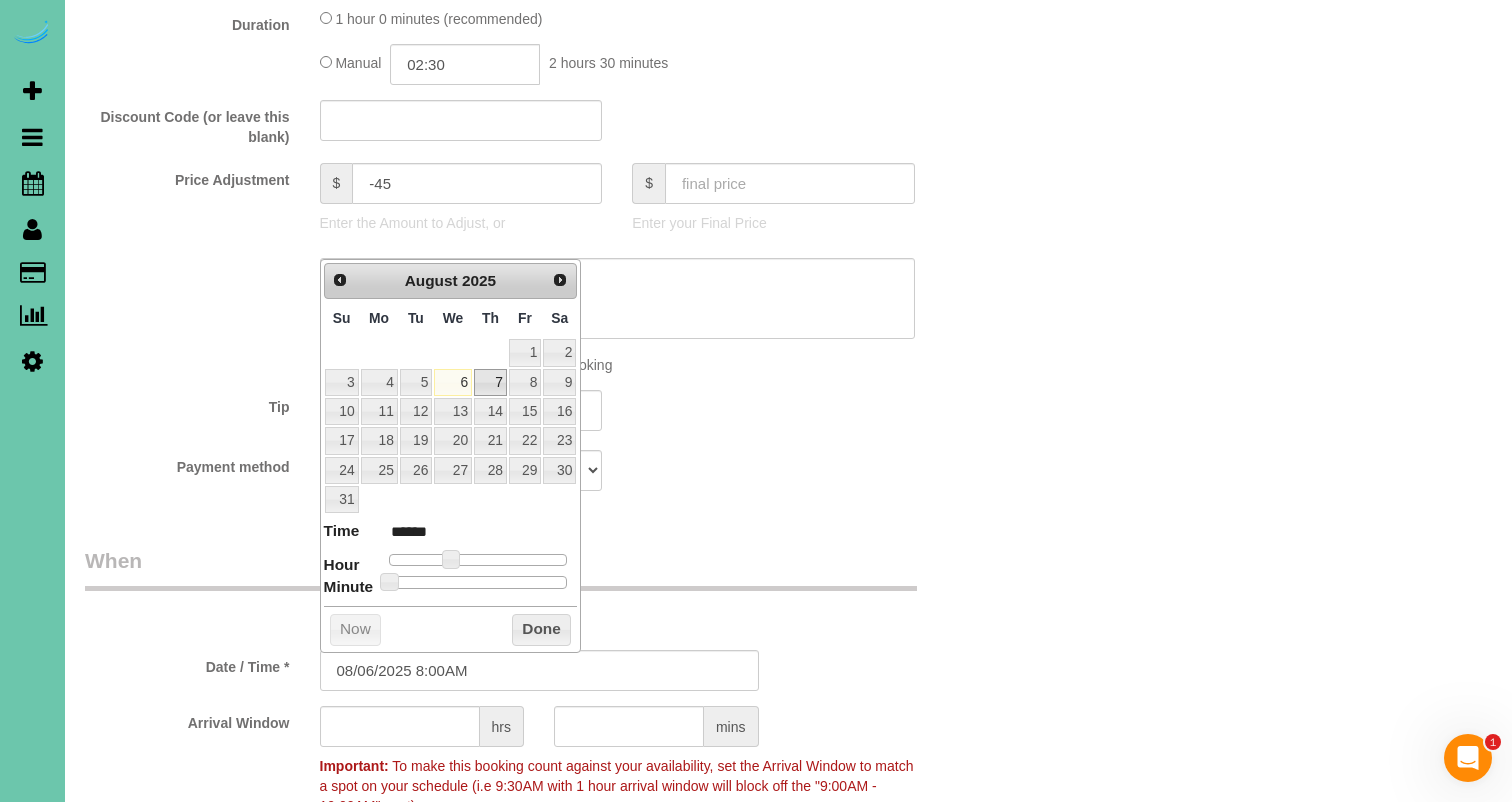 click on "7" at bounding box center [490, 382] 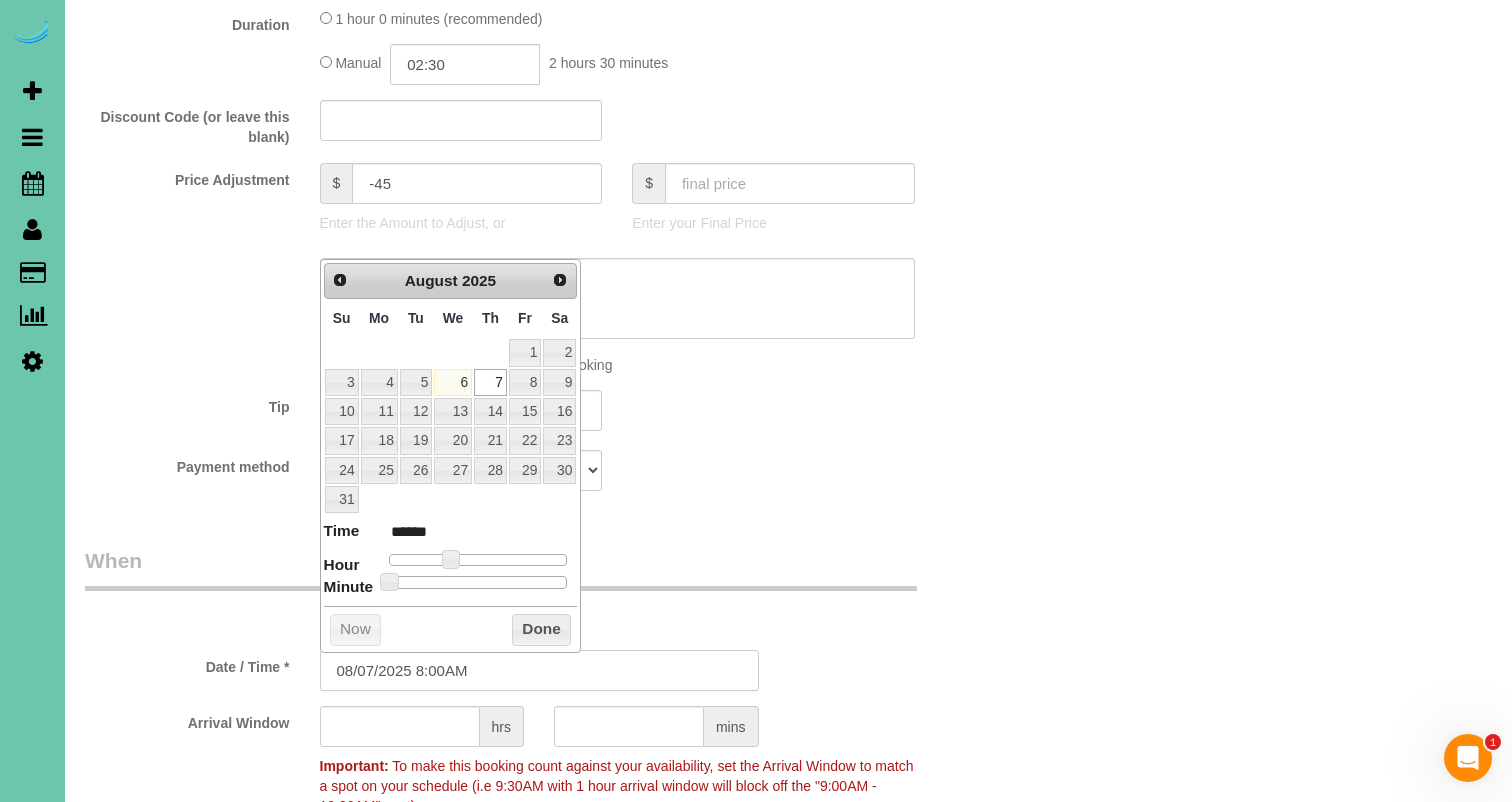 click on "08/07/2025 8:00AM" at bounding box center [539, 670] 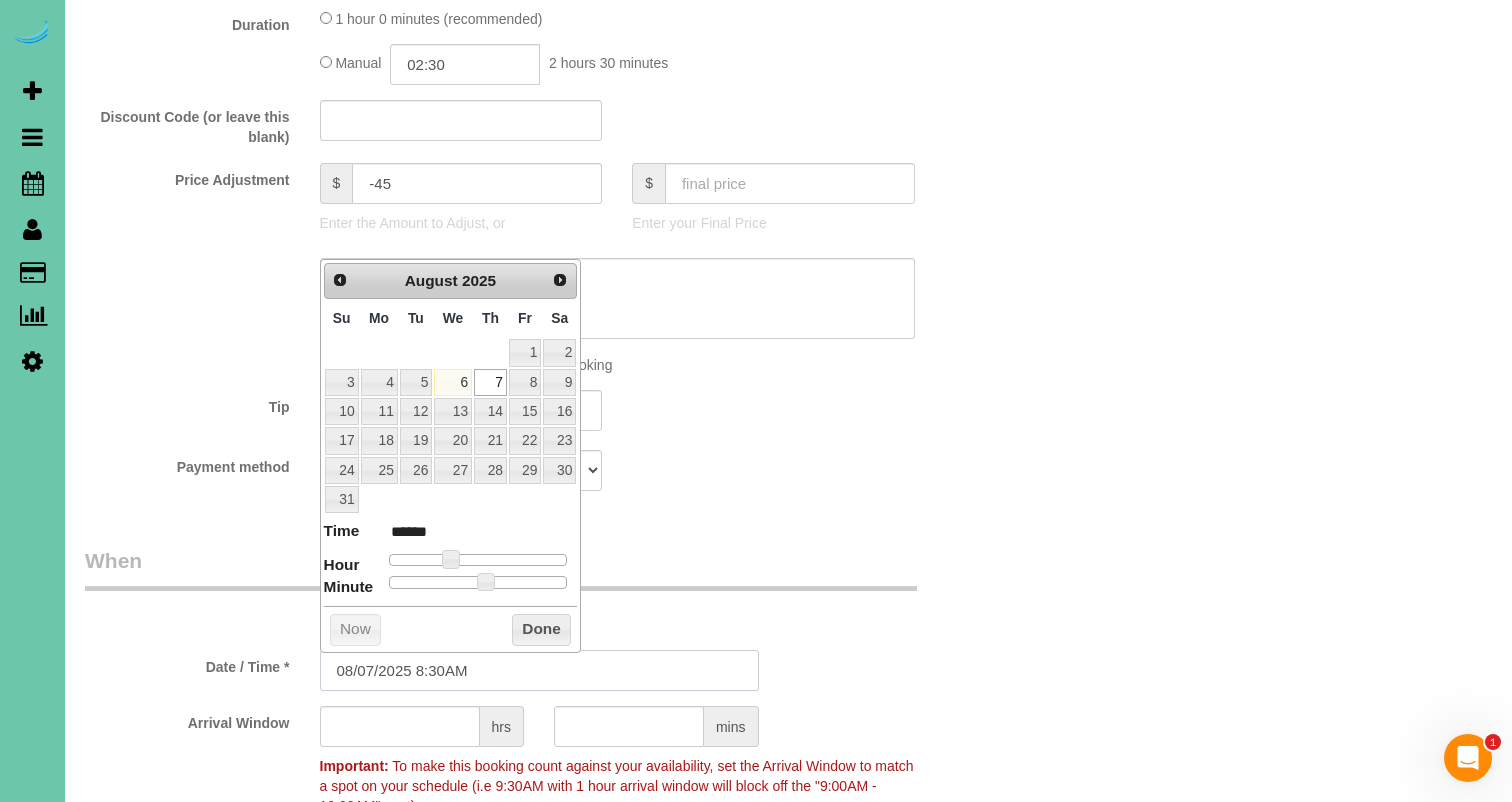 type on "08/07/2025 8:30AM" 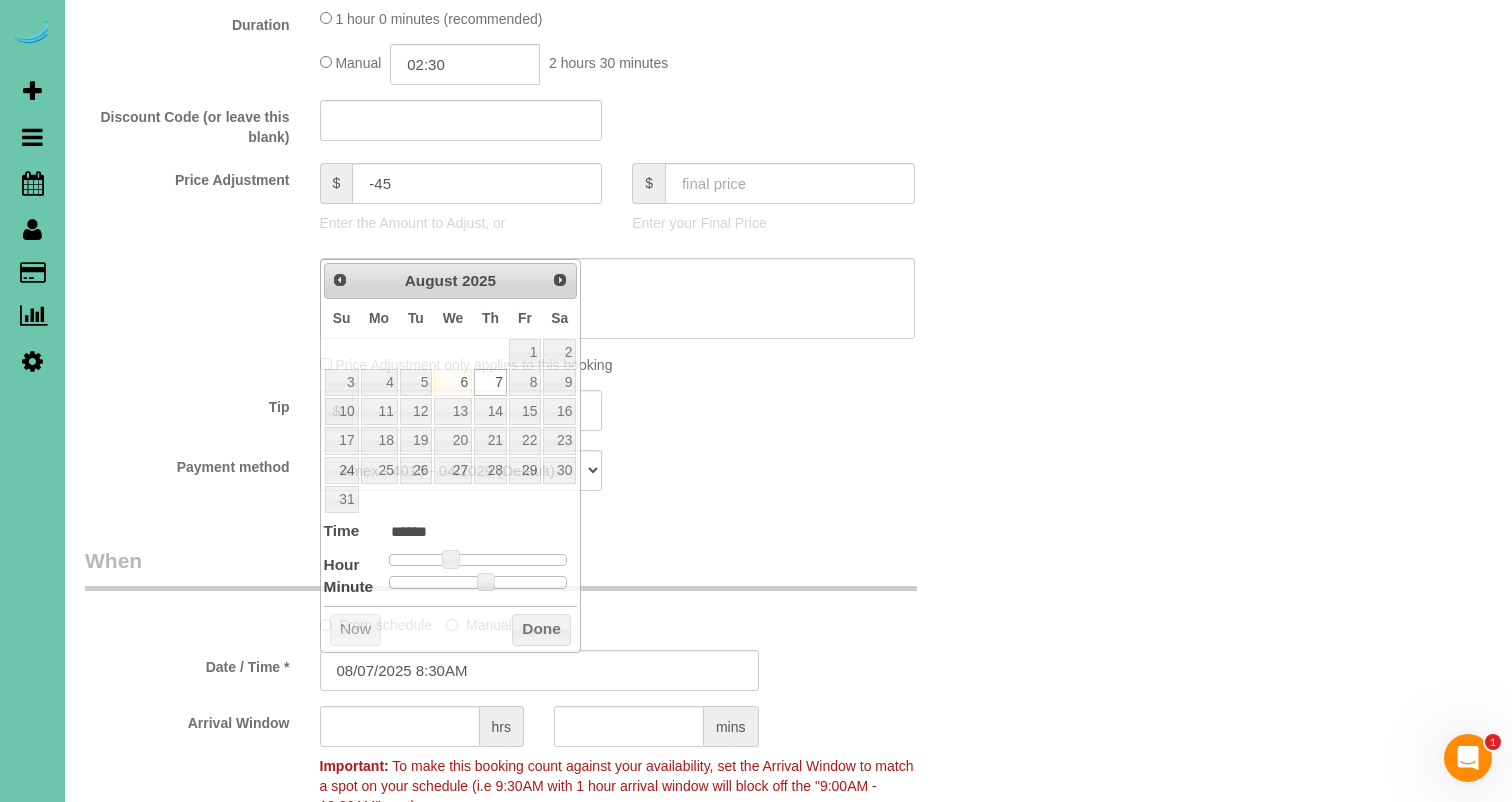 click on "Who
Email***
sgubbels@cox.net
Name *
Shannon
Gubbels
Where
Address***
9908 Harney Parkway North
Omaha
AK
AL
AR
AZ
CA
CO
CT
DC
DE
FL
GA
HI
IA
ID
IL
IN
KS
KY
LA
MA
MD
ME
MI
MN
MO
MS
MT
NC
ND
NE" at bounding box center [788, 476] 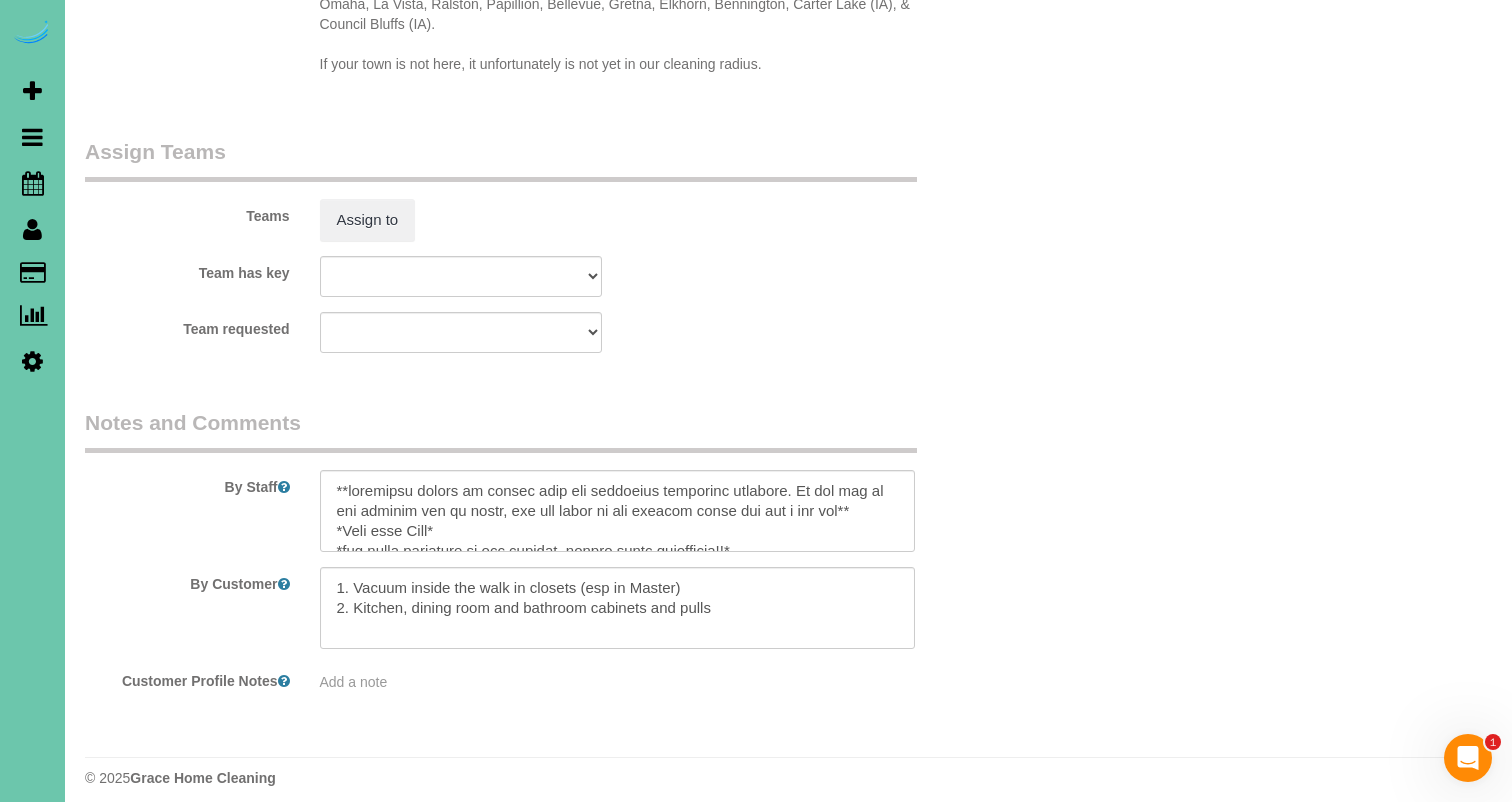 scroll, scrollTop: 2048, scrollLeft: 0, axis: vertical 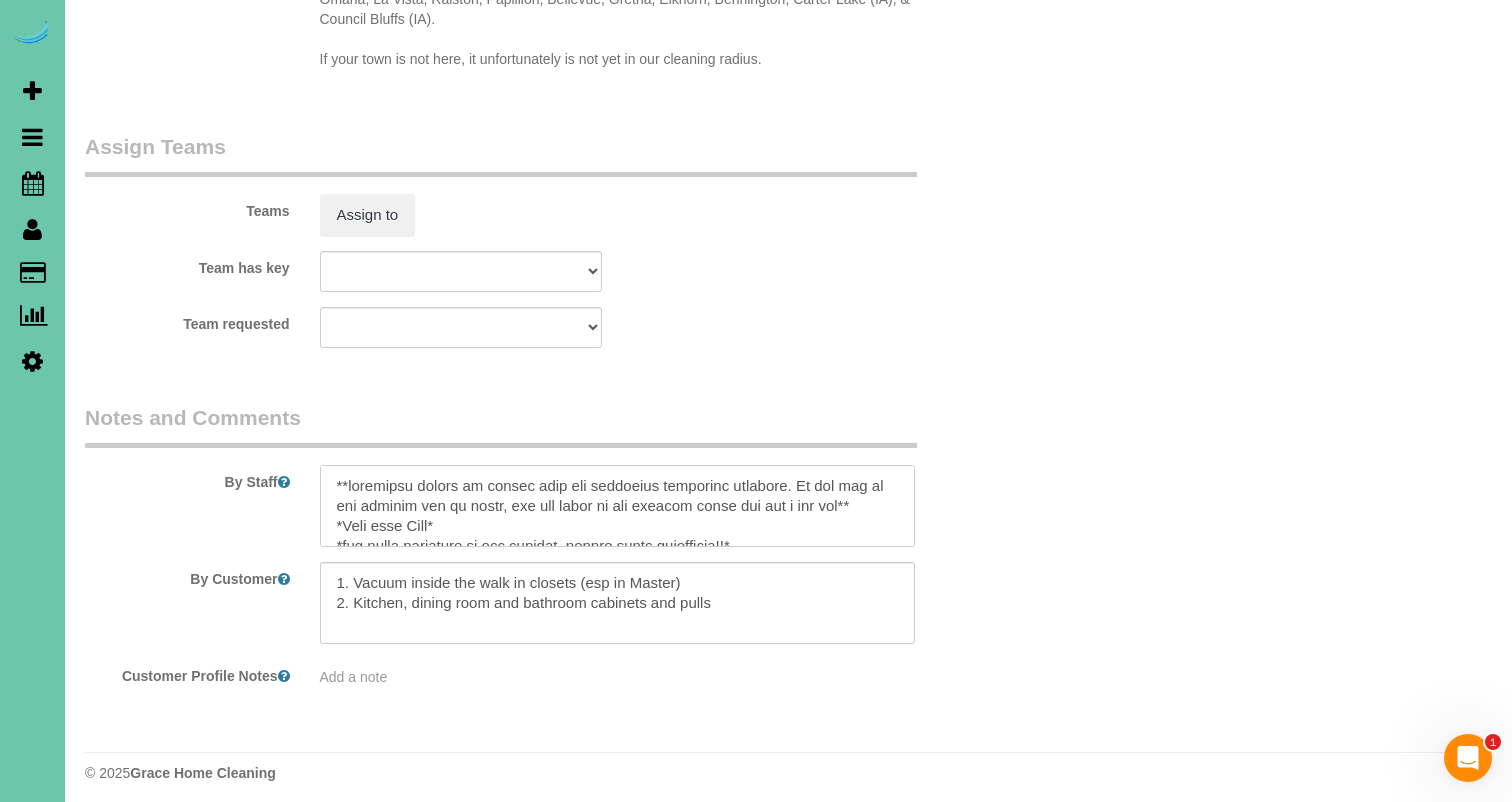 drag, startPoint x: 762, startPoint y: 484, endPoint x: 287, endPoint y: 434, distance: 477.62433 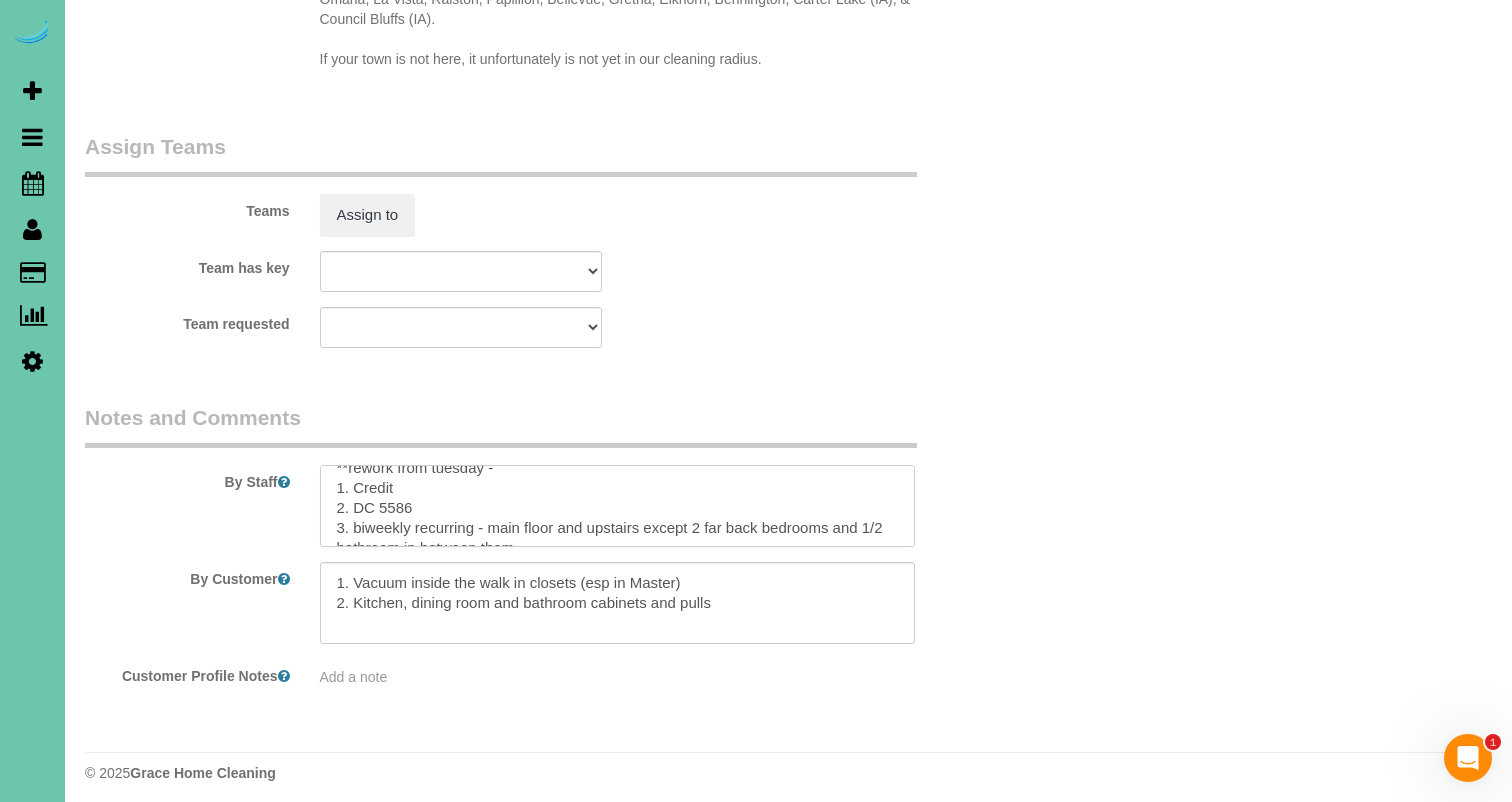 scroll, scrollTop: 21, scrollLeft: 0, axis: vertical 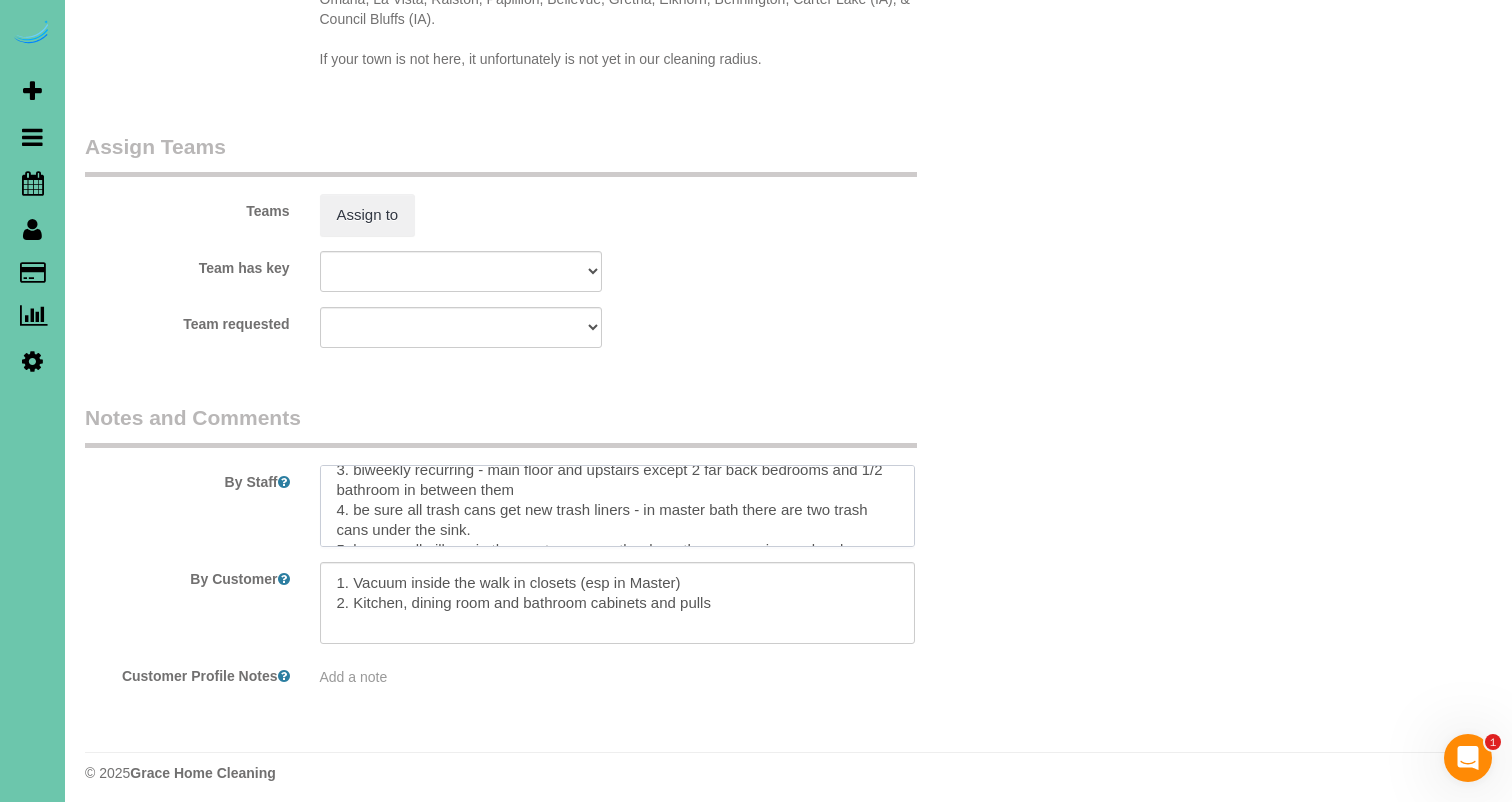 drag, startPoint x: 349, startPoint y: 516, endPoint x: 596, endPoint y: 482, distance: 249.3291 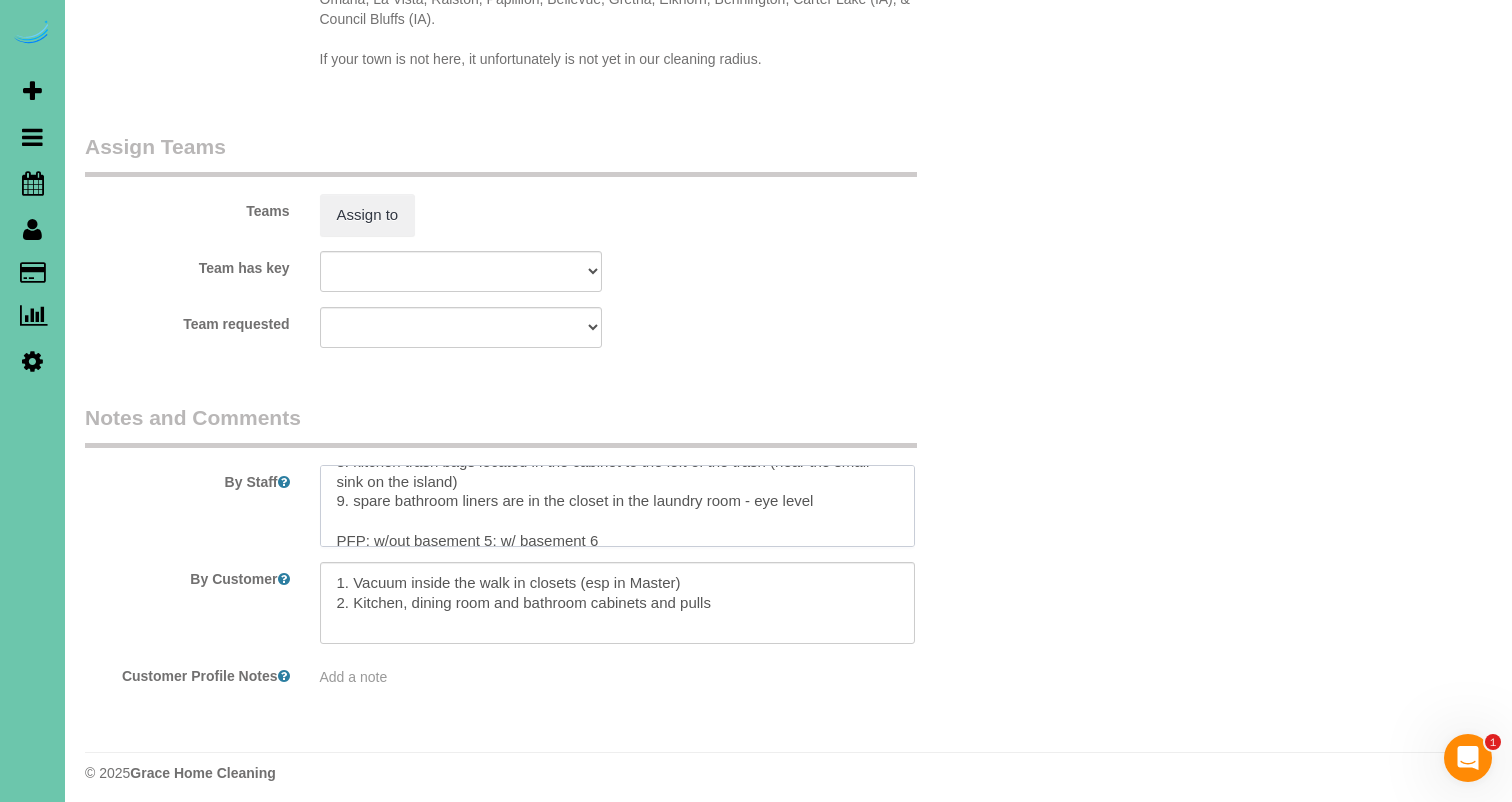 scroll, scrollTop: 263, scrollLeft: 0, axis: vertical 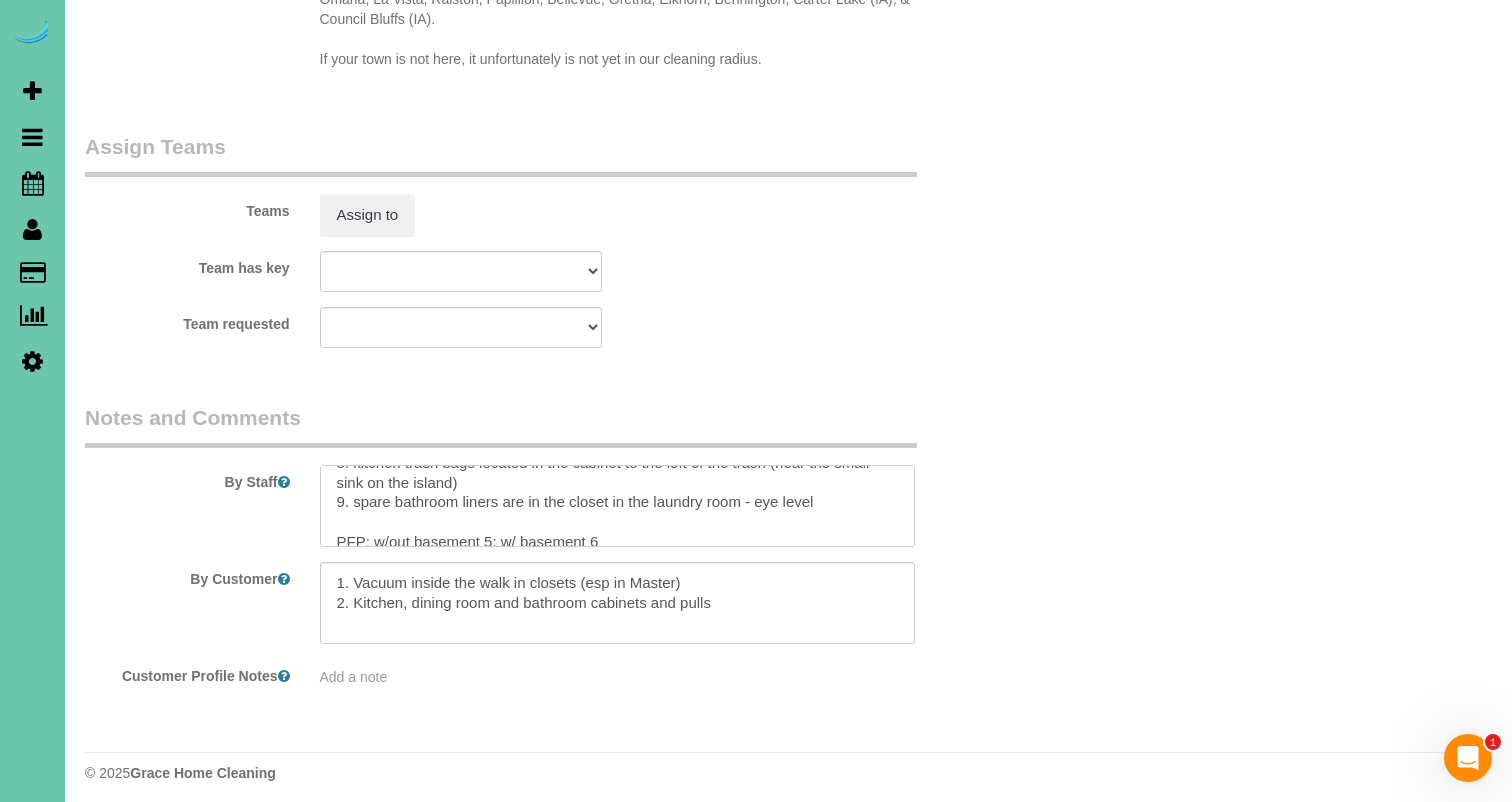 drag, startPoint x: 582, startPoint y: 518, endPoint x: 374, endPoint y: 518, distance: 208 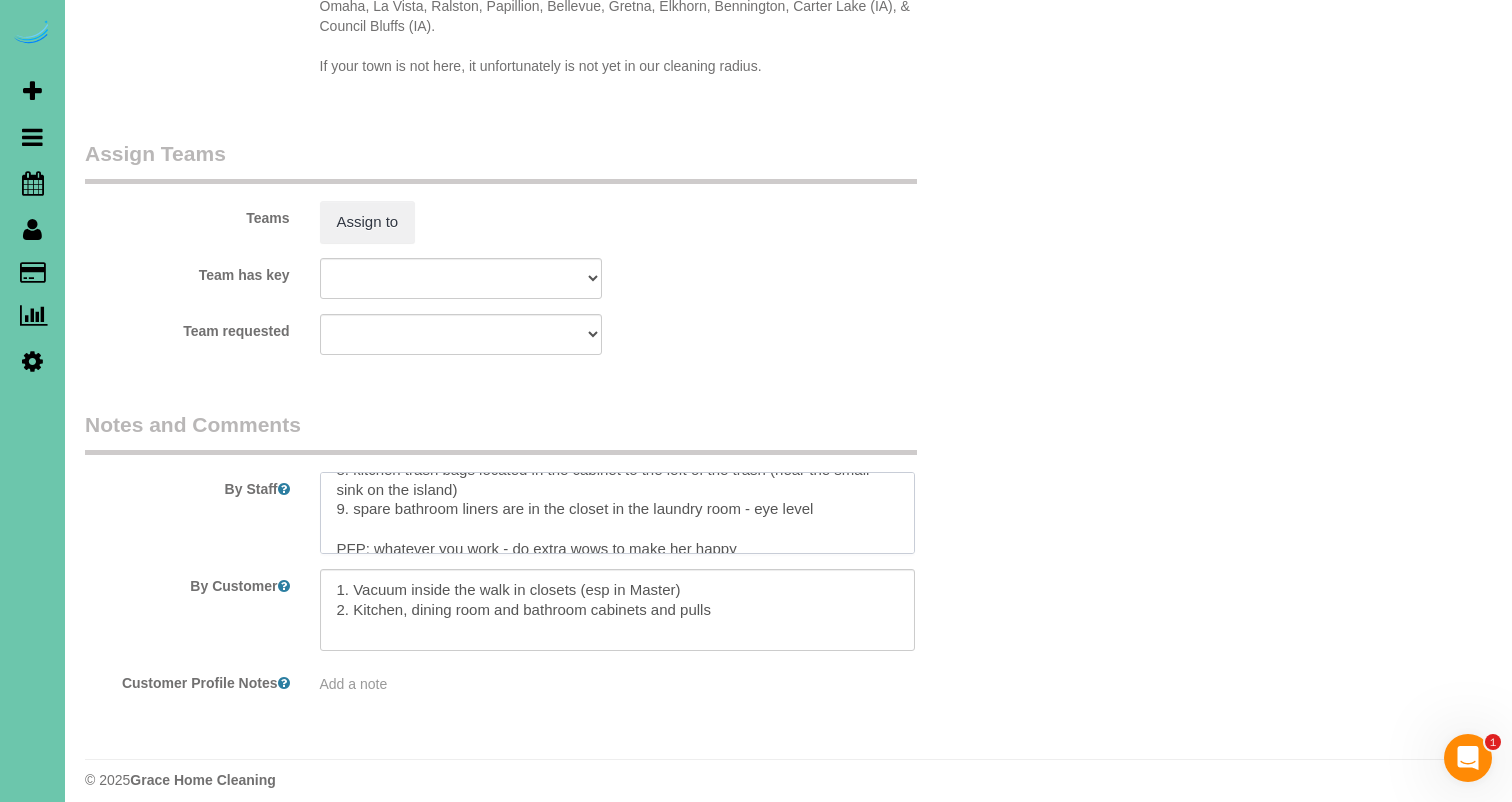 scroll, scrollTop: 2041, scrollLeft: 0, axis: vertical 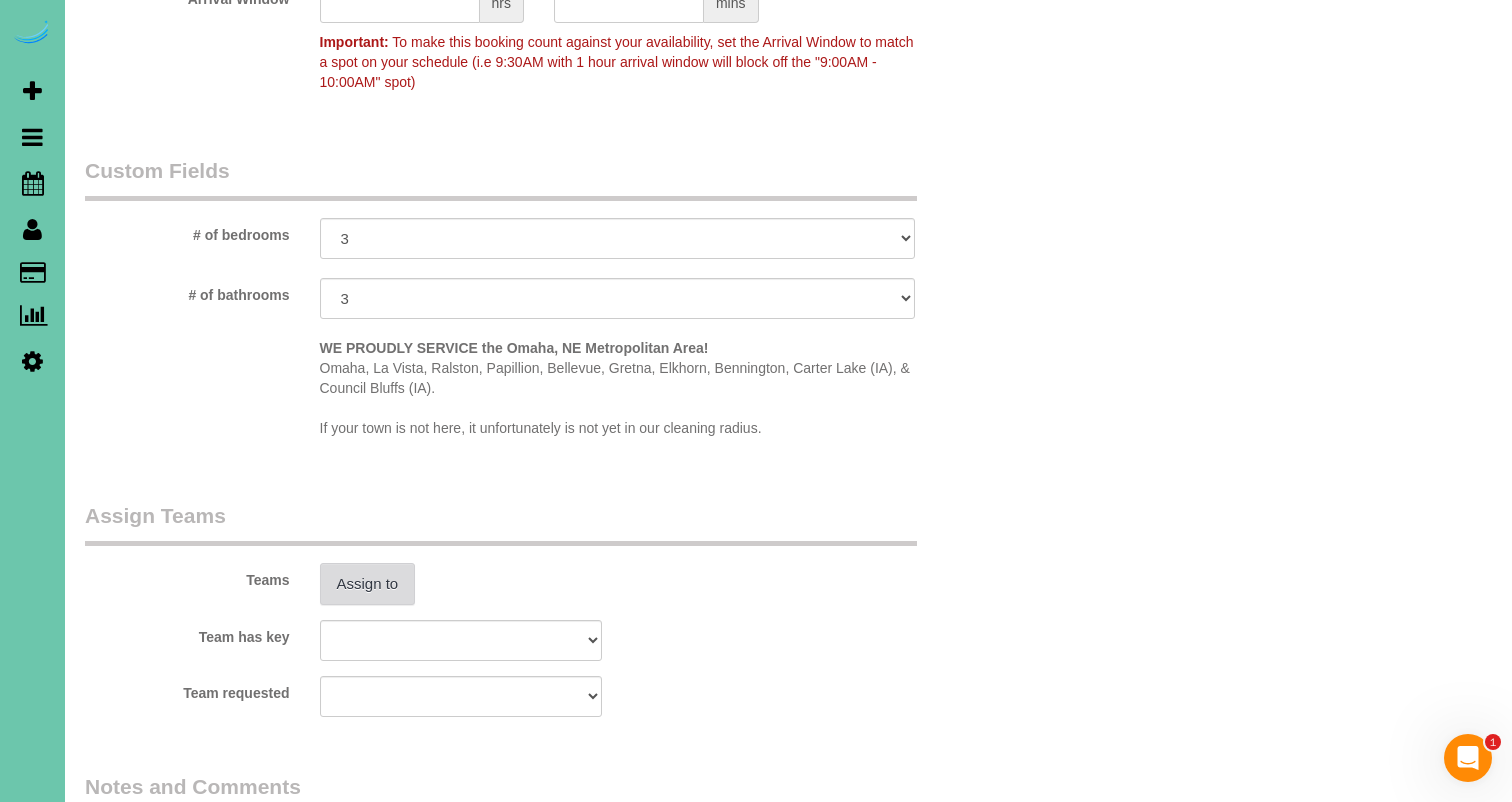 type on "**rework from tuesday -
1. Credit
2. DC 5586
3.
4. be sure all trash cans get new trash liners - in master bath there are two trash cans under the sink.
5. be sure all pillows in the master go exactly where they were prior, and make sure the grey comforter goes along the fee ( take a picture of bed to help you put everything back the same way )
6. Vacuum Master Bedroom Closet
7. please be sure to be wiping down the plantation shutters, window sills & cabinets - do not use white duster
8. kitchen trash bags located in the cabinet to the left of the trash (near the small sink on the island)
9. spare bathroom liners are in the closet in the laundry room - eye level
PFP: 2.5 - do extra wows to make her happy" 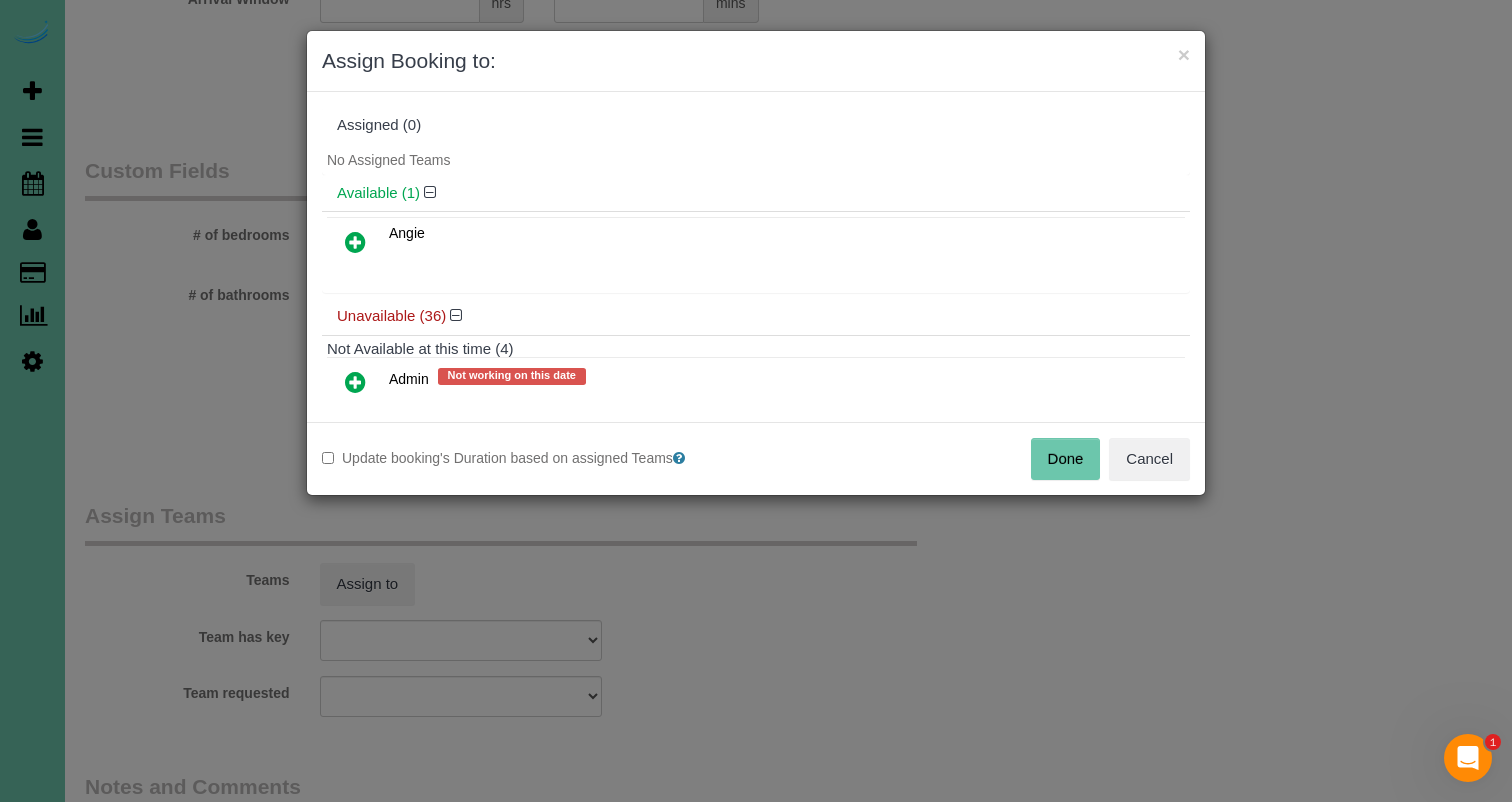 drag, startPoint x: 347, startPoint y: 247, endPoint x: 348, endPoint y: 257, distance: 10.049875 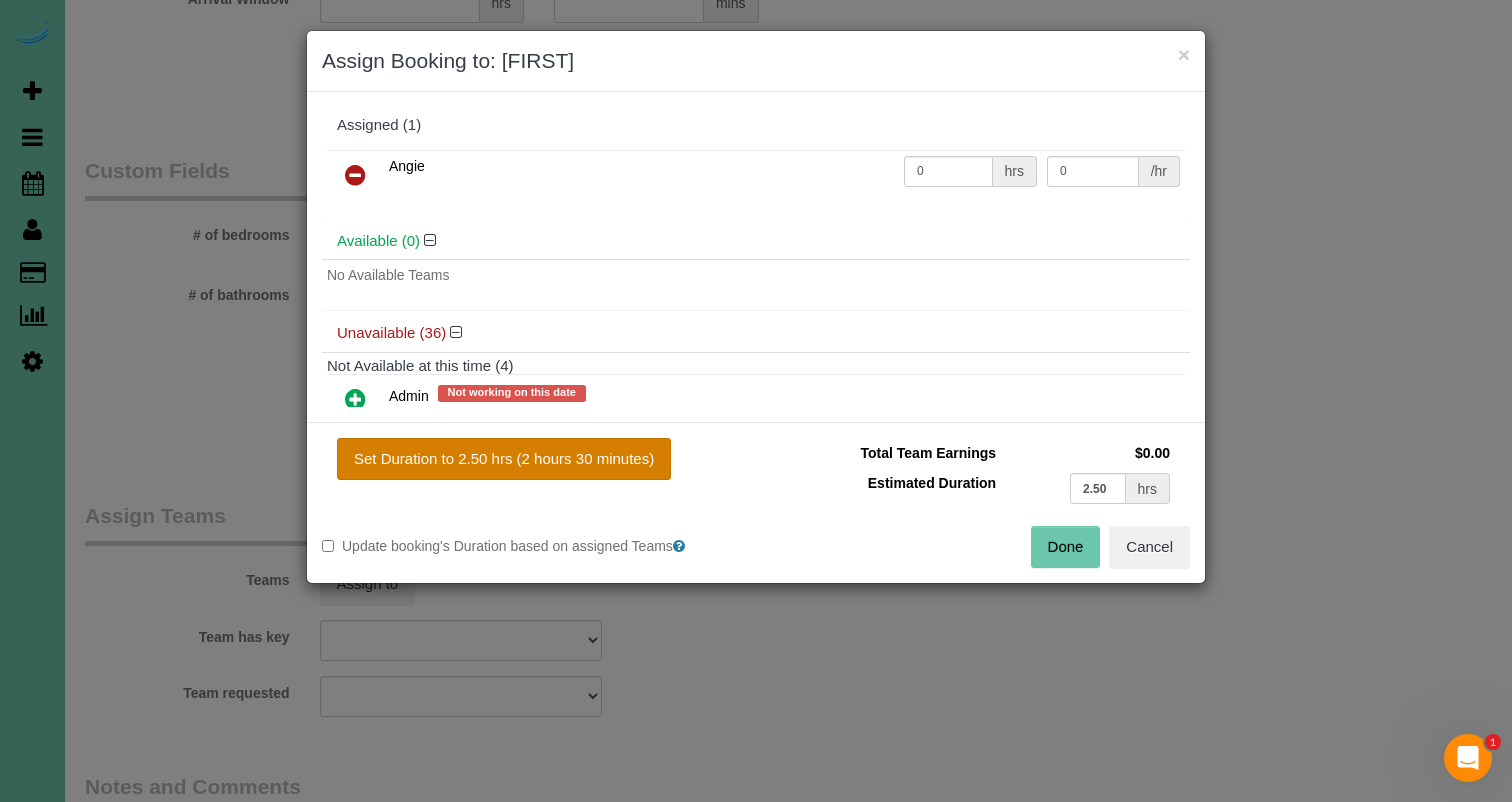 drag, startPoint x: 516, startPoint y: 466, endPoint x: 585, endPoint y: 474, distance: 69.46222 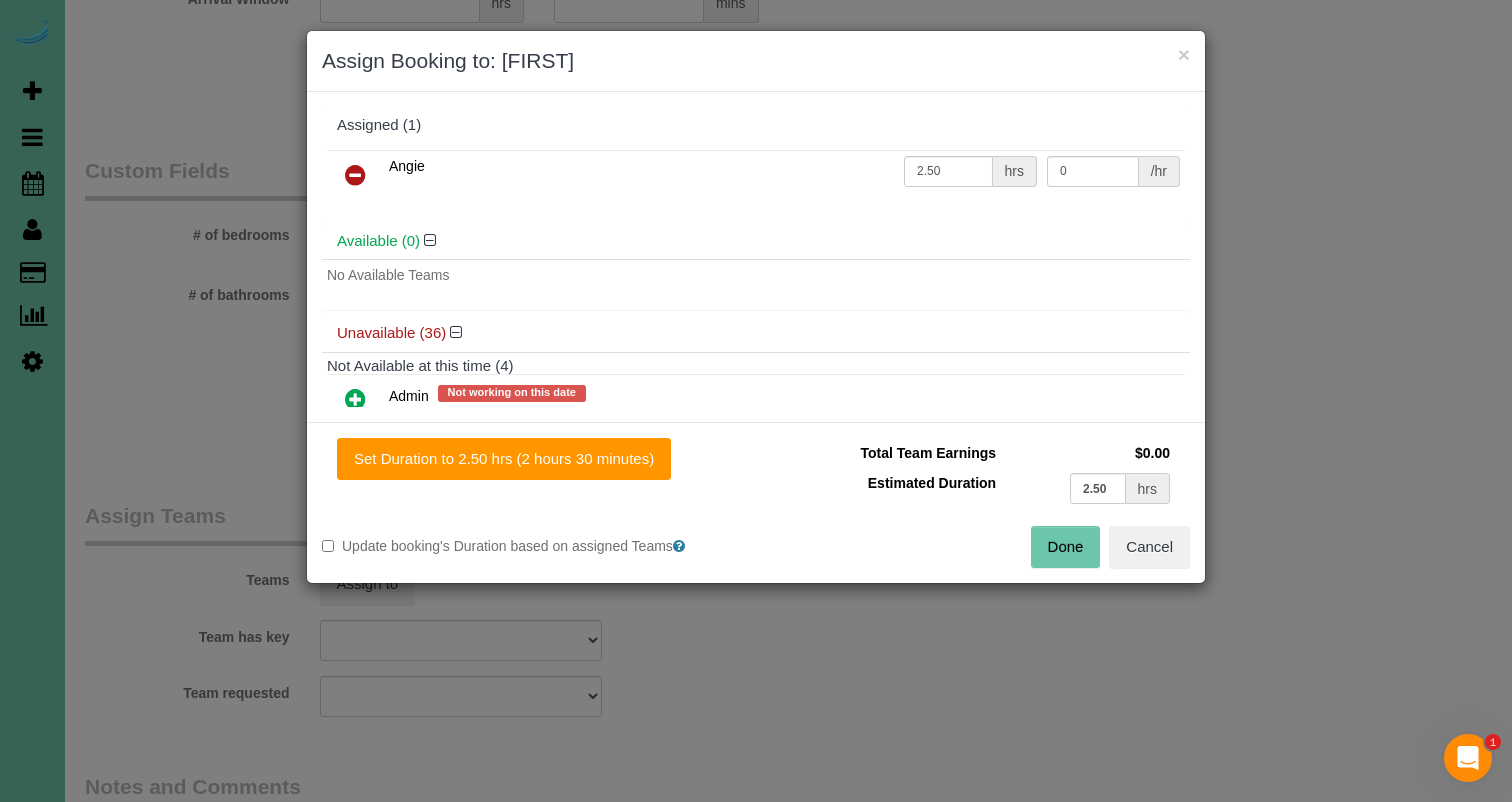 drag, startPoint x: 1062, startPoint y: 539, endPoint x: 904, endPoint y: 483, distance: 167.63054 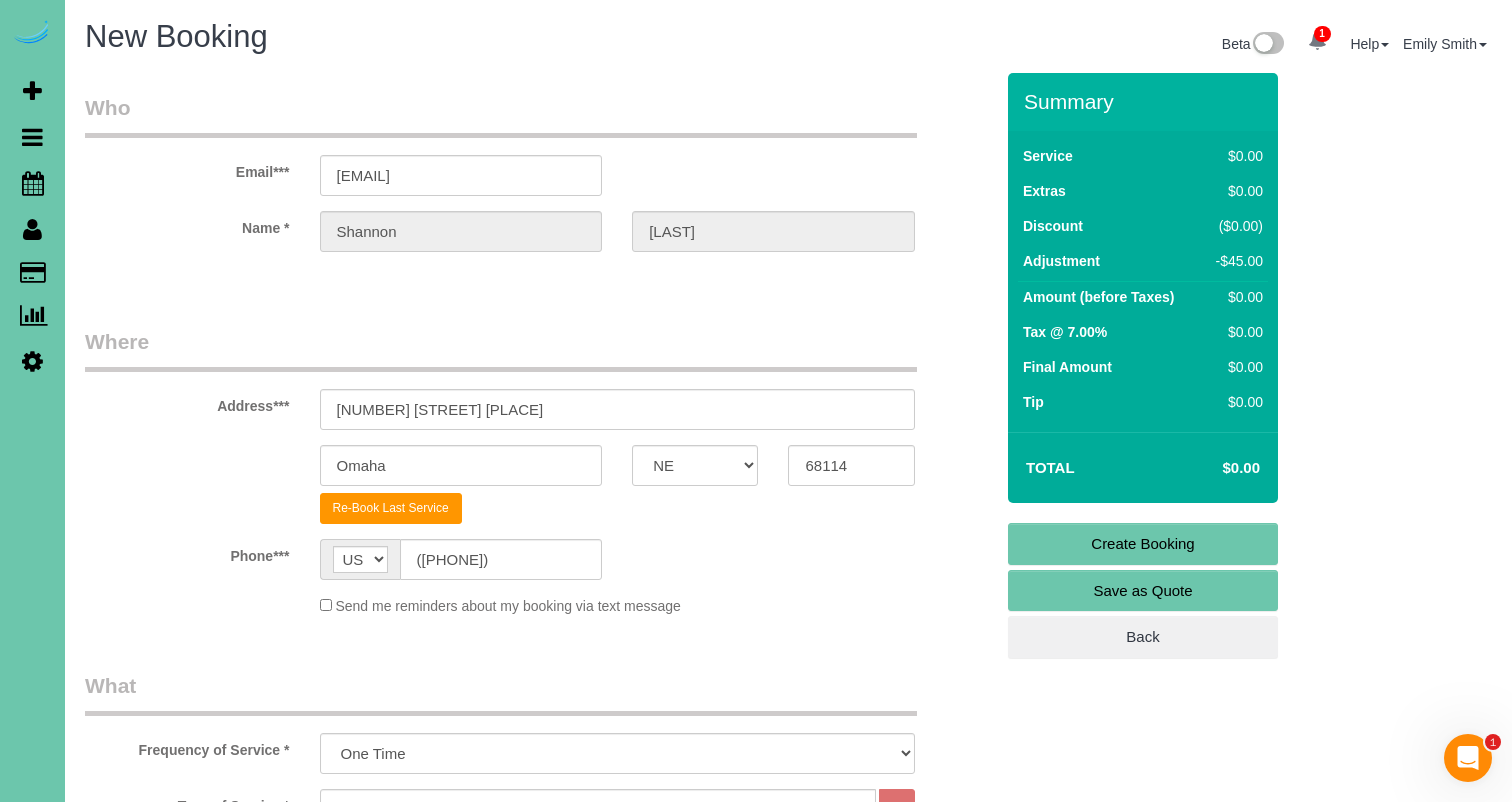 scroll, scrollTop: 0, scrollLeft: 0, axis: both 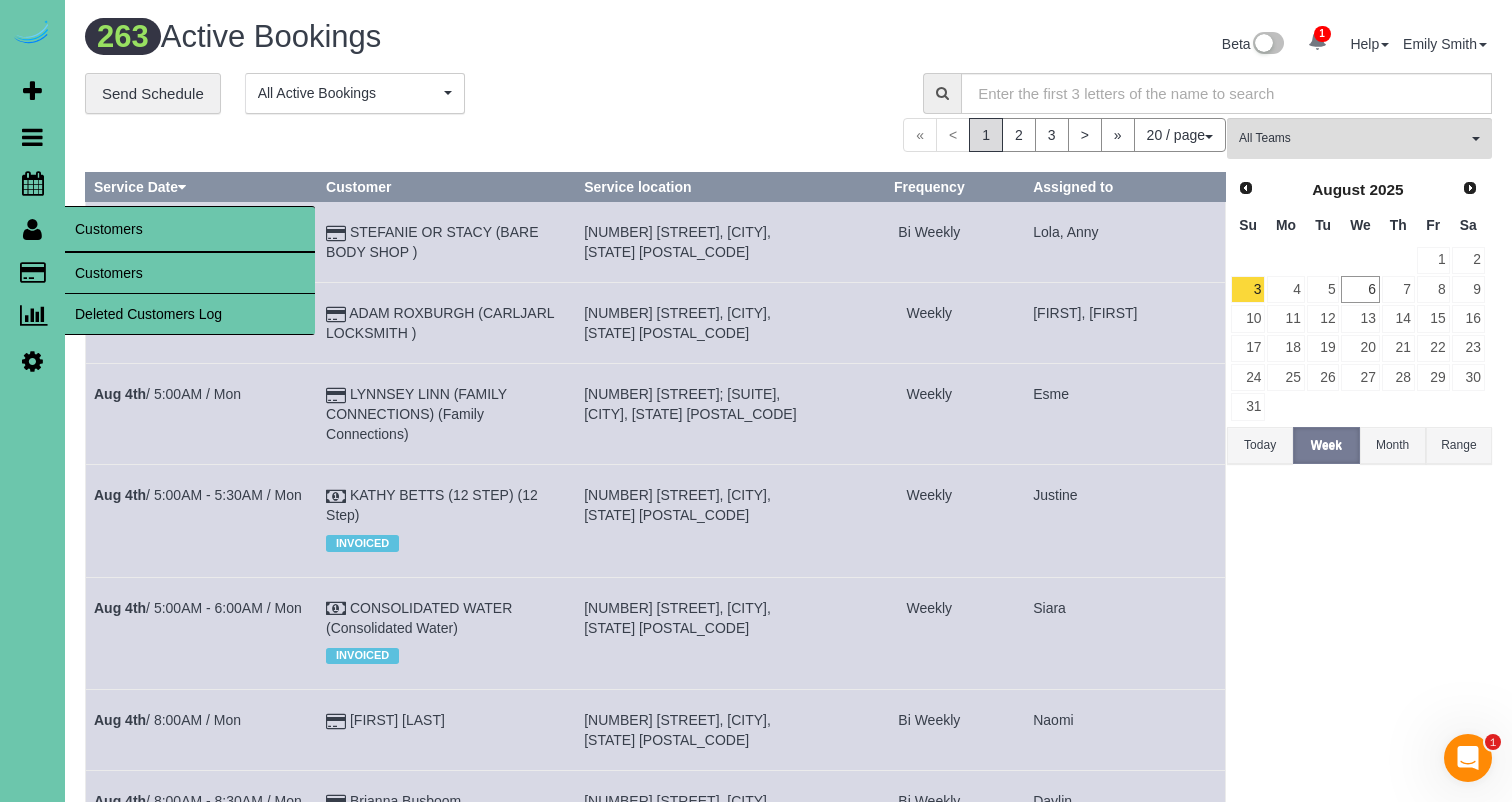 click on "Customers" at bounding box center [190, 273] 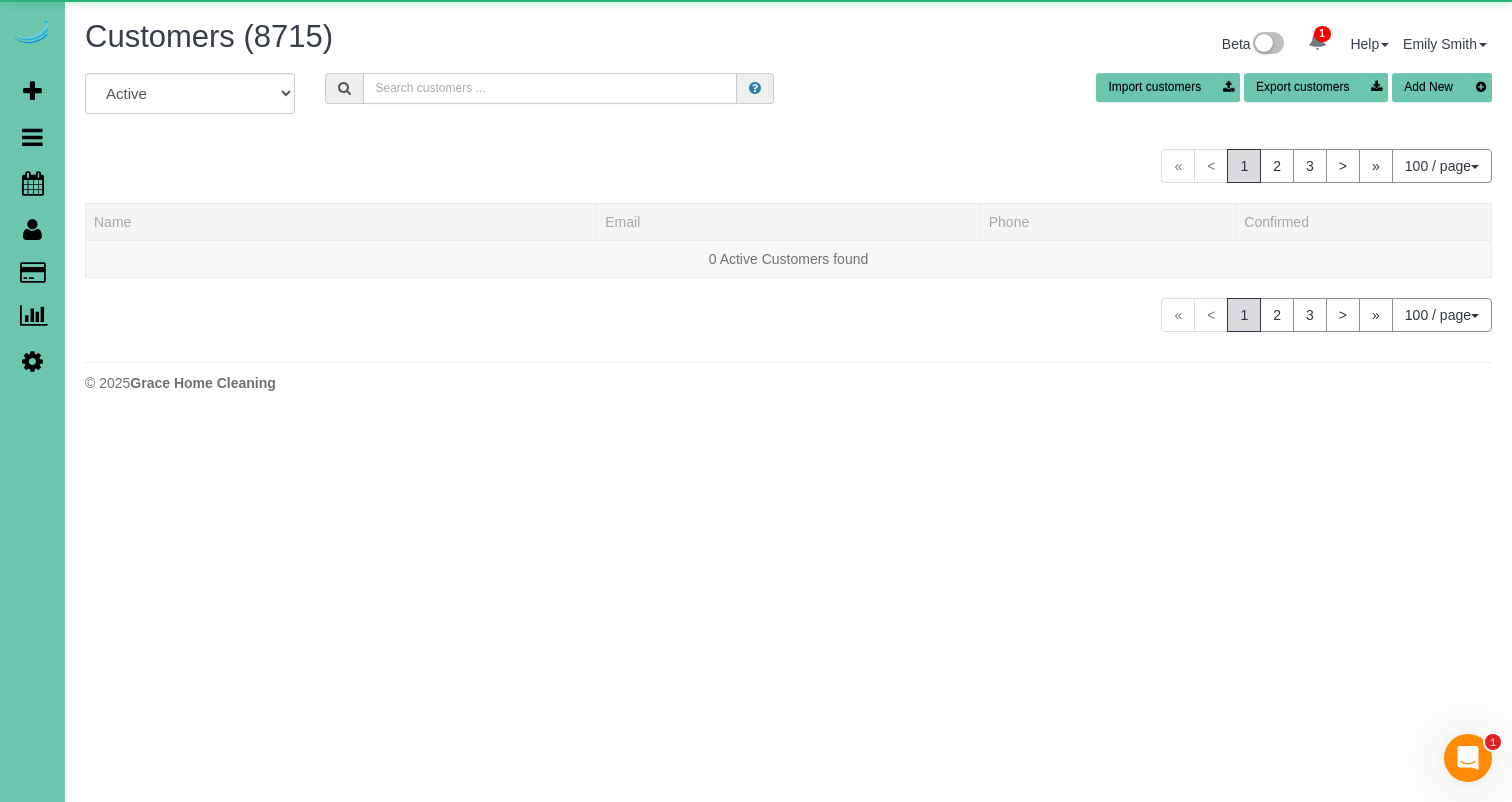 click at bounding box center [550, 88] 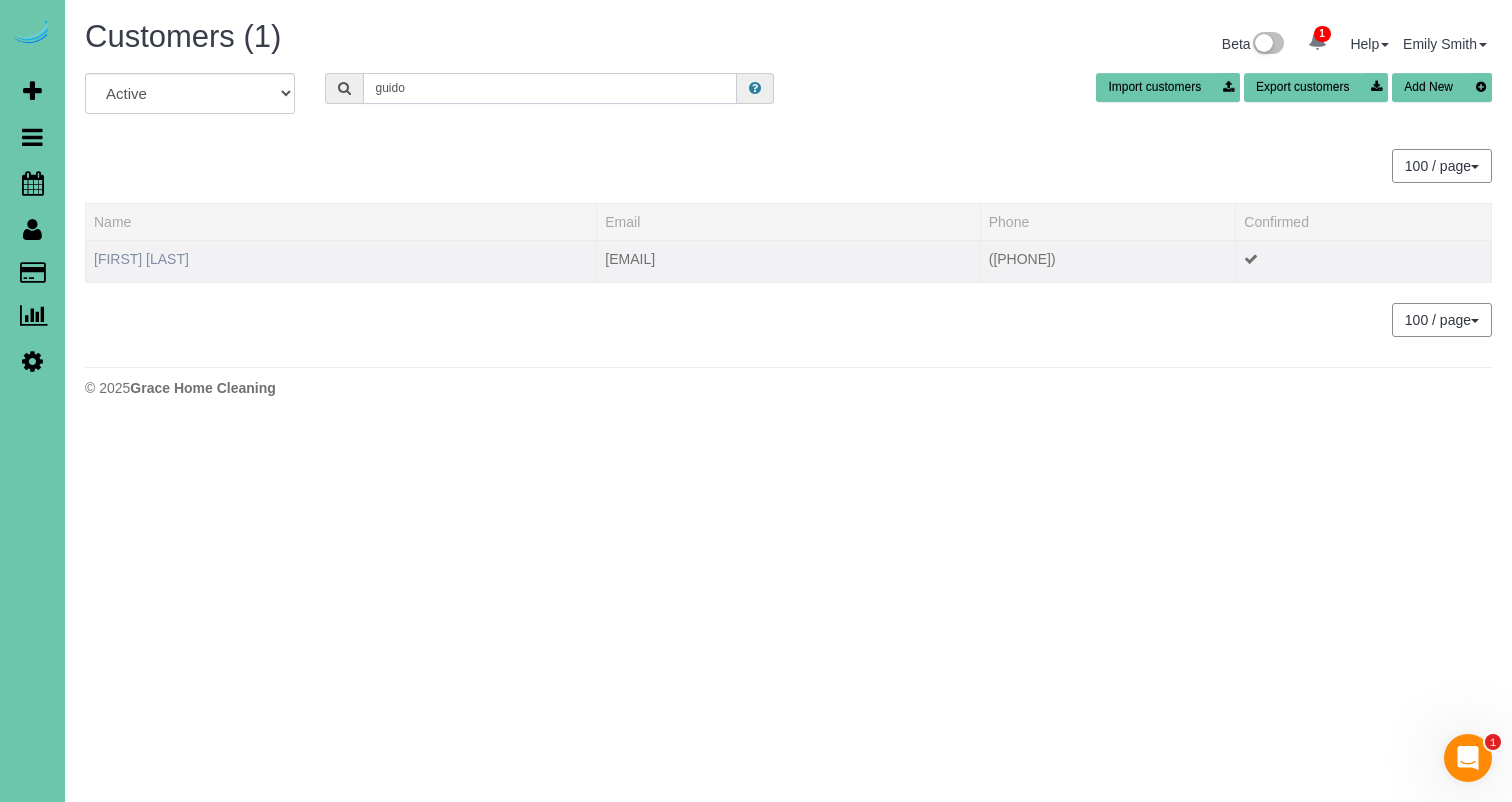 type on "guido" 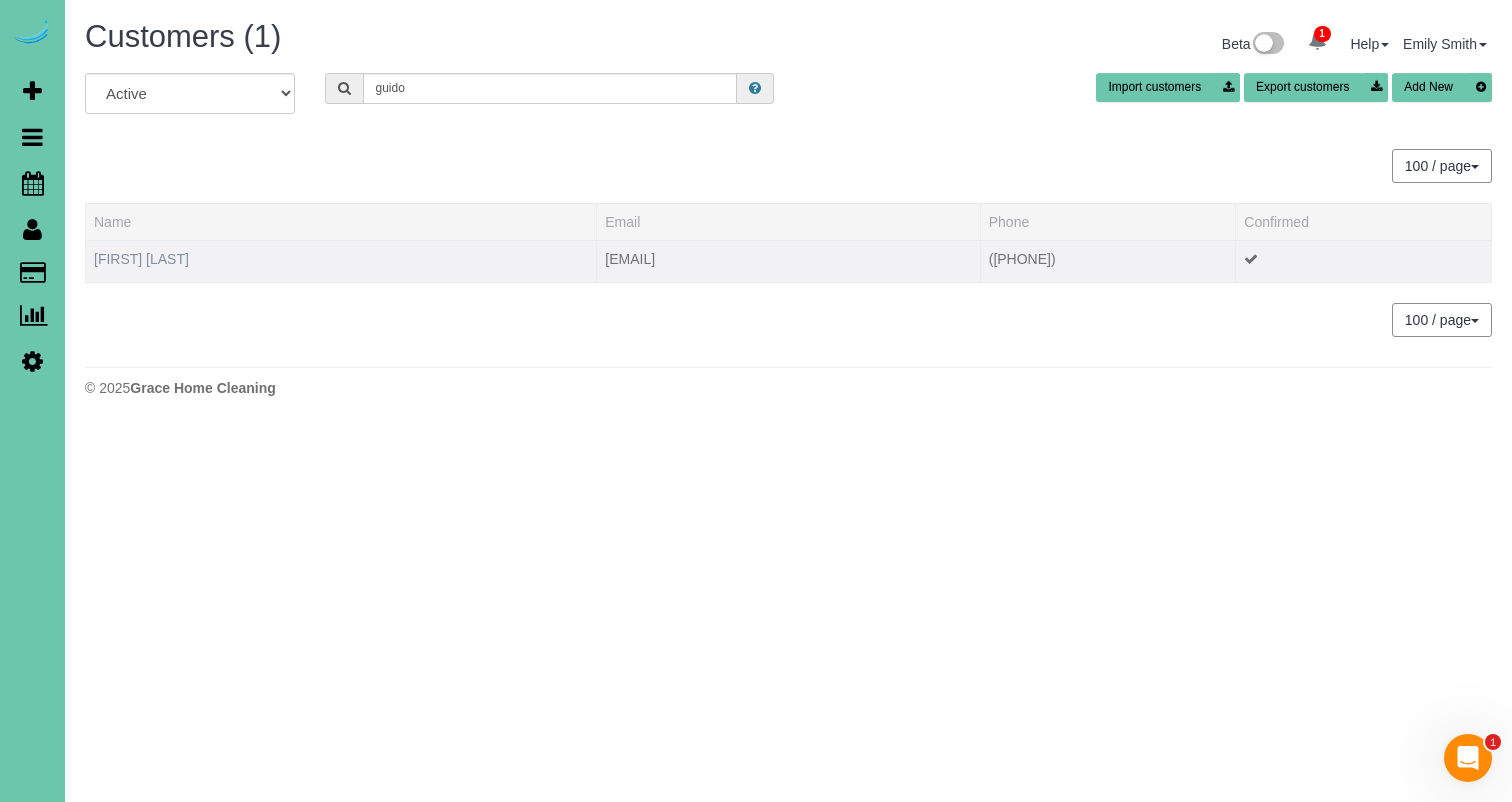 click on "Liz Guido" at bounding box center (141, 259) 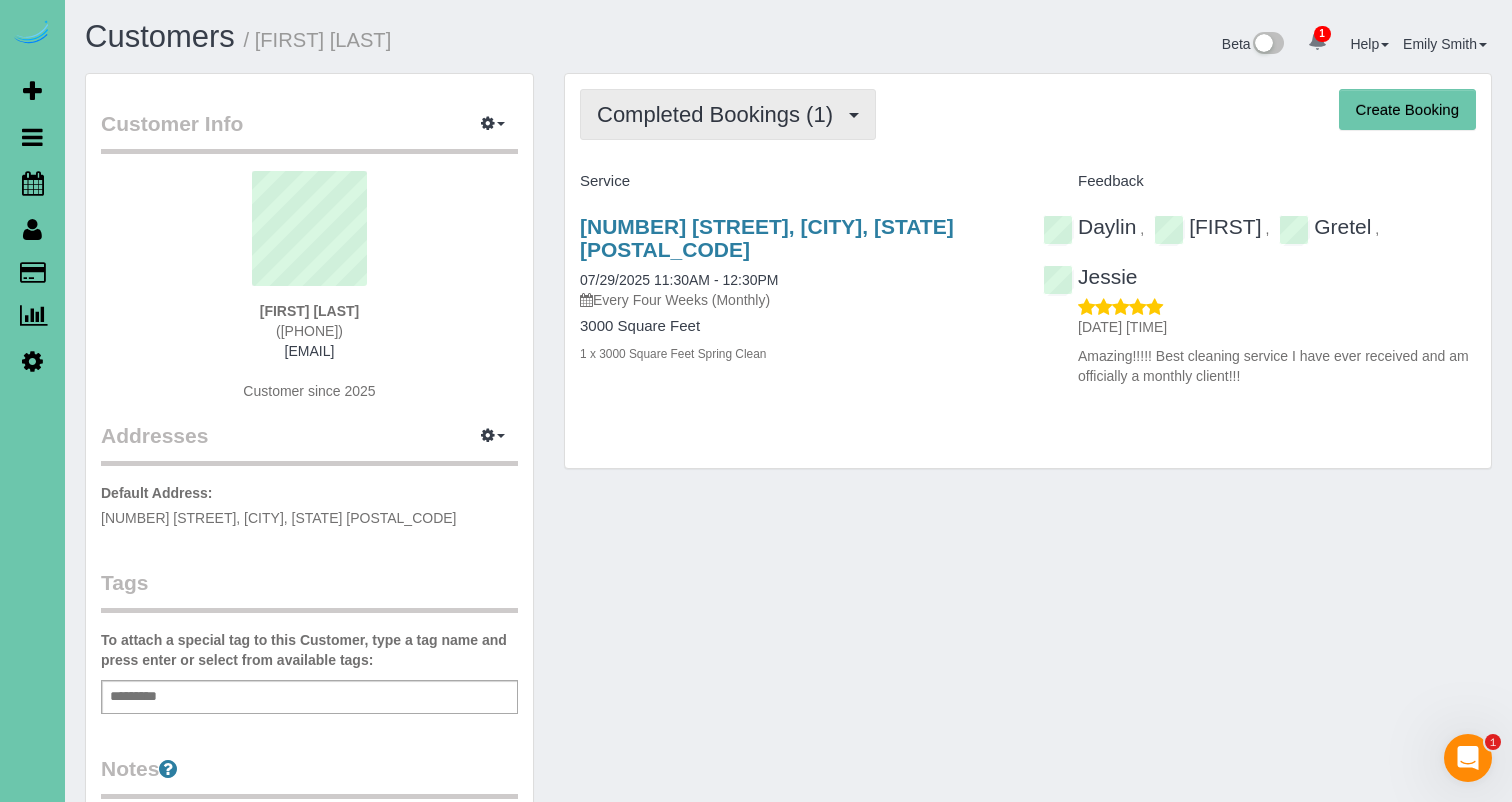 click on "Completed Bookings (1)" at bounding box center [720, 114] 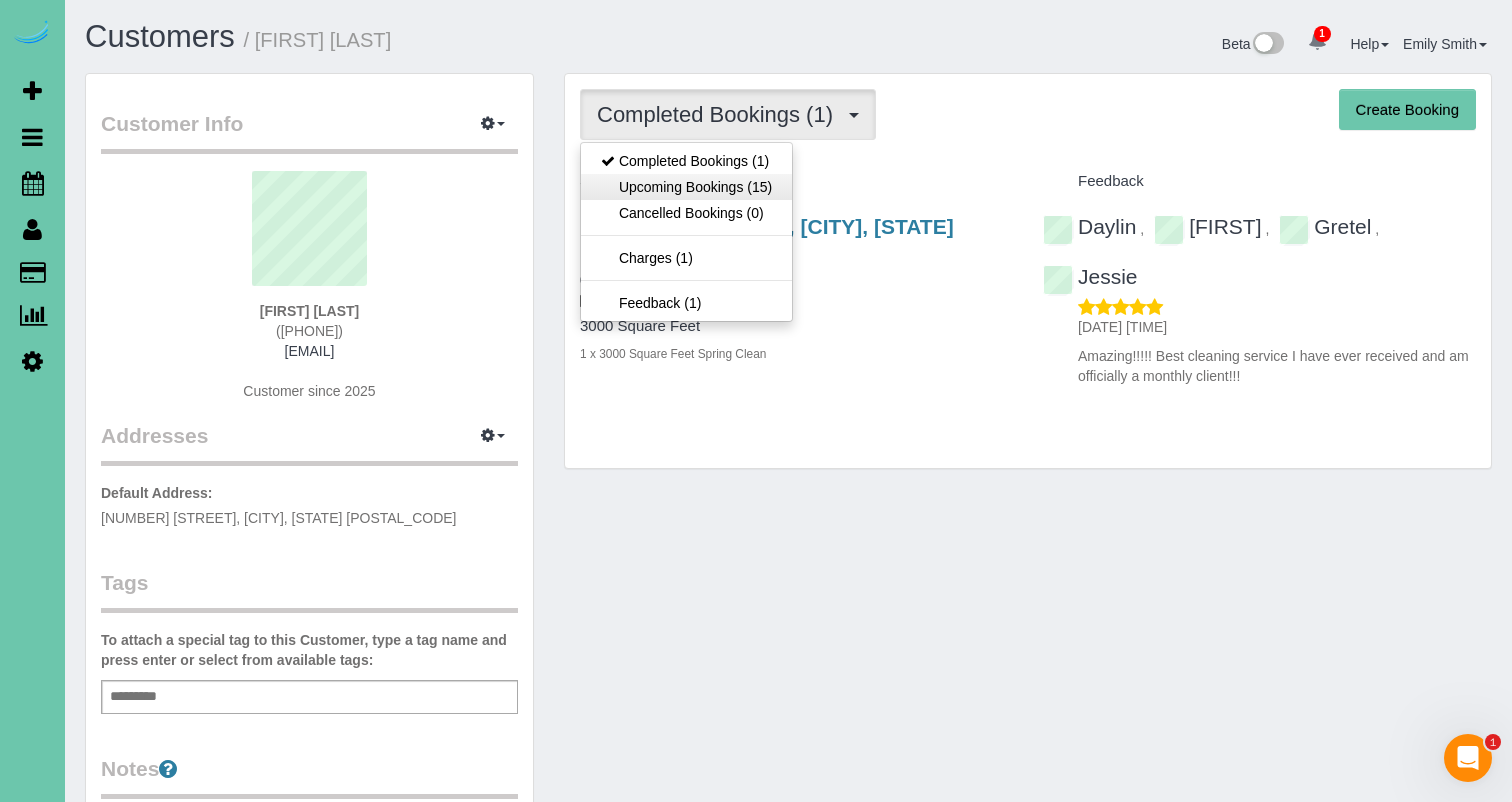 click on "Upcoming Bookings (15)" at bounding box center (686, 187) 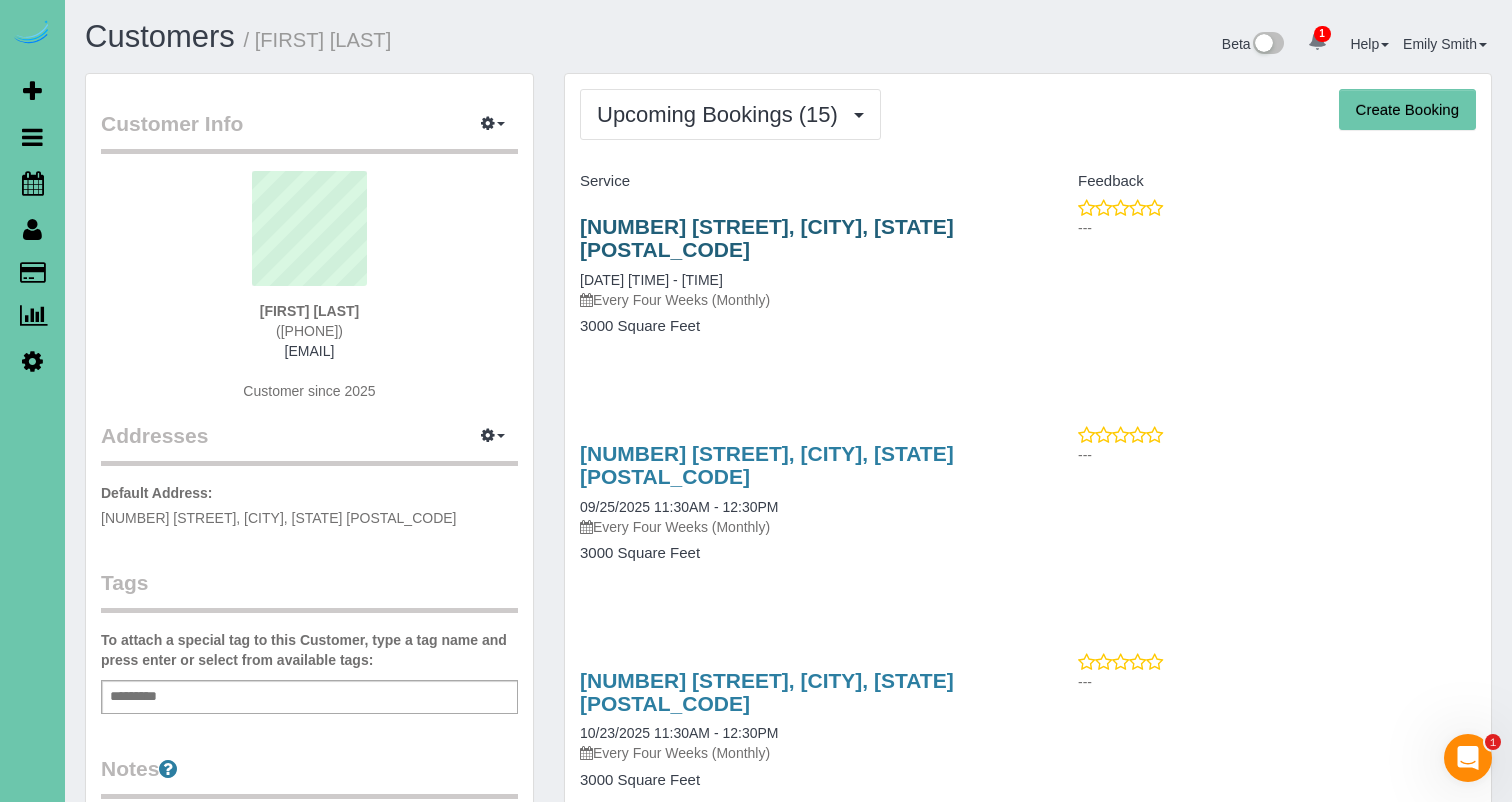 click on "18632 Emiline St, Omaha, NE 68136" at bounding box center [767, 238] 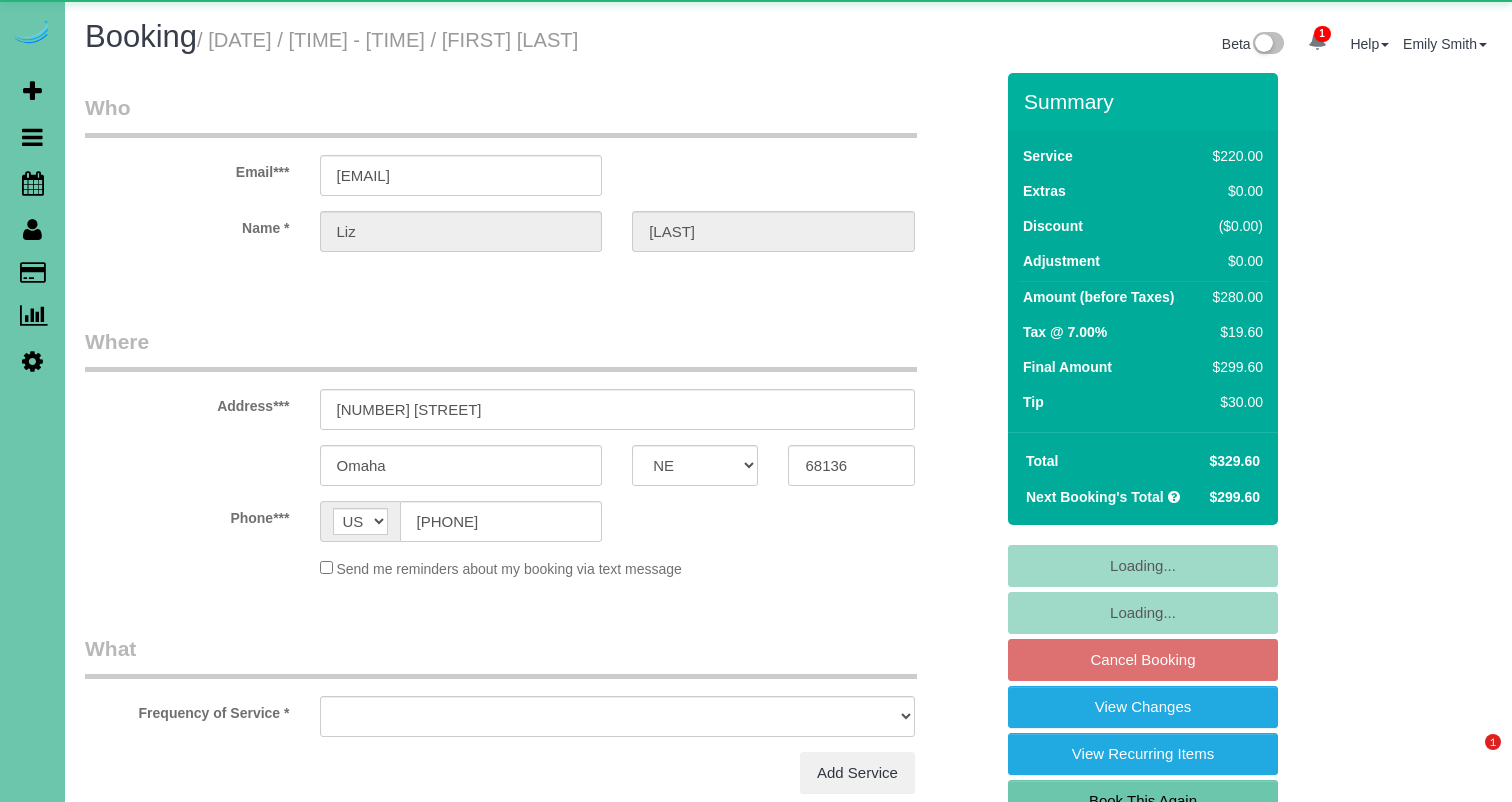 select on "NE" 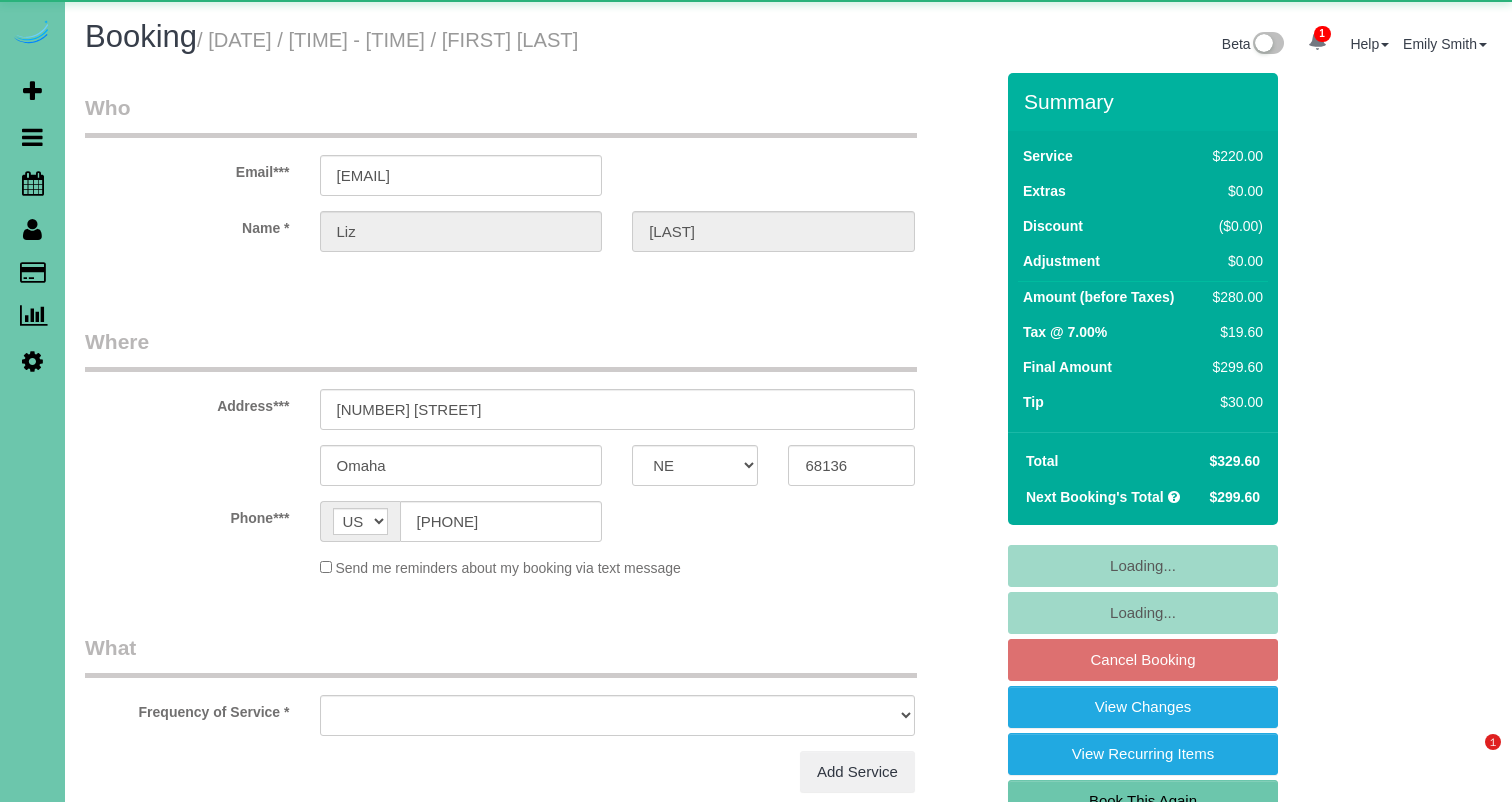 scroll, scrollTop: 0, scrollLeft: 0, axis: both 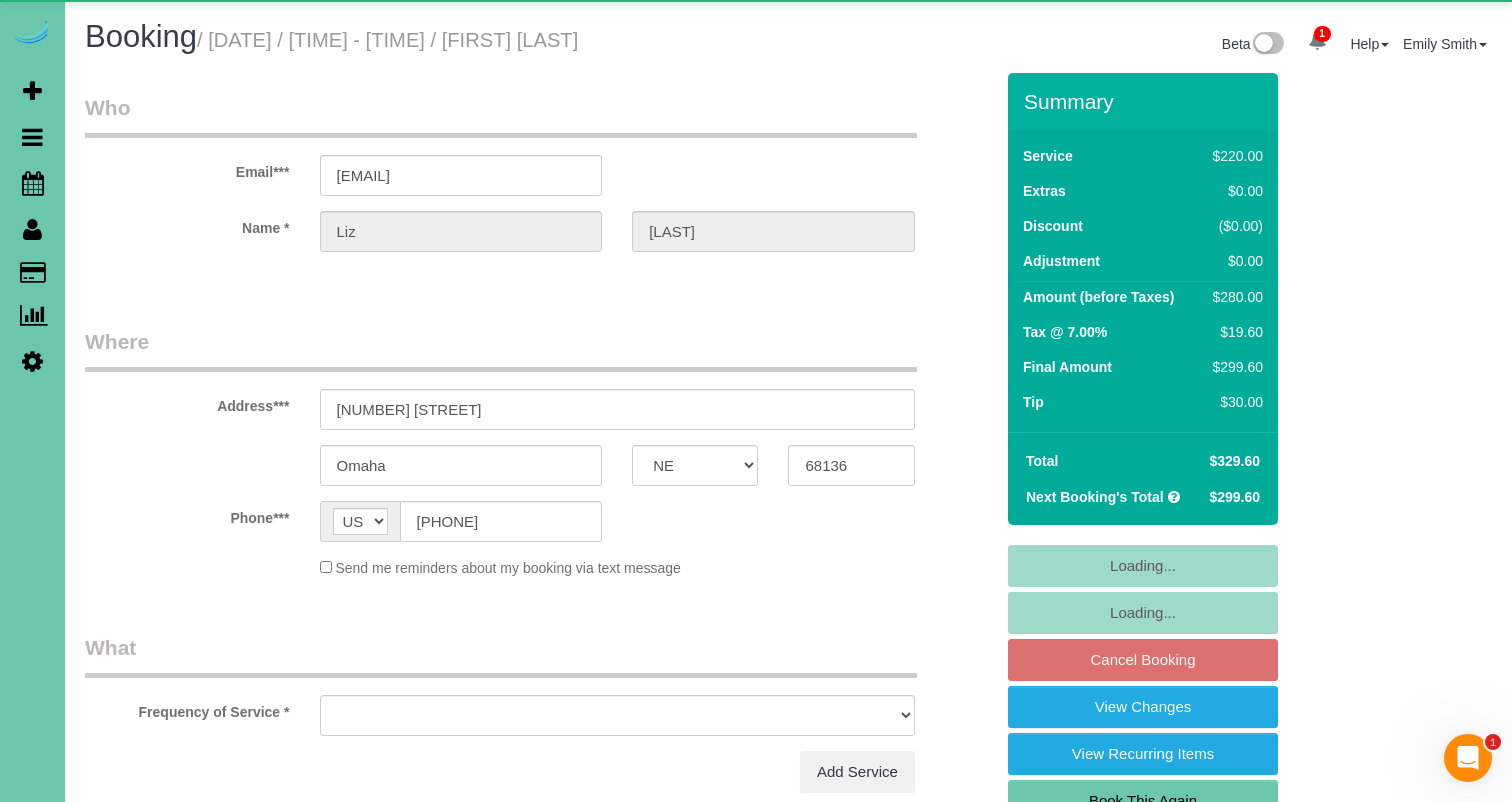 select on "object:658" 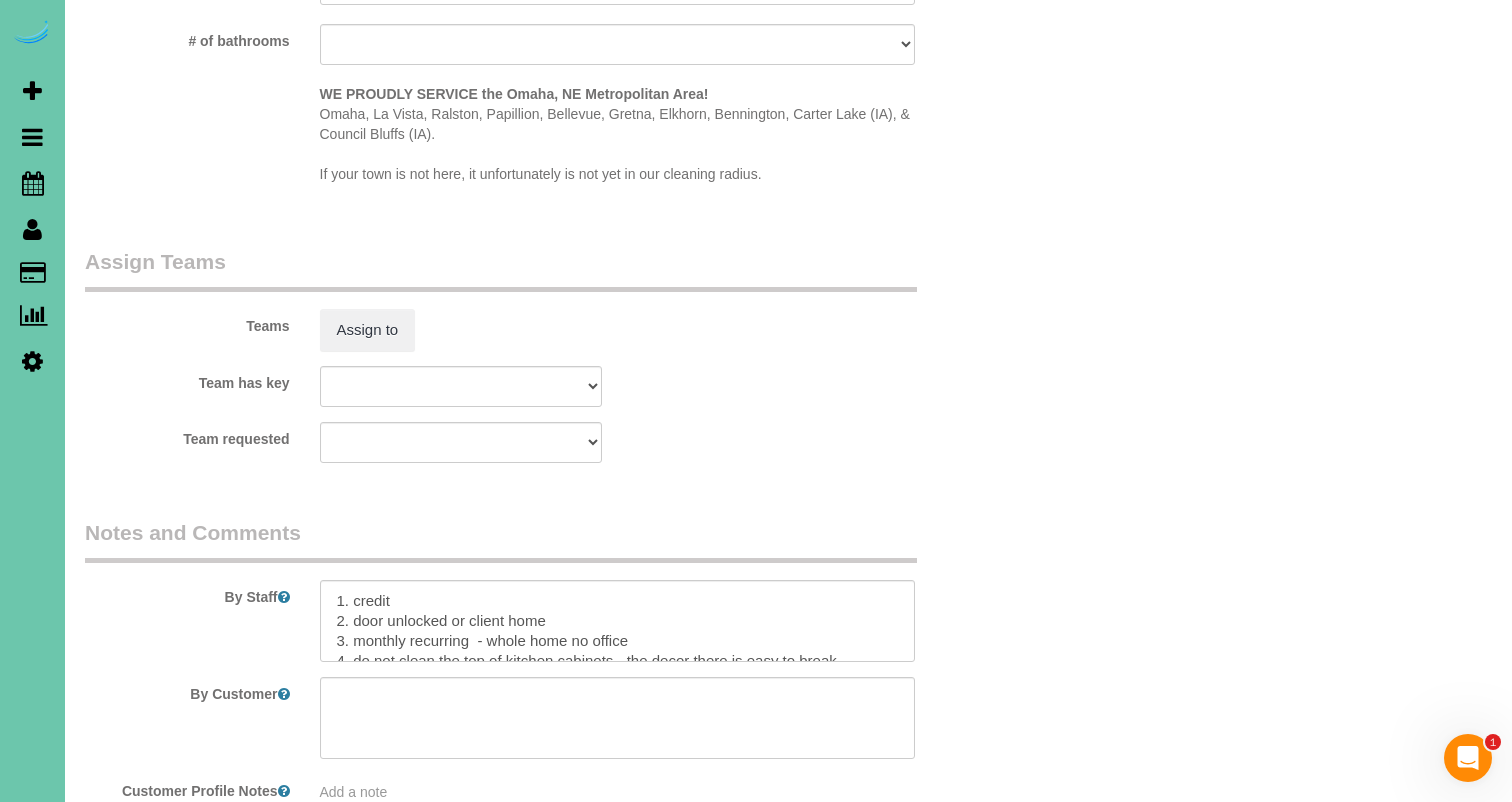 scroll, scrollTop: 2171, scrollLeft: 0, axis: vertical 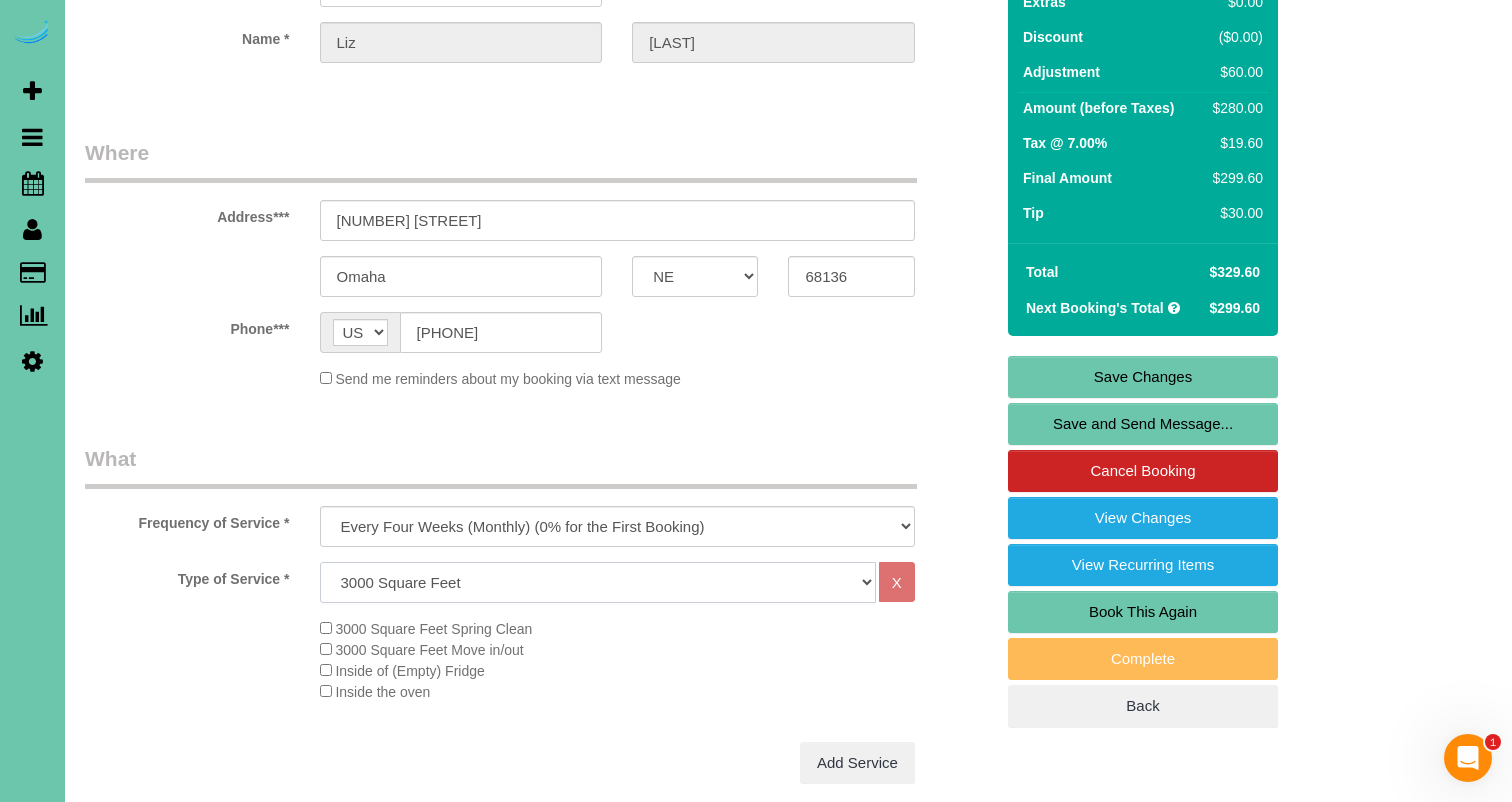 select on "28" 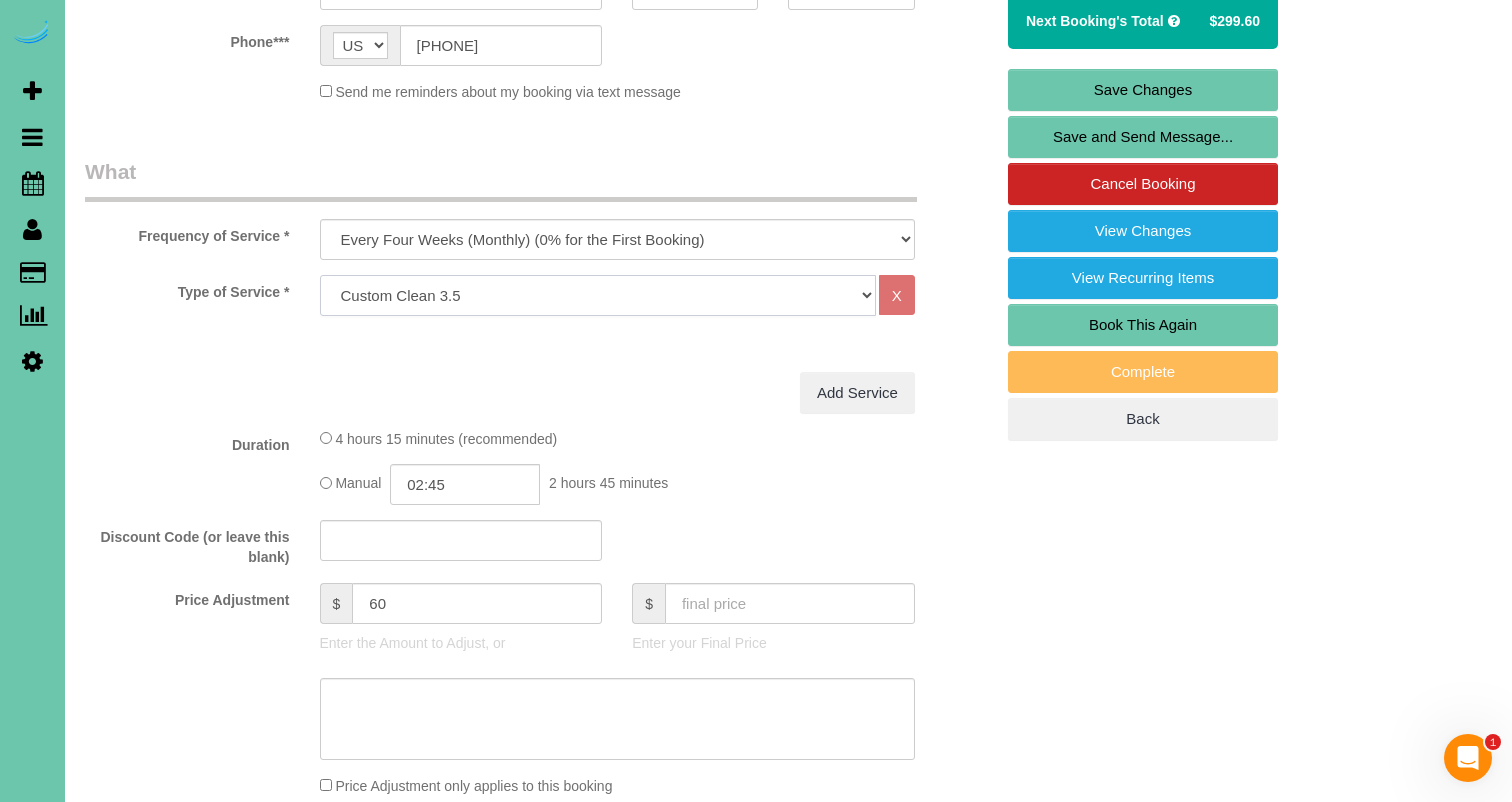 scroll, scrollTop: 485, scrollLeft: 0, axis: vertical 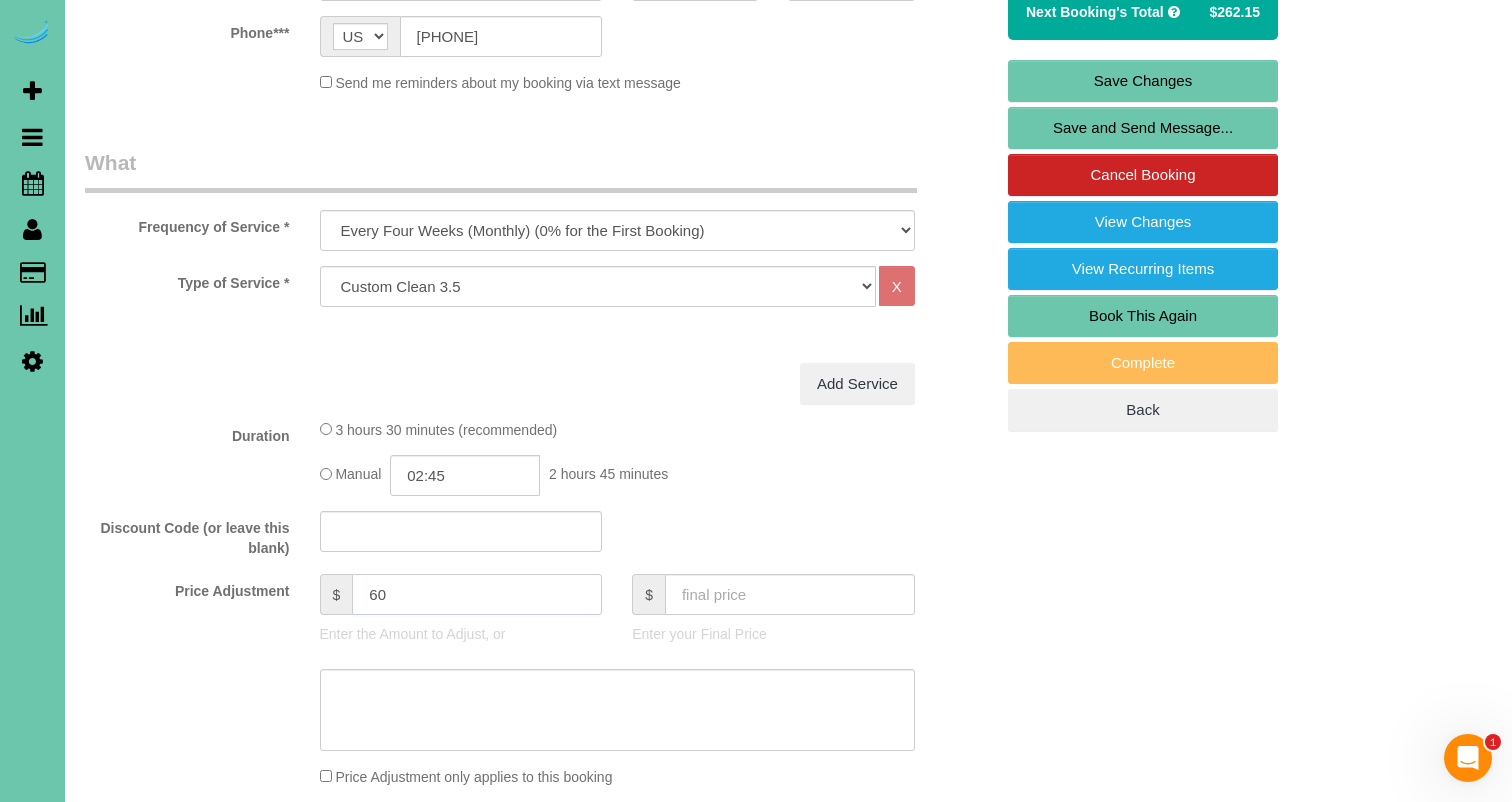 drag, startPoint x: 411, startPoint y: 595, endPoint x: 256, endPoint y: 577, distance: 156.04166 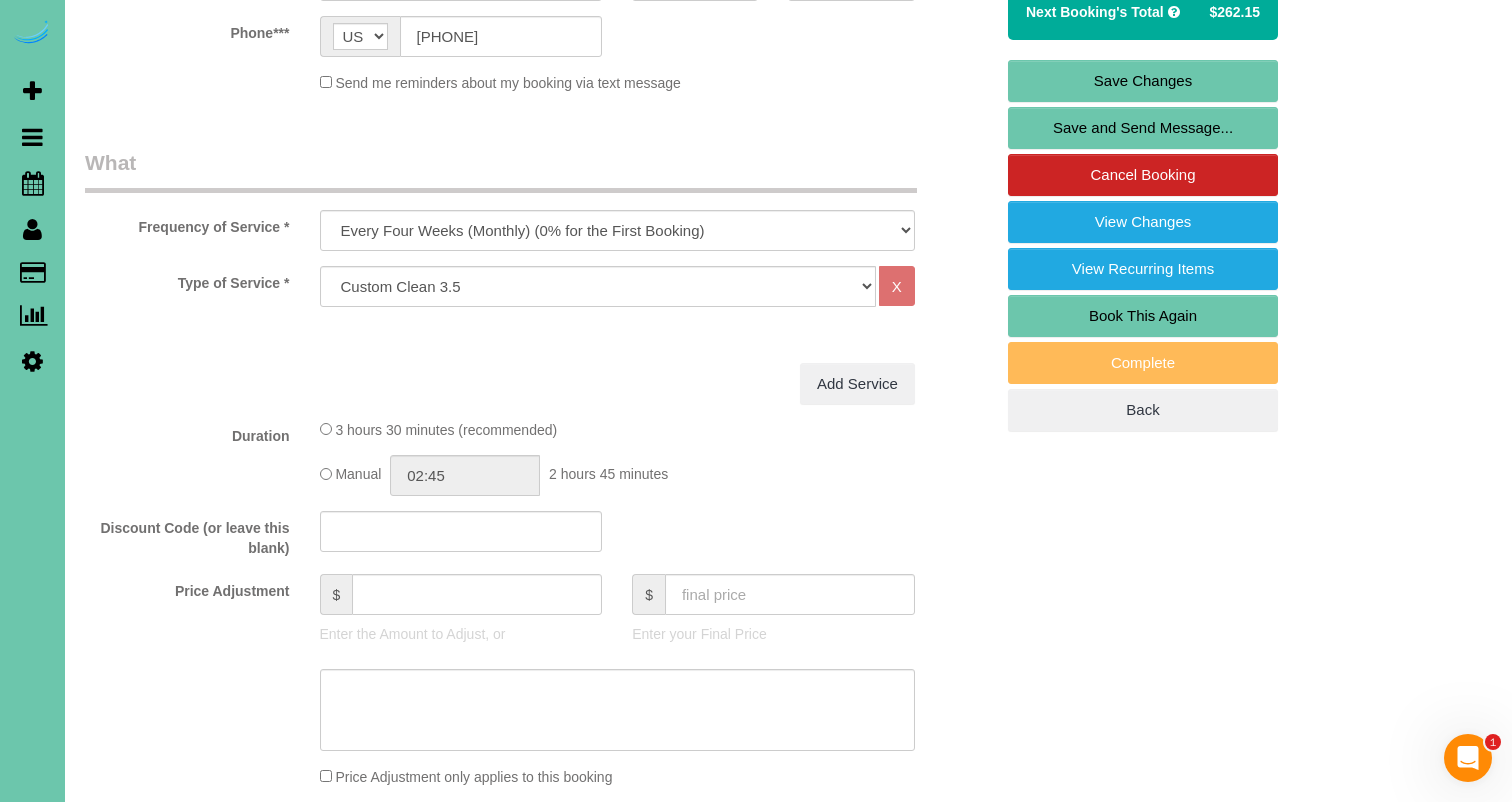 type on "0" 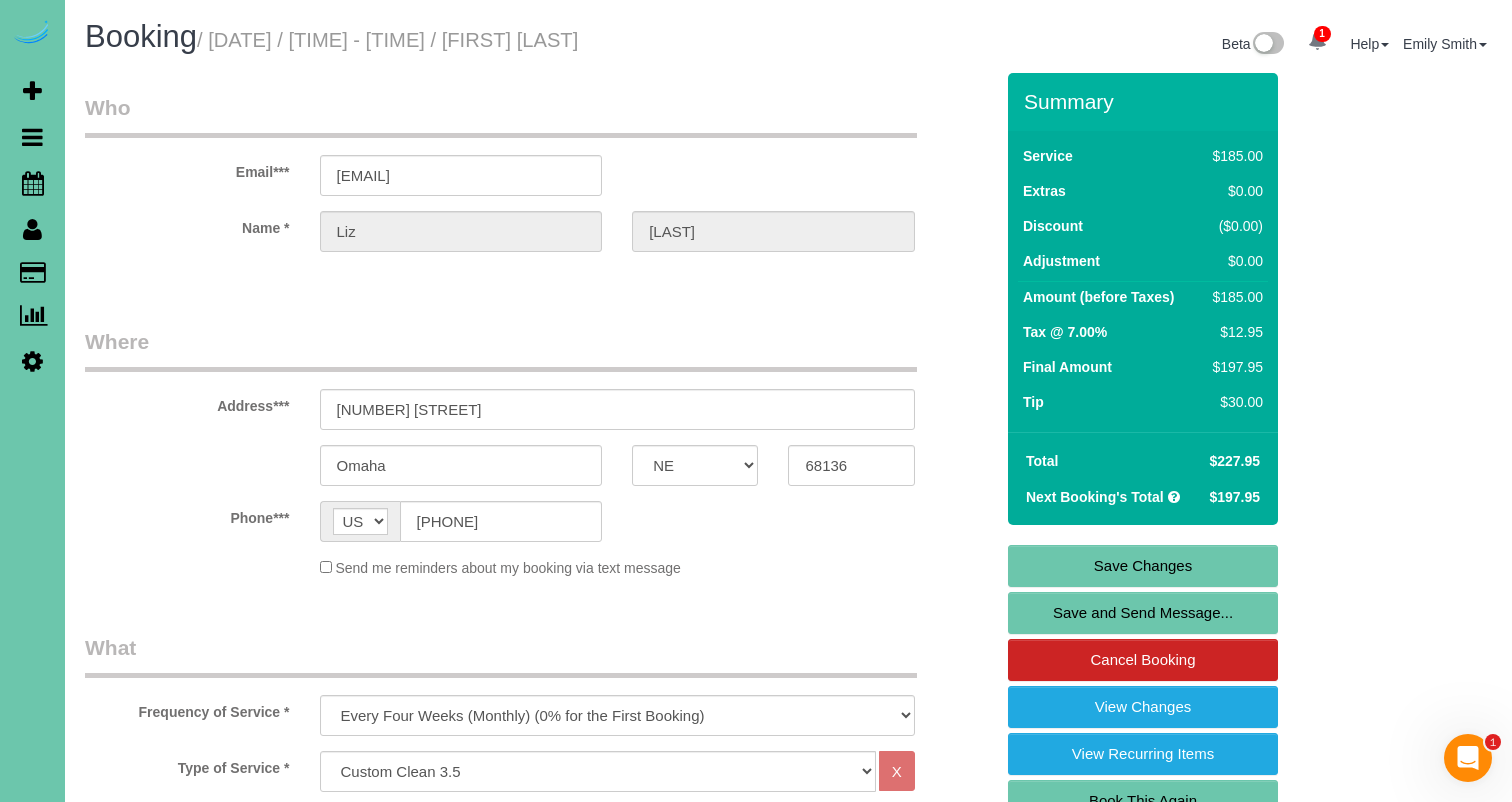 scroll, scrollTop: 0, scrollLeft: 0, axis: both 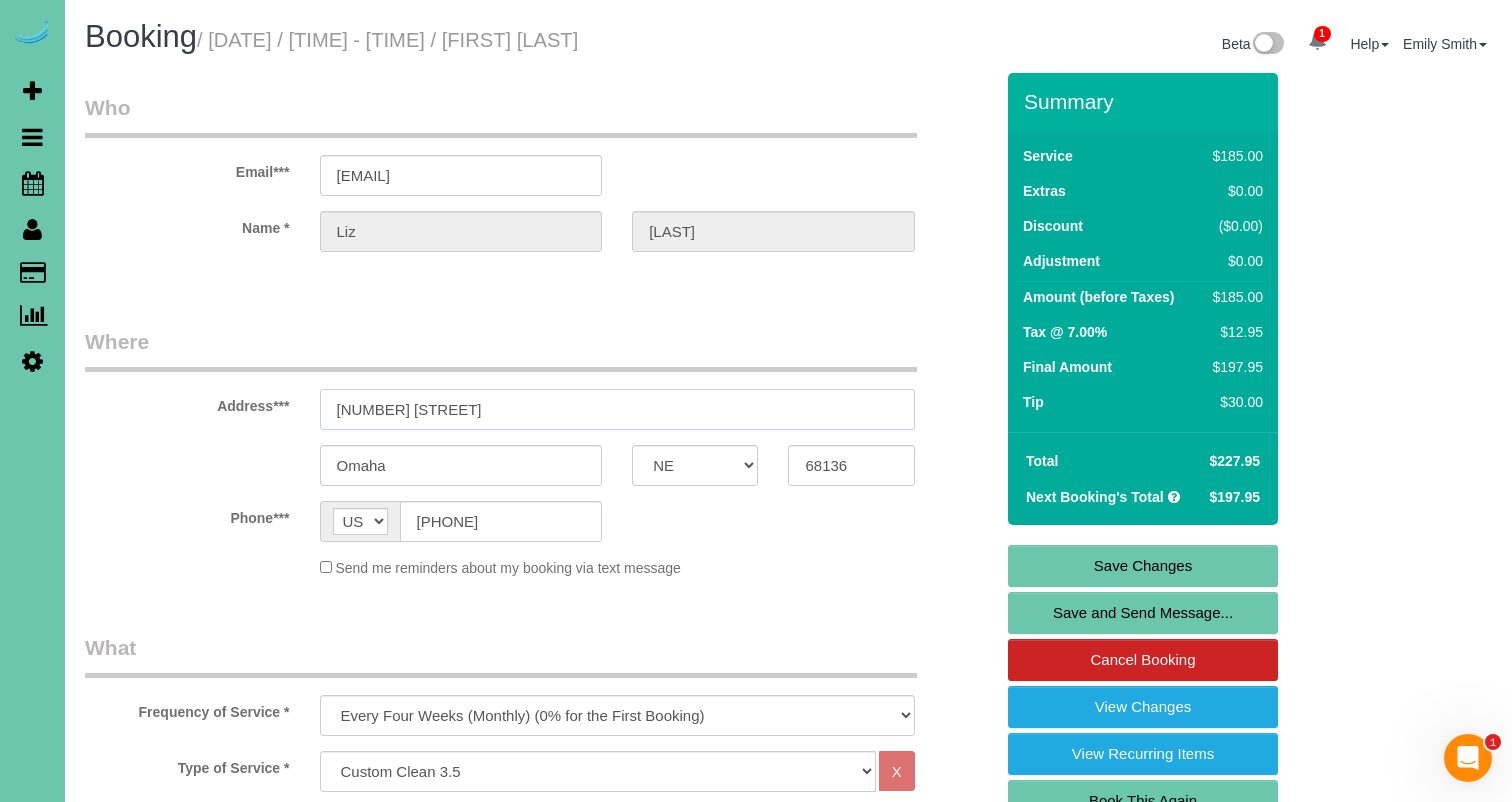 drag, startPoint x: 481, startPoint y: 413, endPoint x: 297, endPoint y: 405, distance: 184.17383 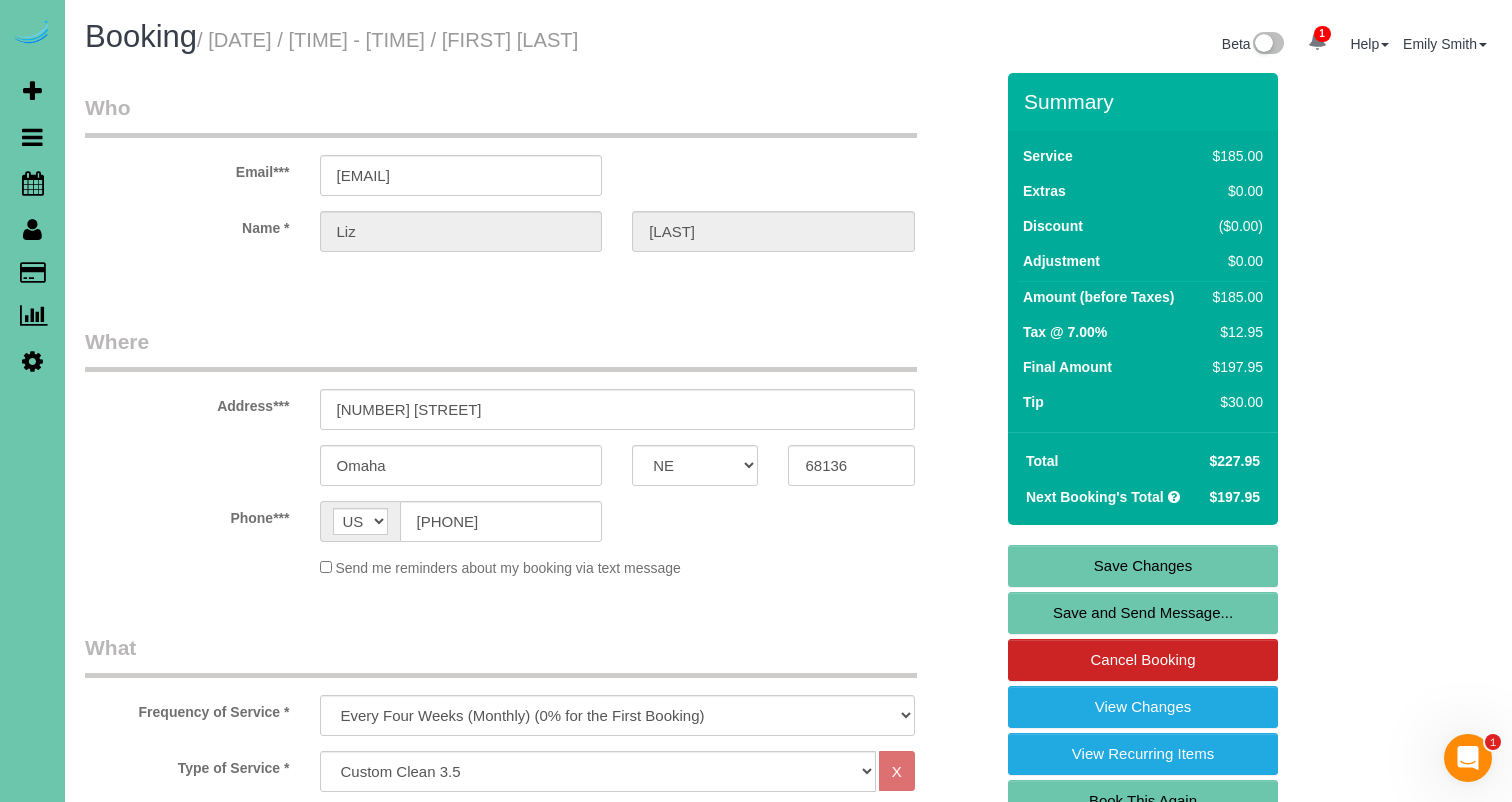 click on "Omaha
AK
AL
AR
AZ
CA
CO
CT
DC
DE
FL
GA
HI
IA
ID
IL
IN
KS
KY
LA
MA
MD
ME
MI
MN
MO
MS
MT
NC
ND
NE
NH
NJ
NM
NV
NY
OH
OK
OR
PA
RI
SC
SD
TN
TX
UT
VA
VT
WA
WI
WV
WY" at bounding box center (539, 465) 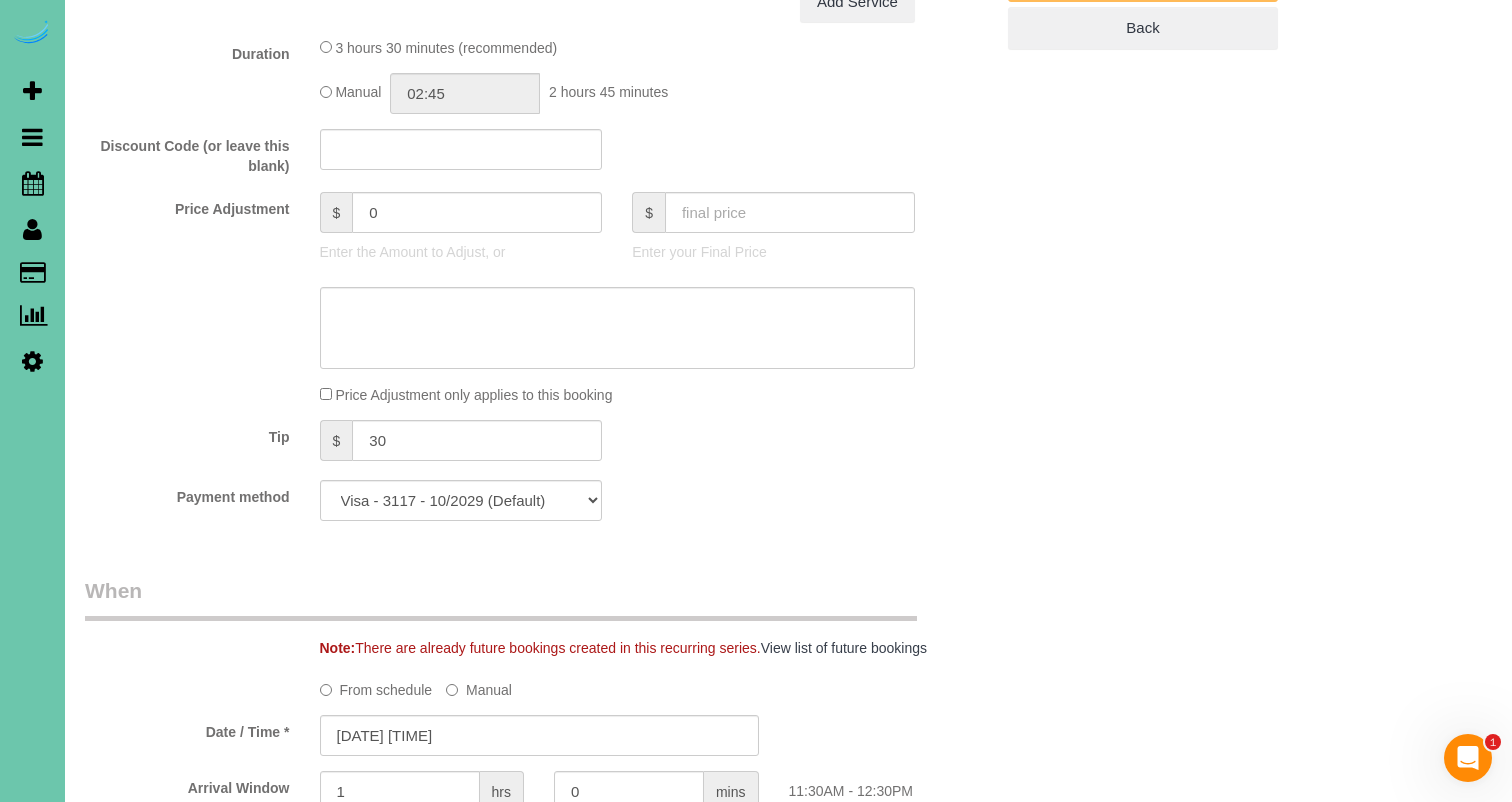 scroll, scrollTop: 874, scrollLeft: 0, axis: vertical 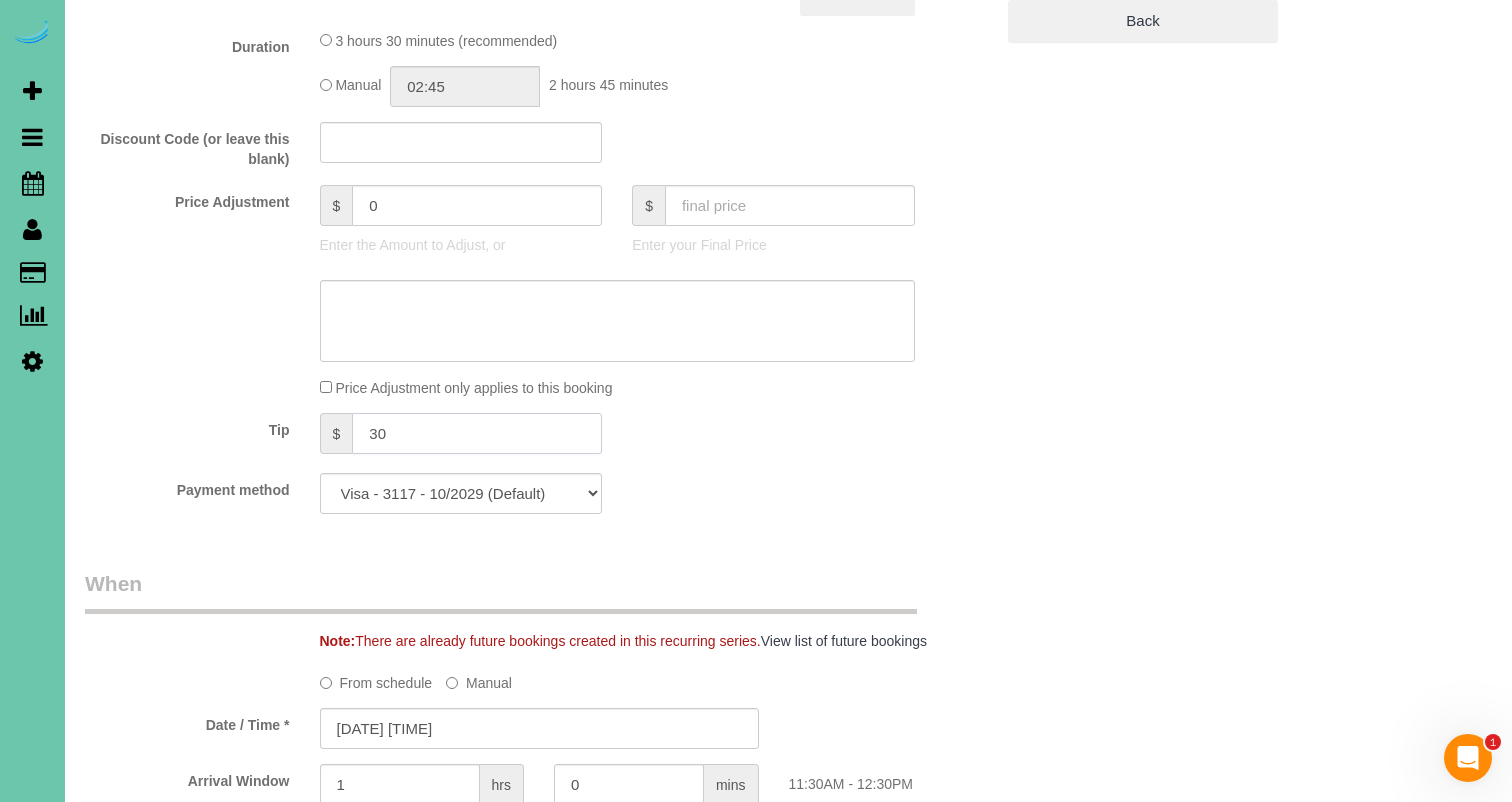 drag, startPoint x: 433, startPoint y: 434, endPoint x: 251, endPoint y: 411, distance: 183.44754 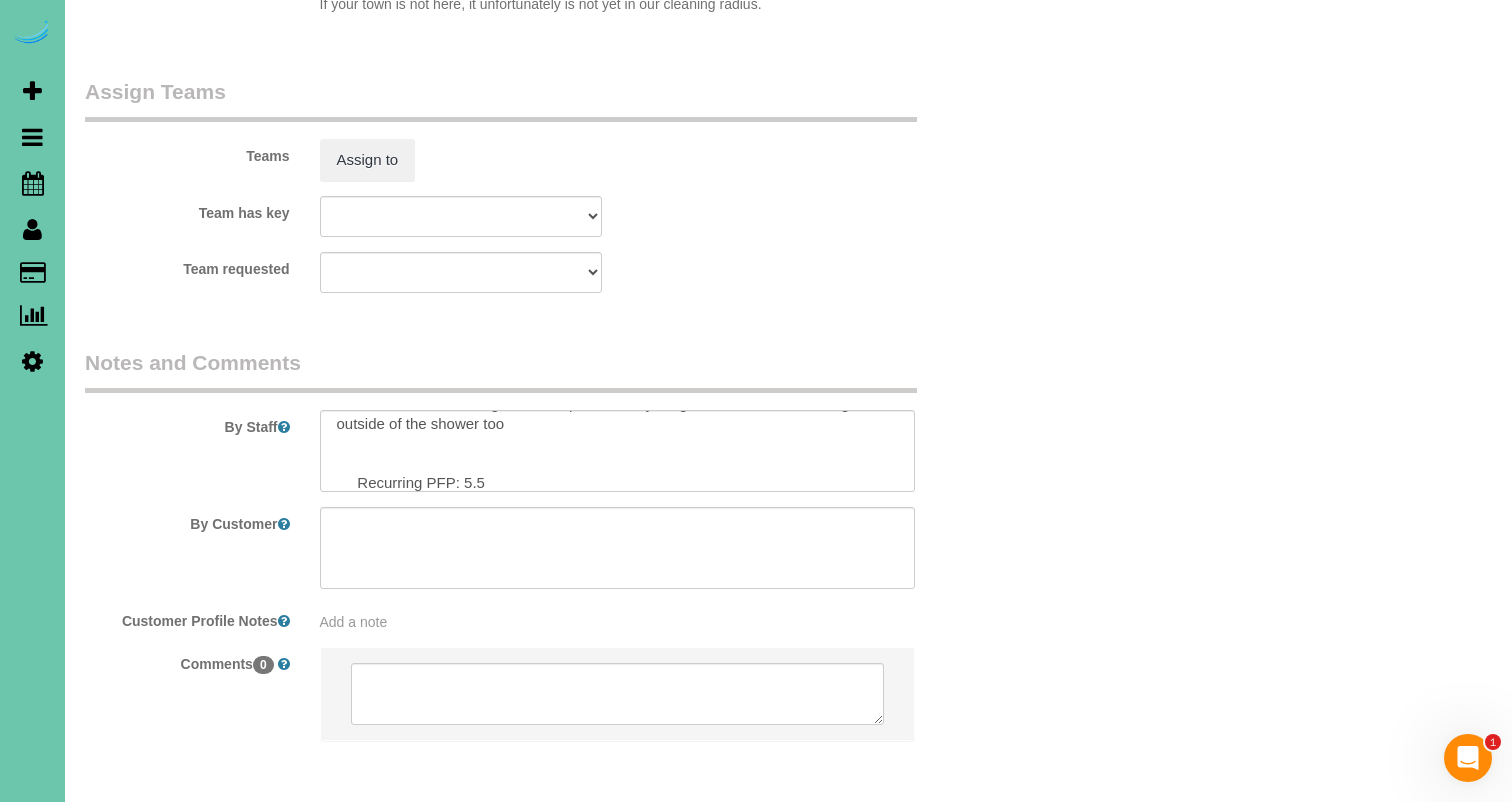 scroll, scrollTop: 2081, scrollLeft: 0, axis: vertical 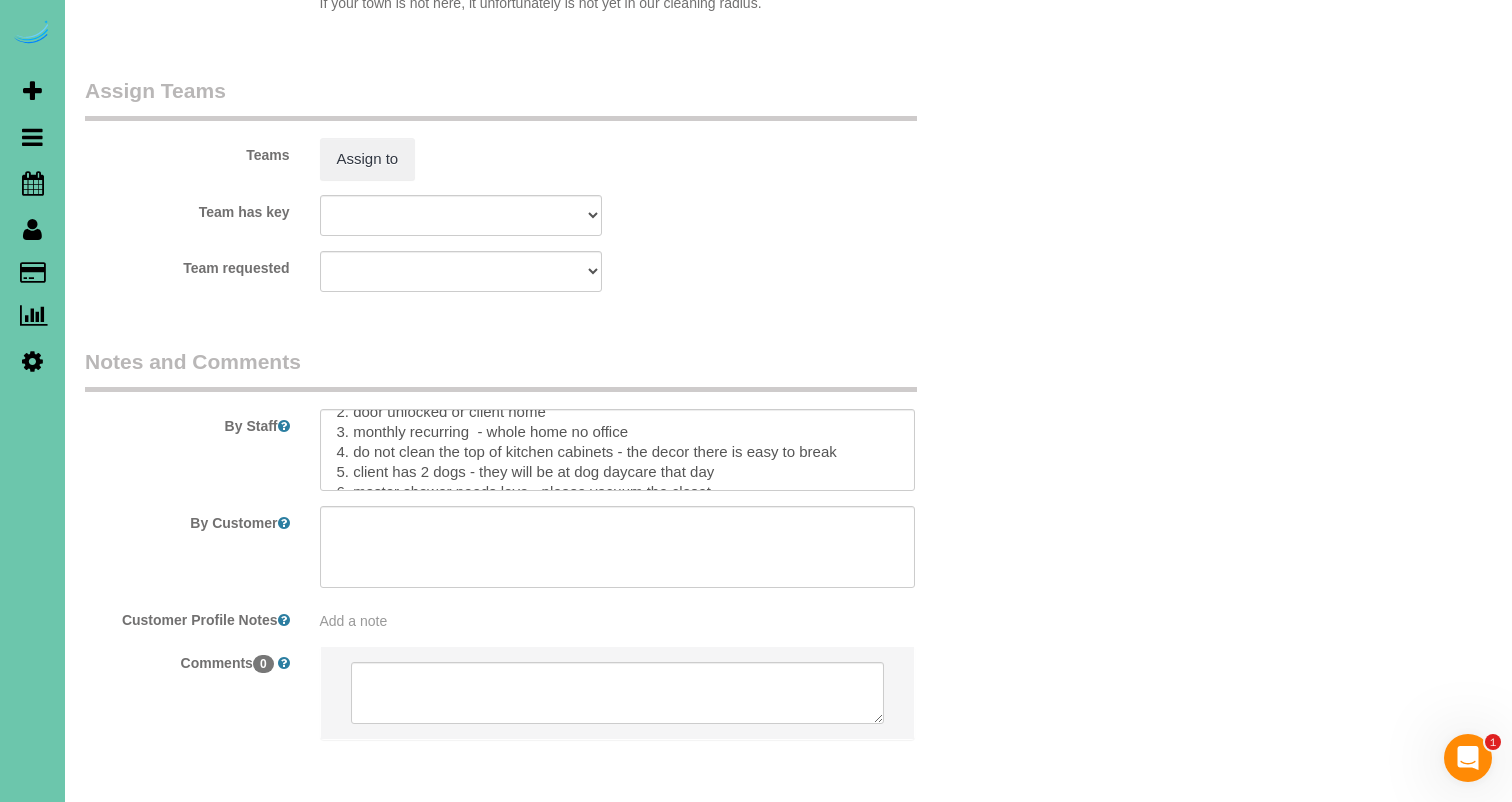 type 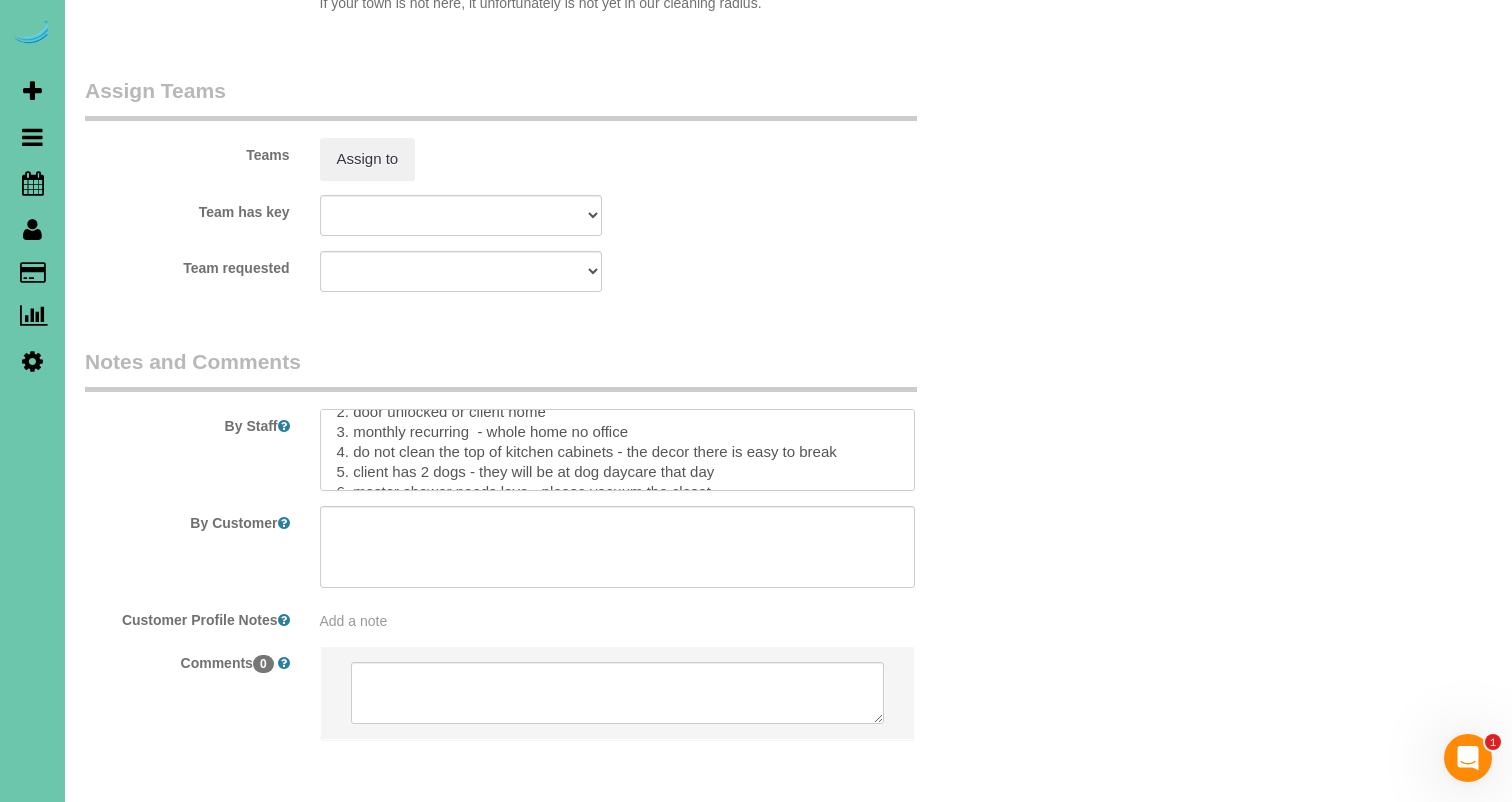 scroll, scrollTop: 45, scrollLeft: 0, axis: vertical 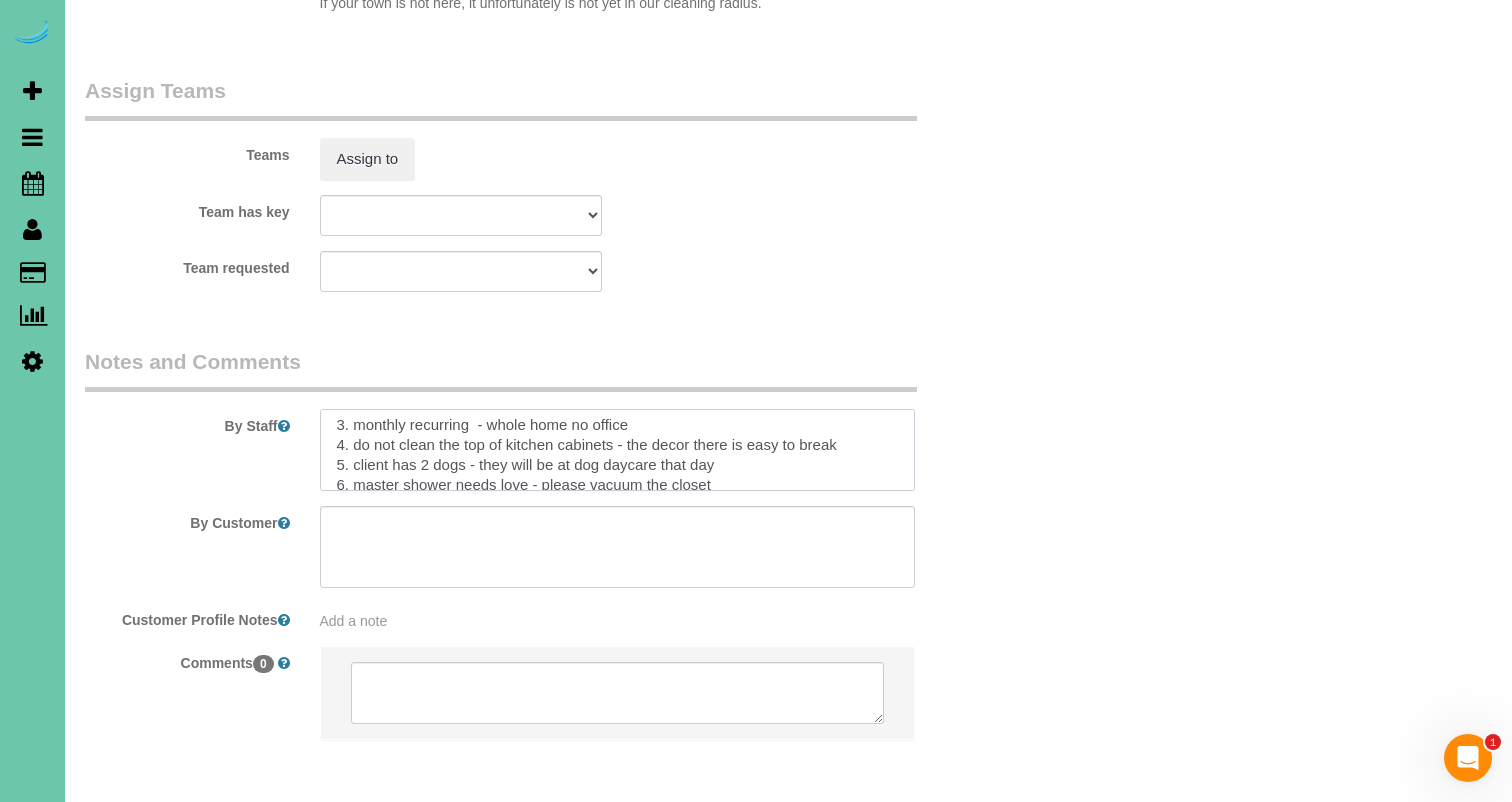 drag, startPoint x: 641, startPoint y: 424, endPoint x: 356, endPoint y: 423, distance: 285.00174 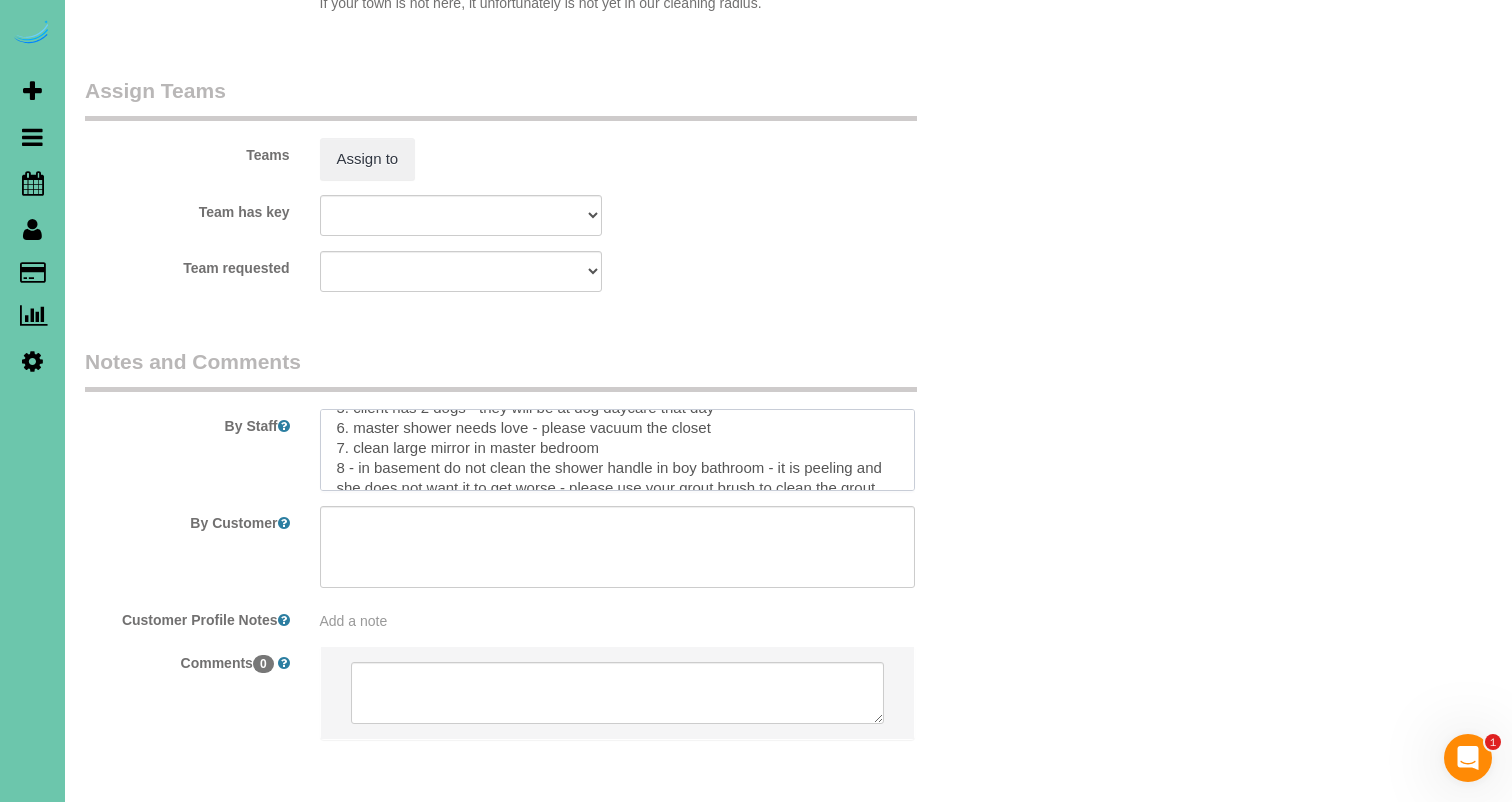scroll, scrollTop: 104, scrollLeft: 0, axis: vertical 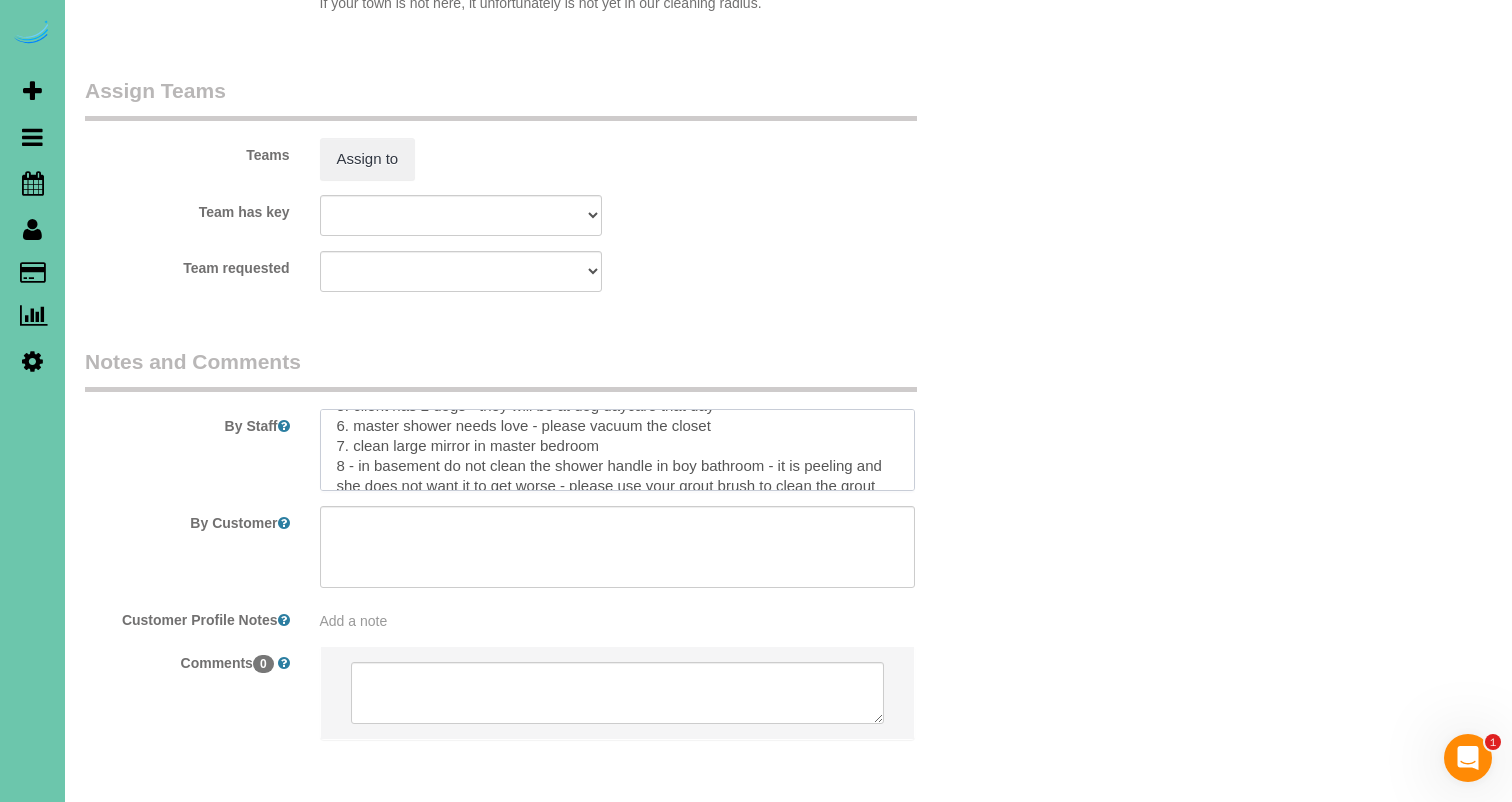 click at bounding box center [617, 450] 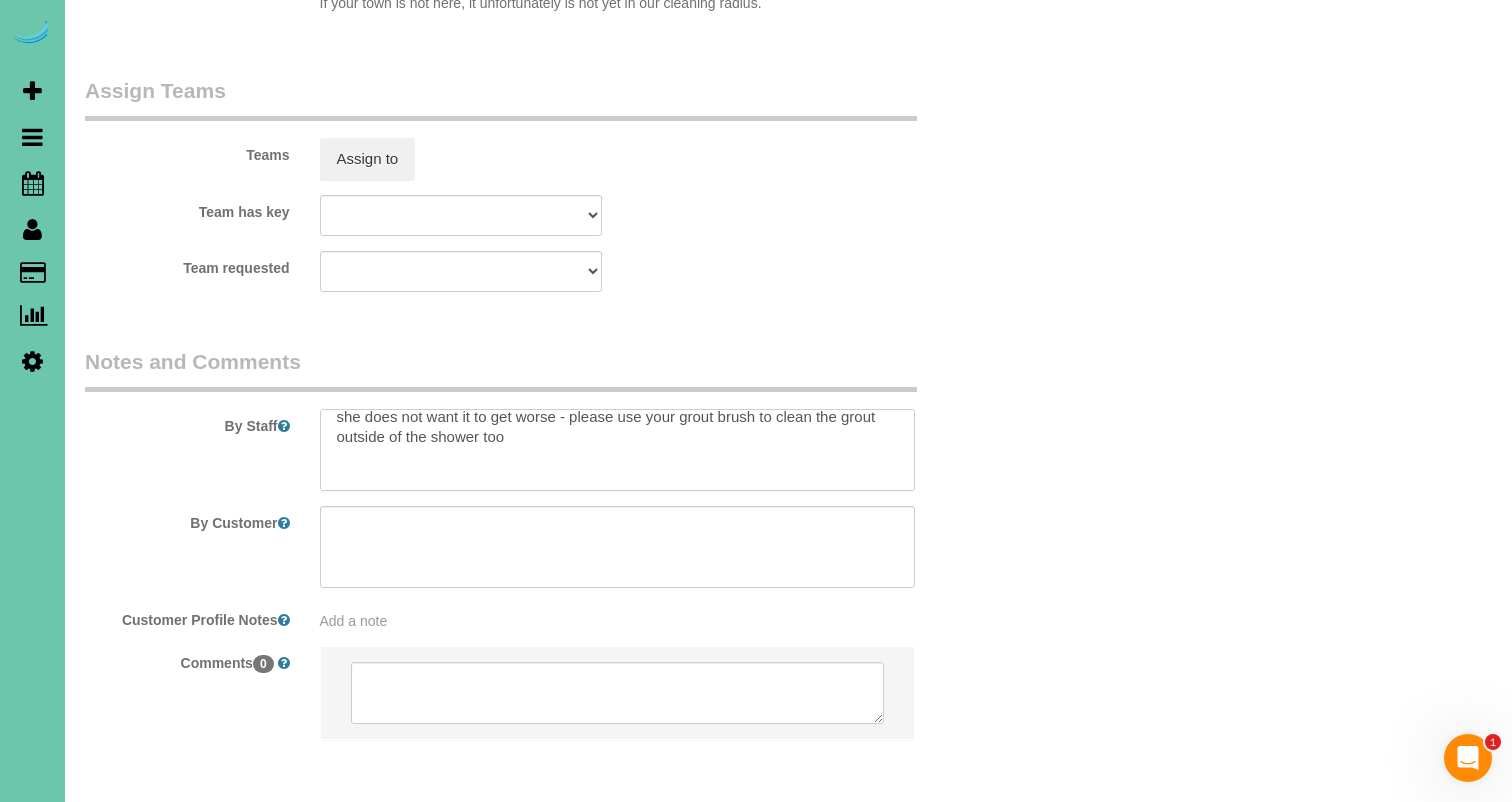 scroll, scrollTop: 187, scrollLeft: 0, axis: vertical 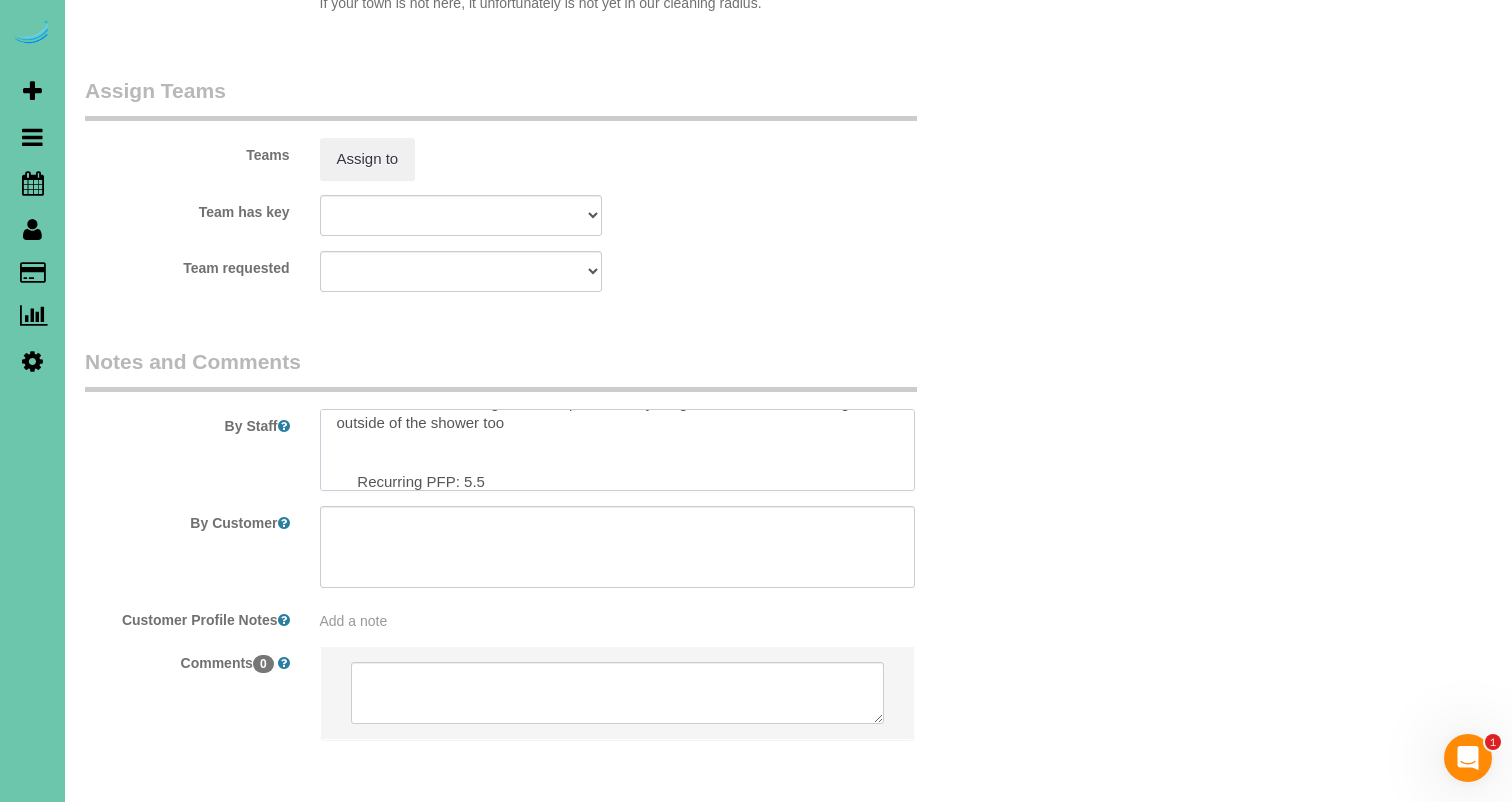 drag, startPoint x: 374, startPoint y: 469, endPoint x: 621, endPoint y: 506, distance: 249.75587 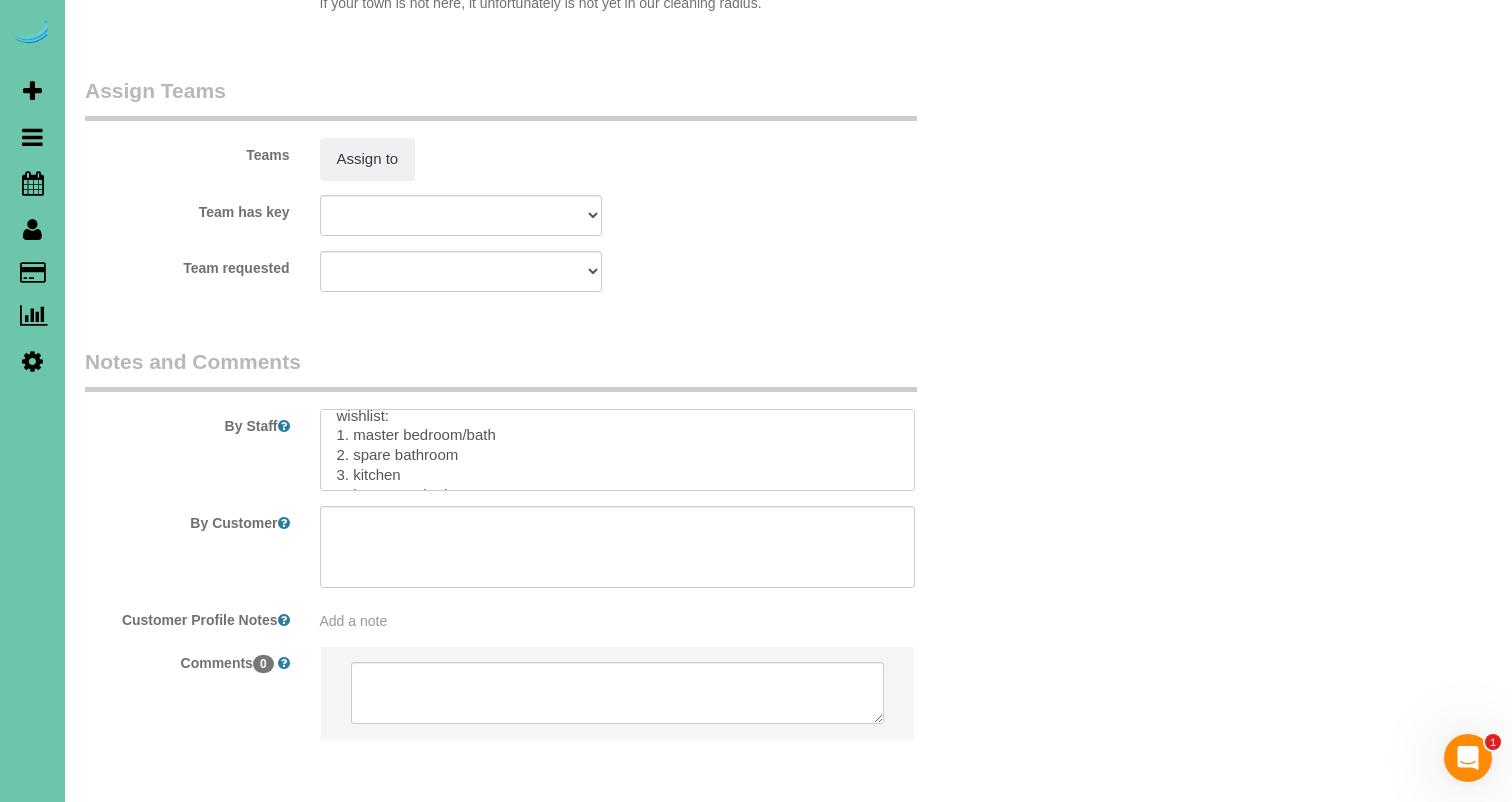 scroll, scrollTop: 253, scrollLeft: 0, axis: vertical 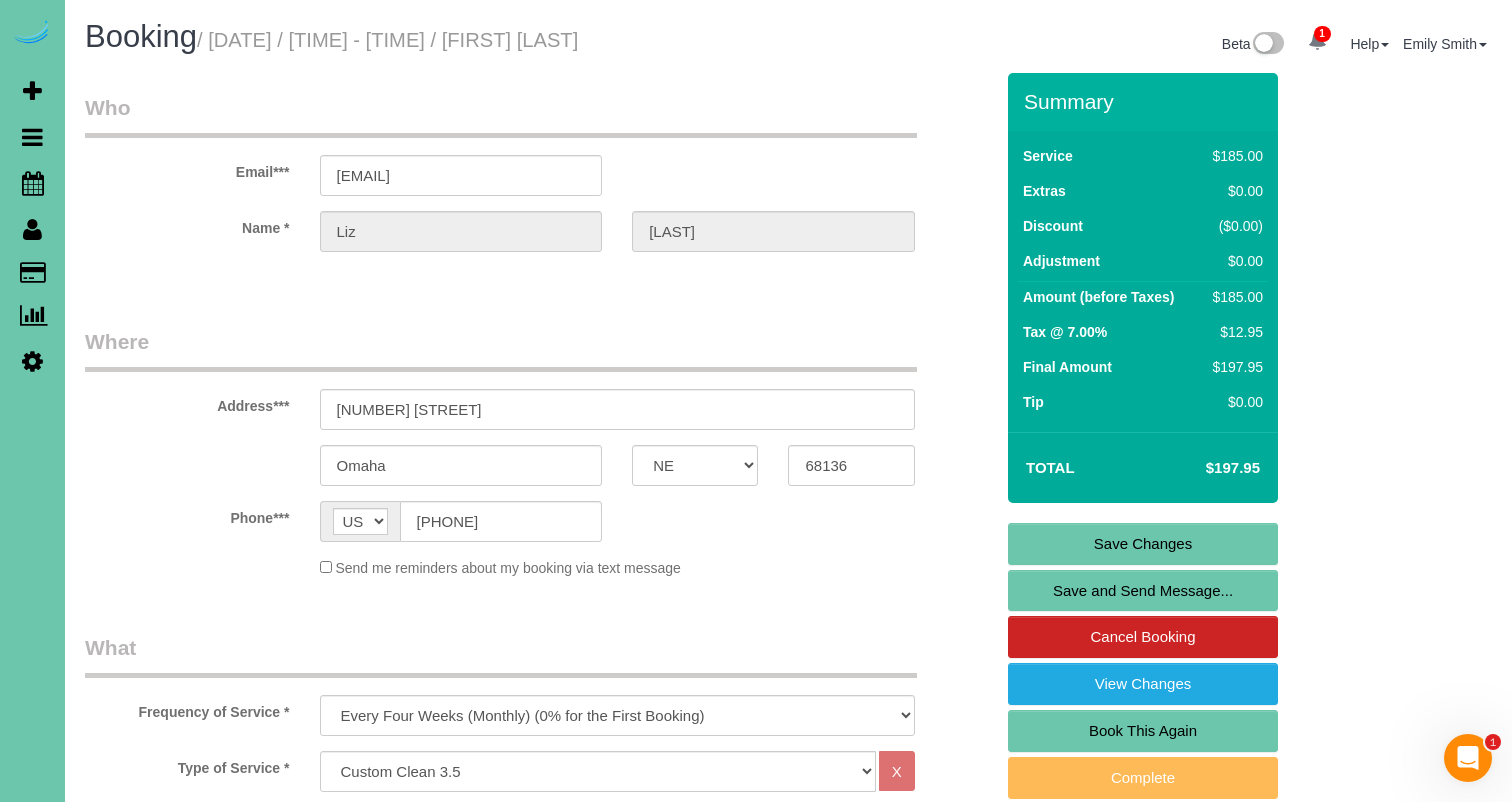 type on "1. credit
2. door unlocked or client home
3. monthly - 3.5 hour custom clean
4. do not clean the top of kitchen cabinets - the decor there is easy to break
5. client has 2 dogs - they will be at dog daycare that day
6. master shower needs love - please vacuum the closet
7. clean large mirror in master bedroom
8. in basement do not clean the shower handle in boy bathroom - it is peeling and she does not want it to get worse - please use your grout brush to clean the grout outside of the shower too
wishlist:
1. master bedroom/bath
2. spare bathroom
3. kitchen
4. basement bathroom
5. anything else you have time for" 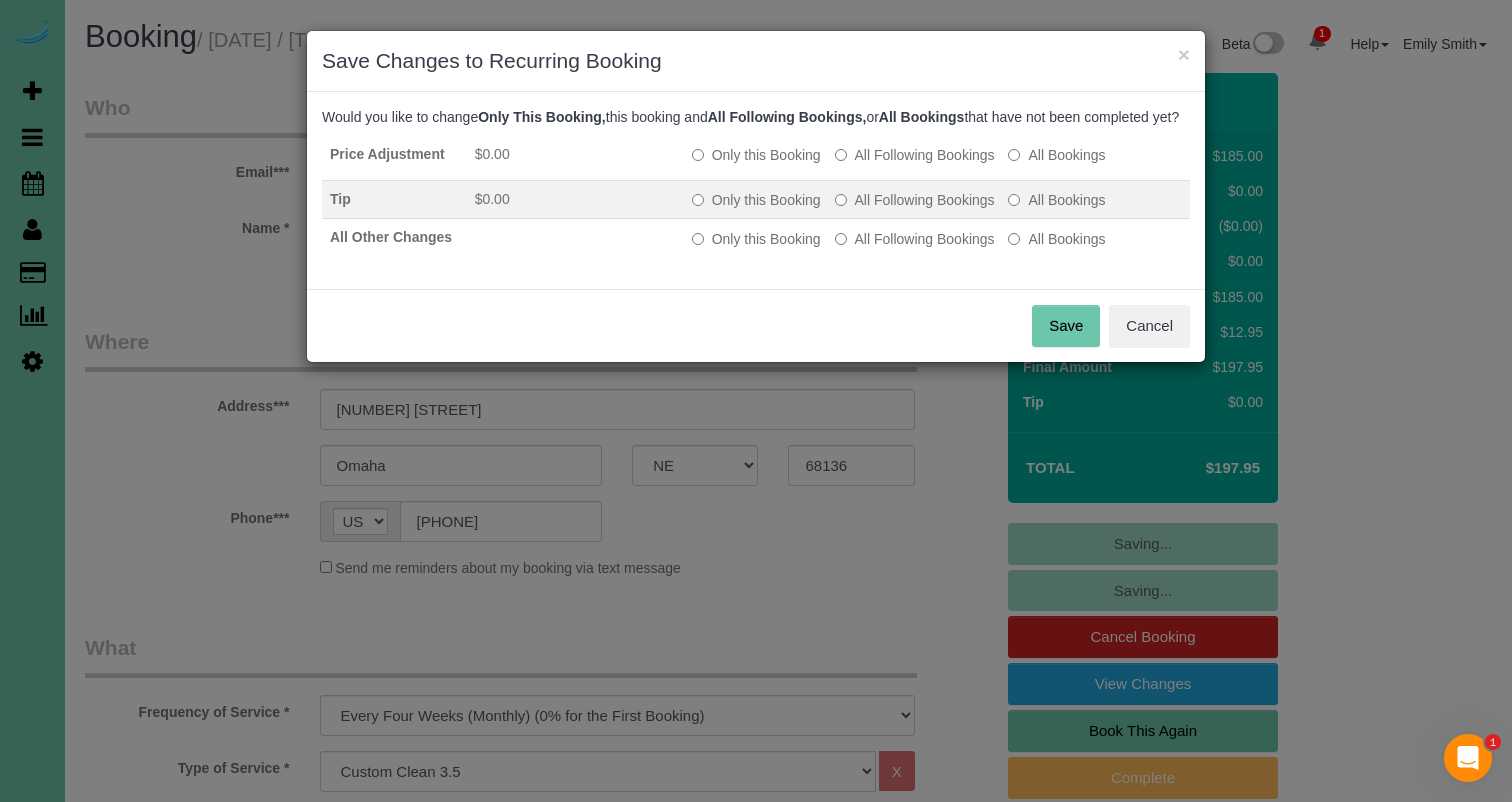 drag, startPoint x: 919, startPoint y: 179, endPoint x: 906, endPoint y: 209, distance: 32.695564 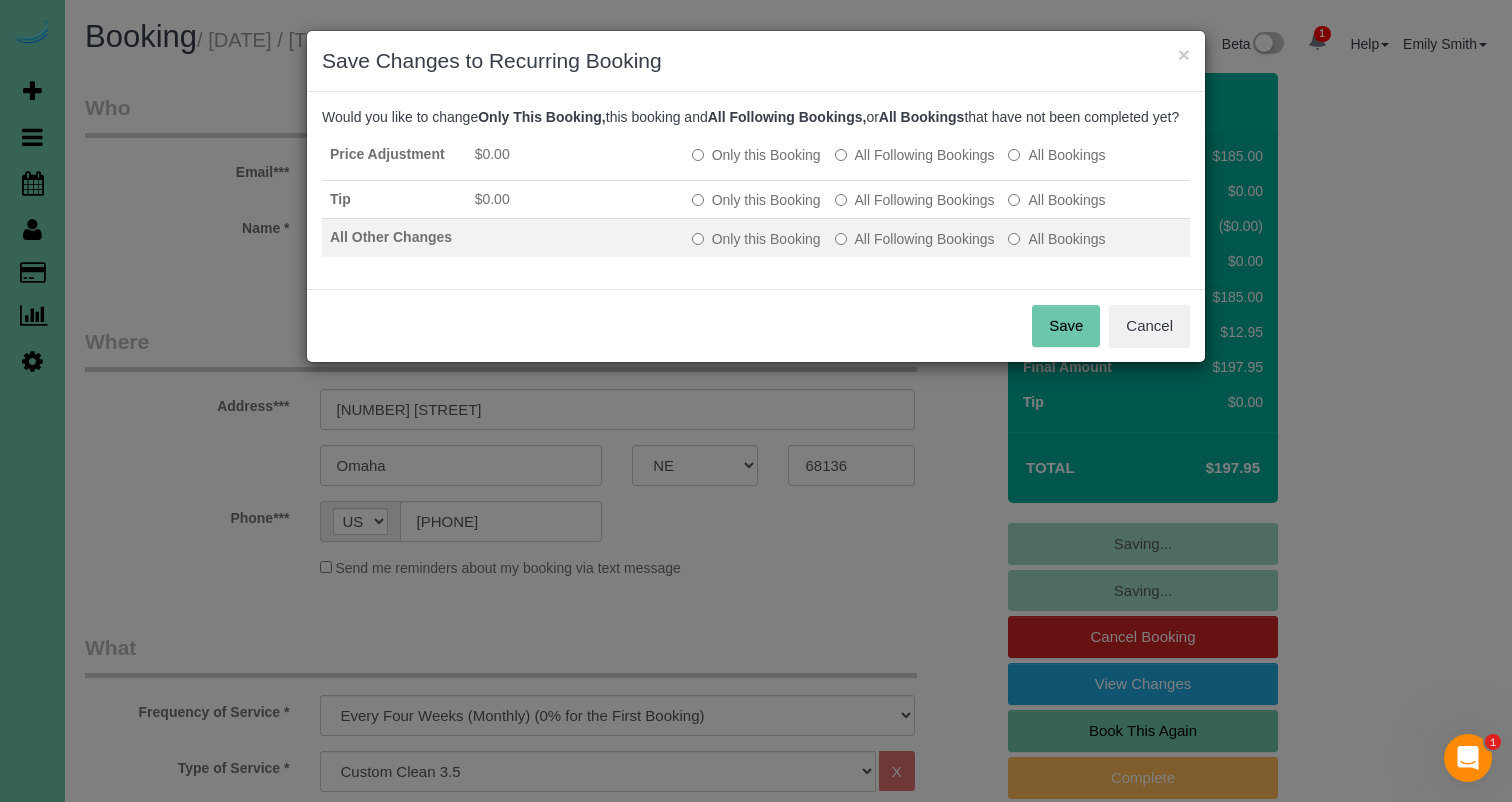 drag, startPoint x: 898, startPoint y: 223, endPoint x: 900, endPoint y: 247, distance: 24.083189 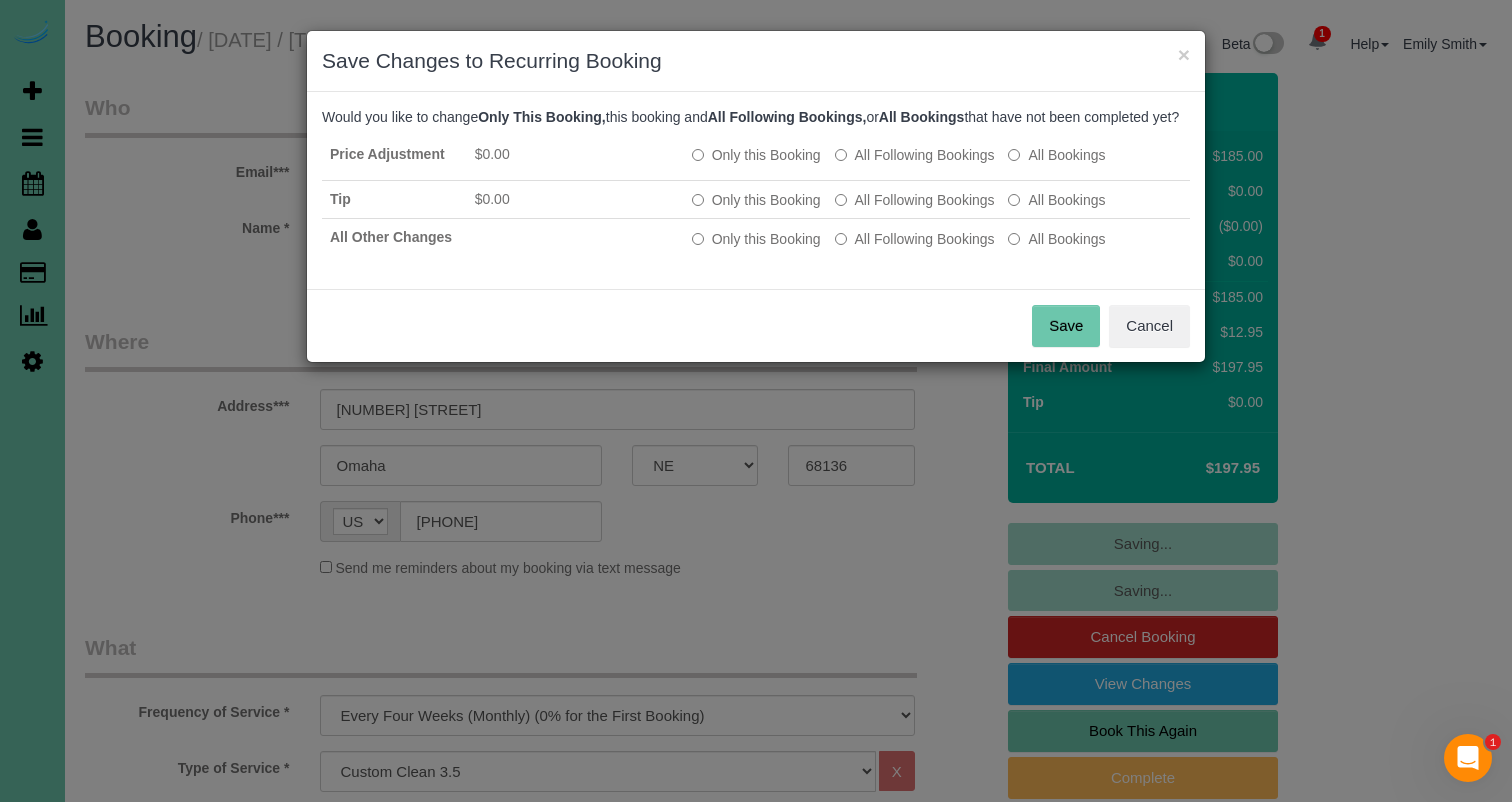 click on "Save" at bounding box center [1066, 326] 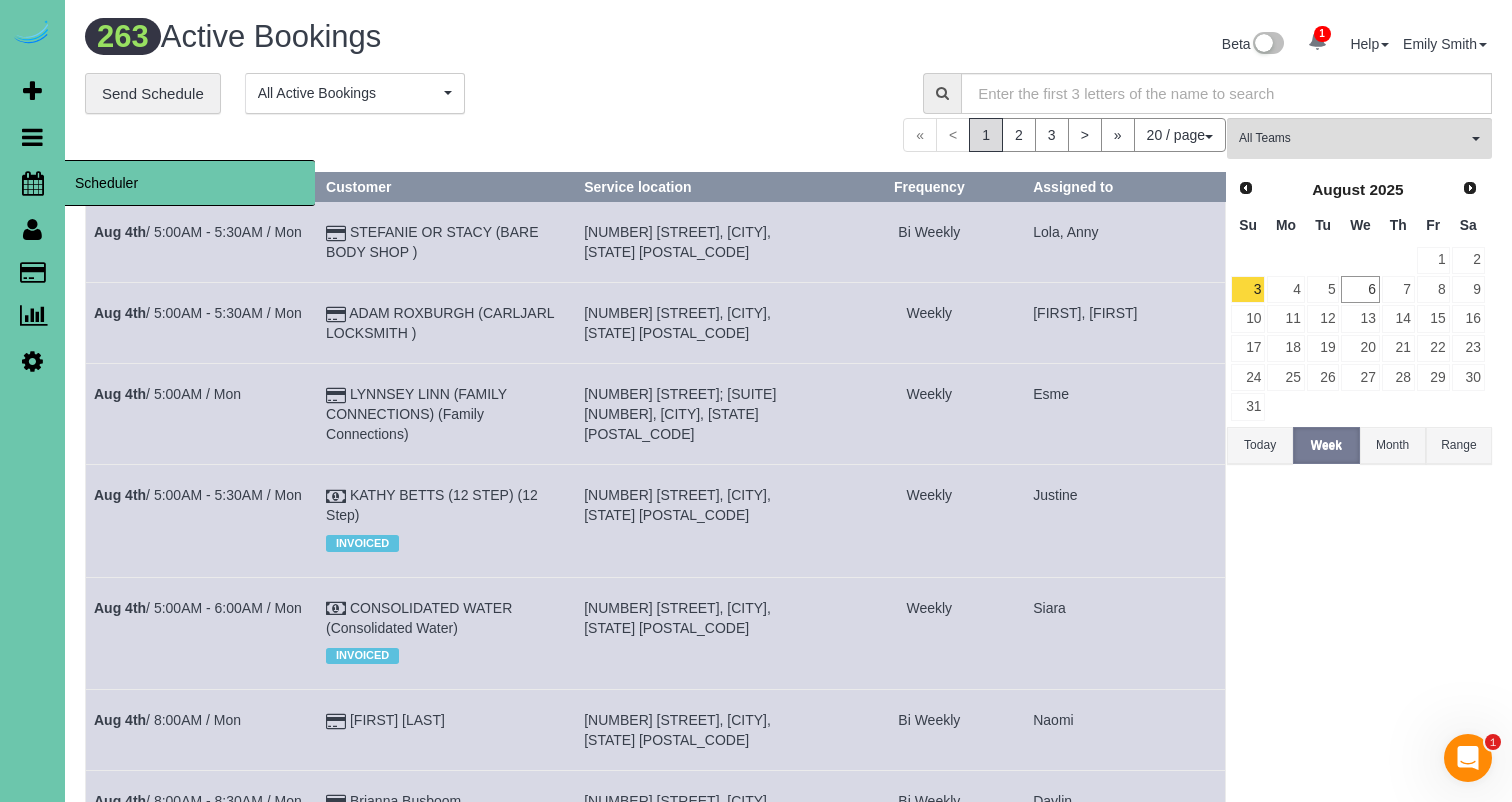 click at bounding box center (33, 183) 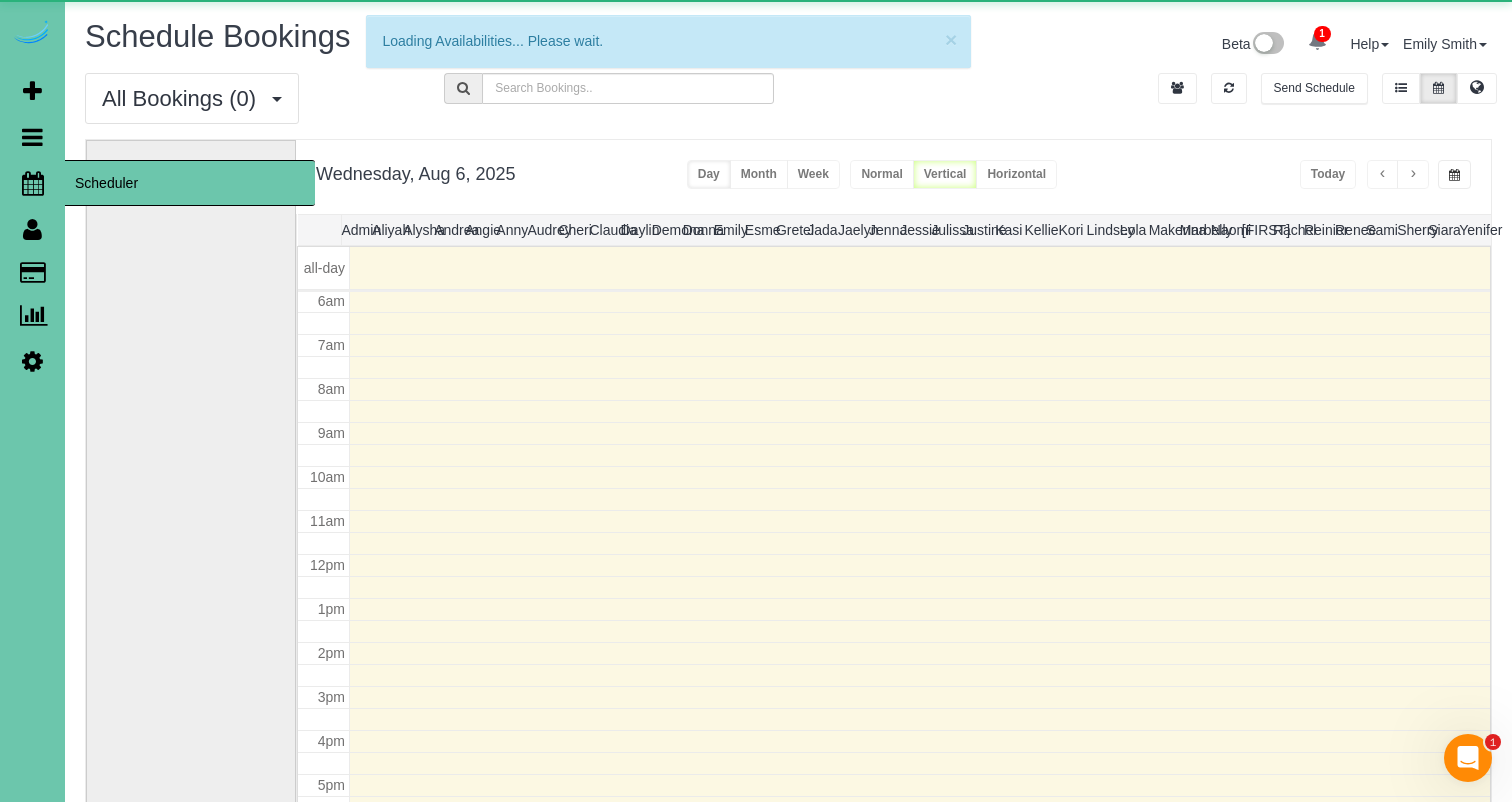scroll, scrollTop: 265, scrollLeft: 0, axis: vertical 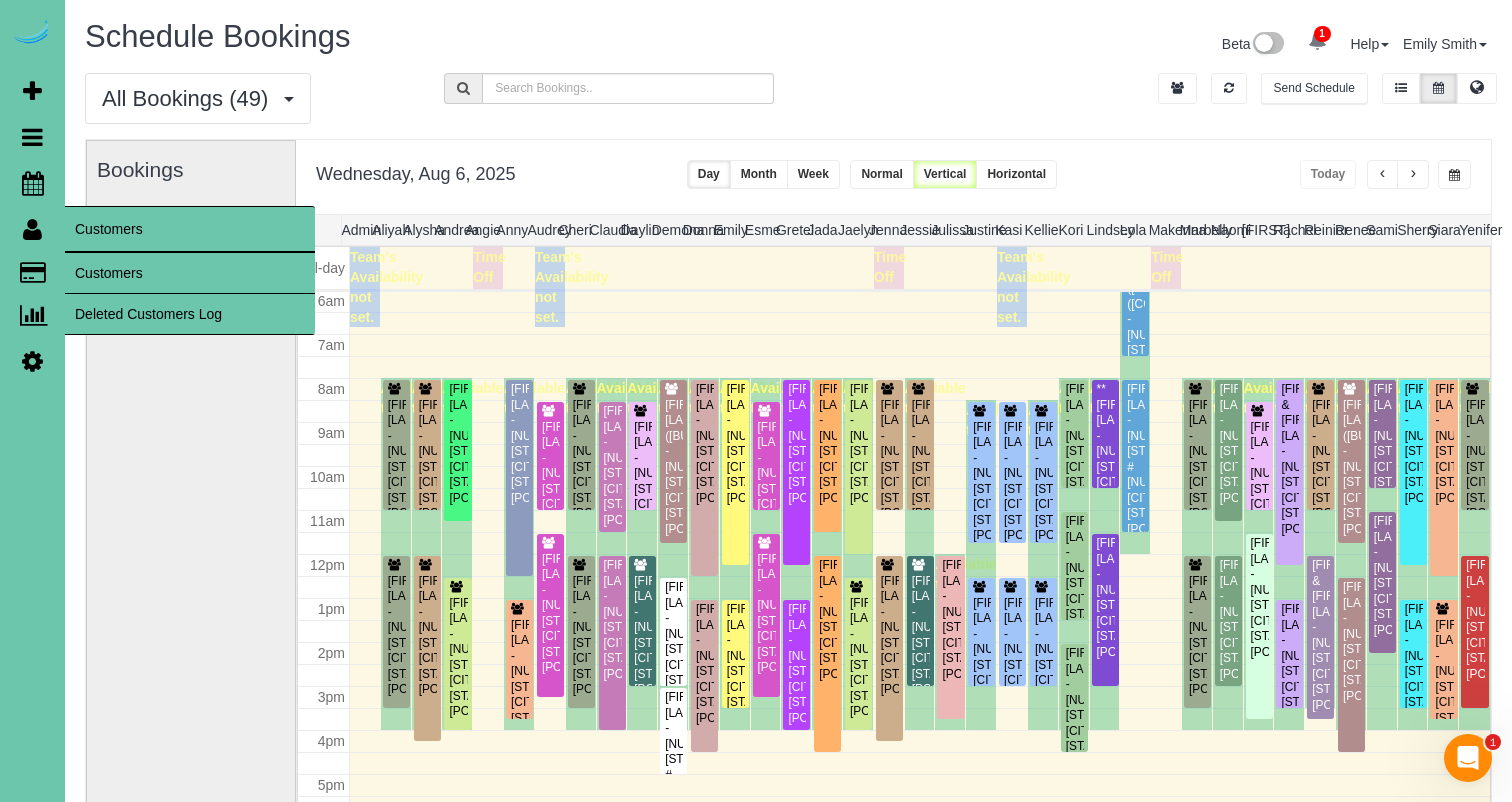 click on "Customers" at bounding box center [190, 273] 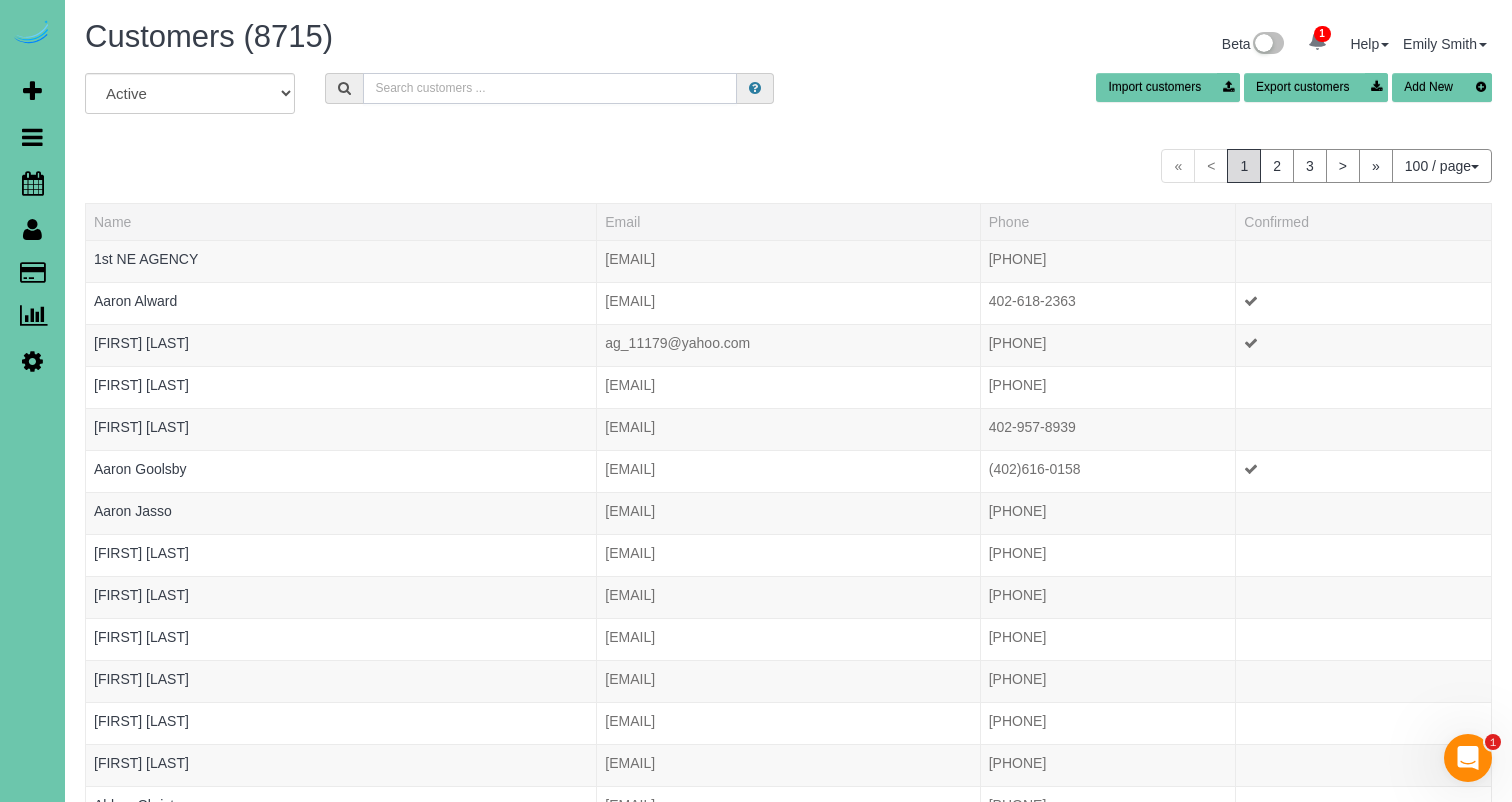 click at bounding box center (550, 88) 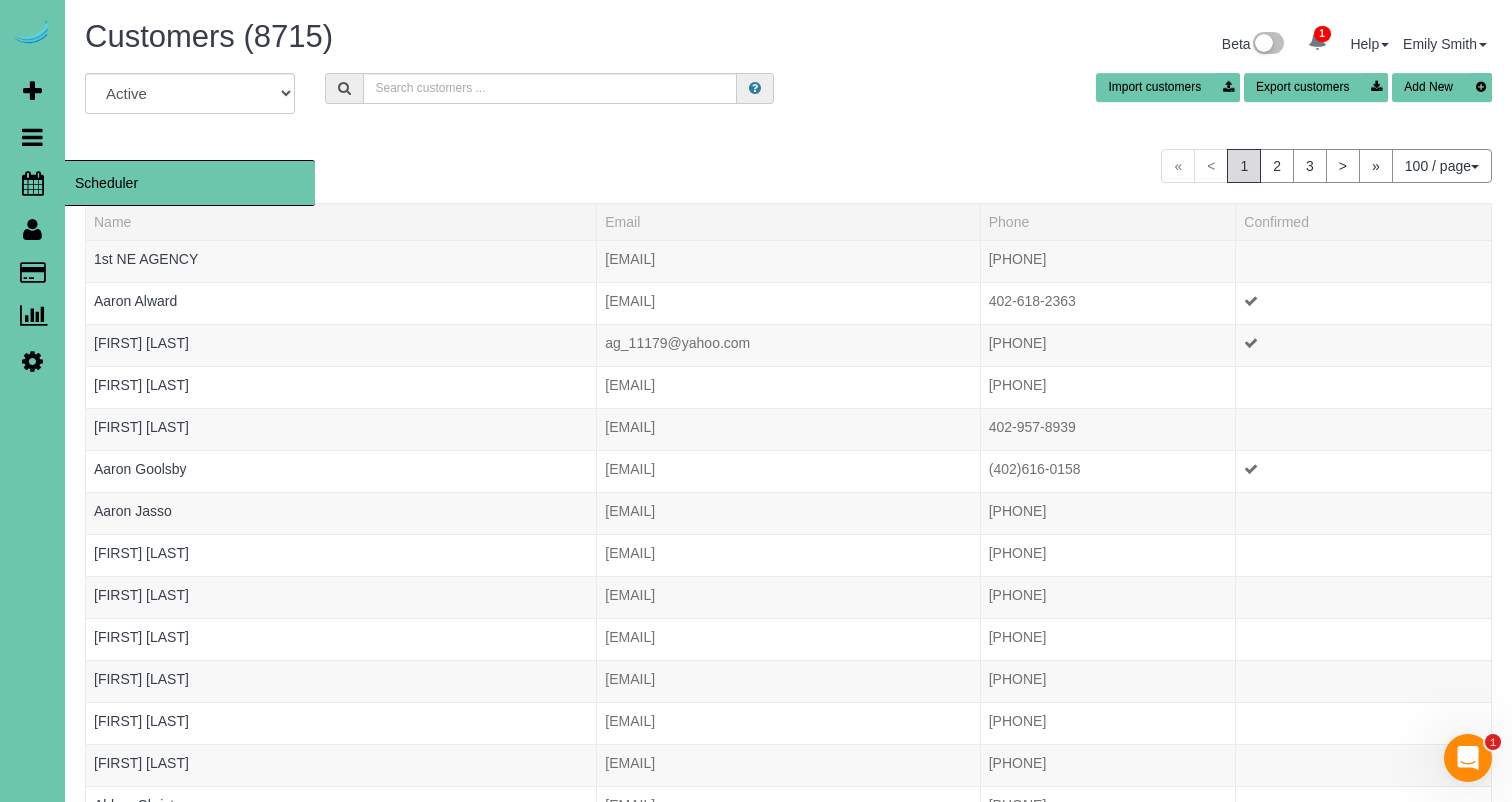 click at bounding box center (33, 183) 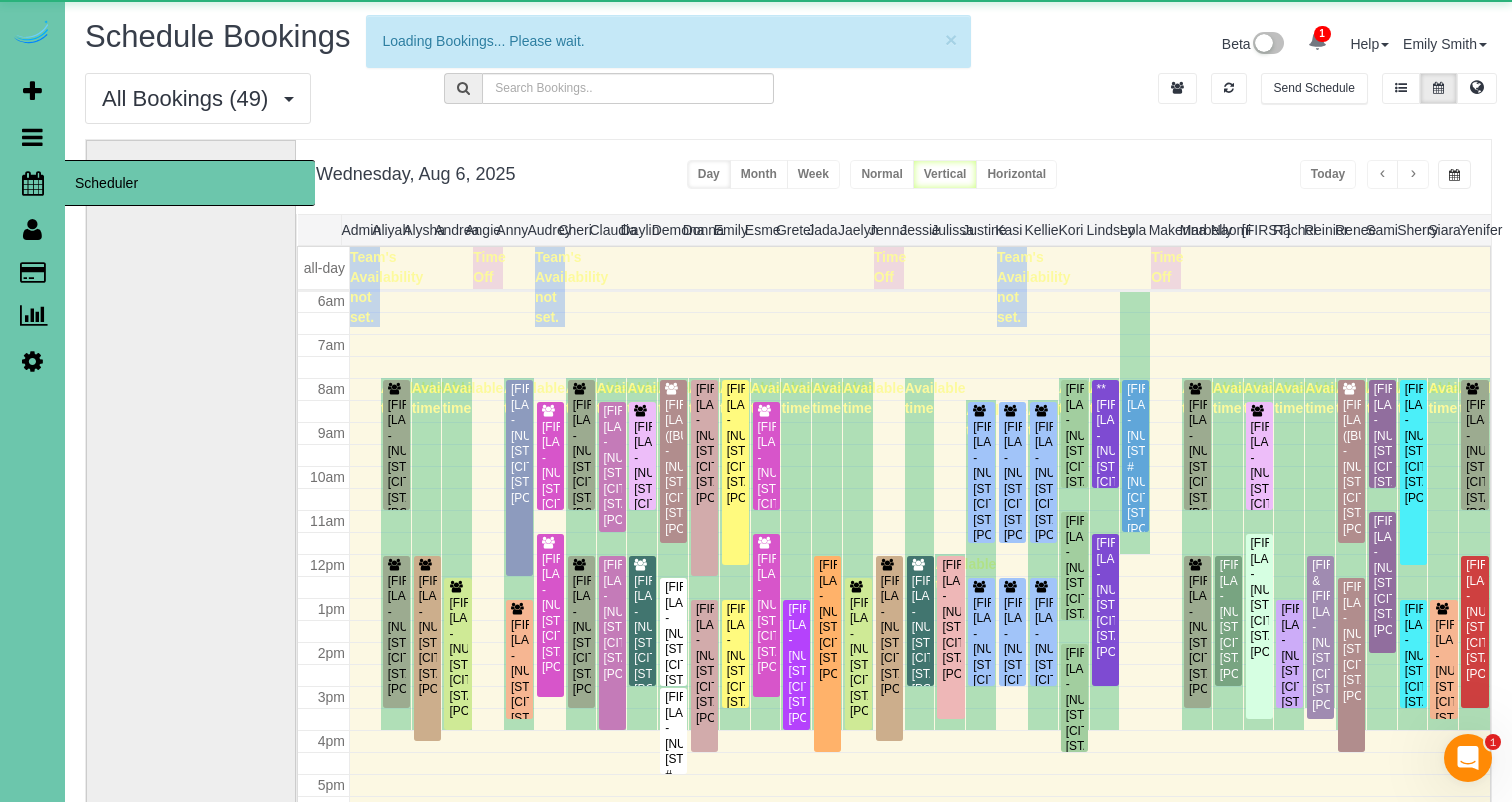 scroll, scrollTop: 265, scrollLeft: 0, axis: vertical 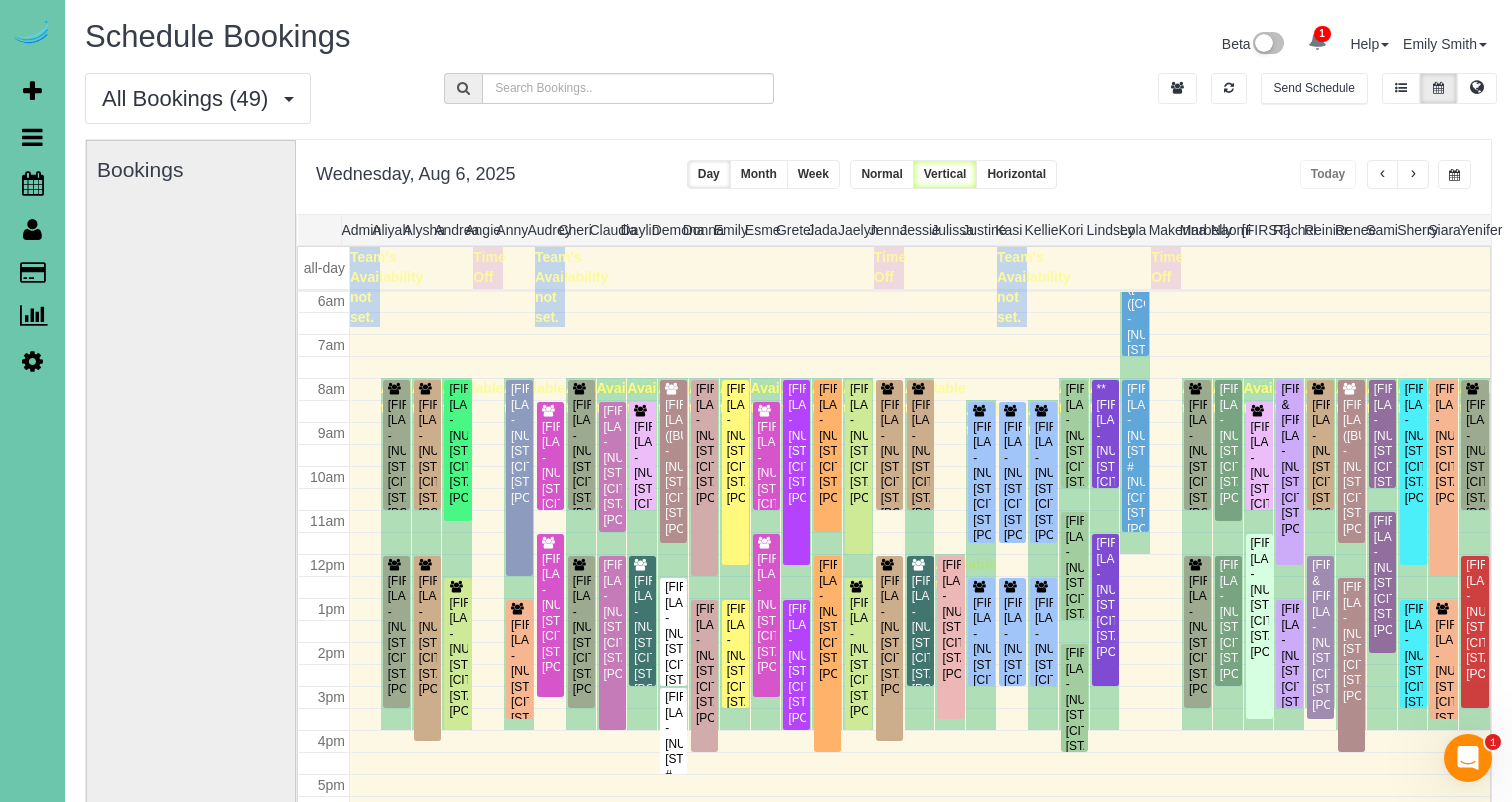 click at bounding box center (1454, 175) 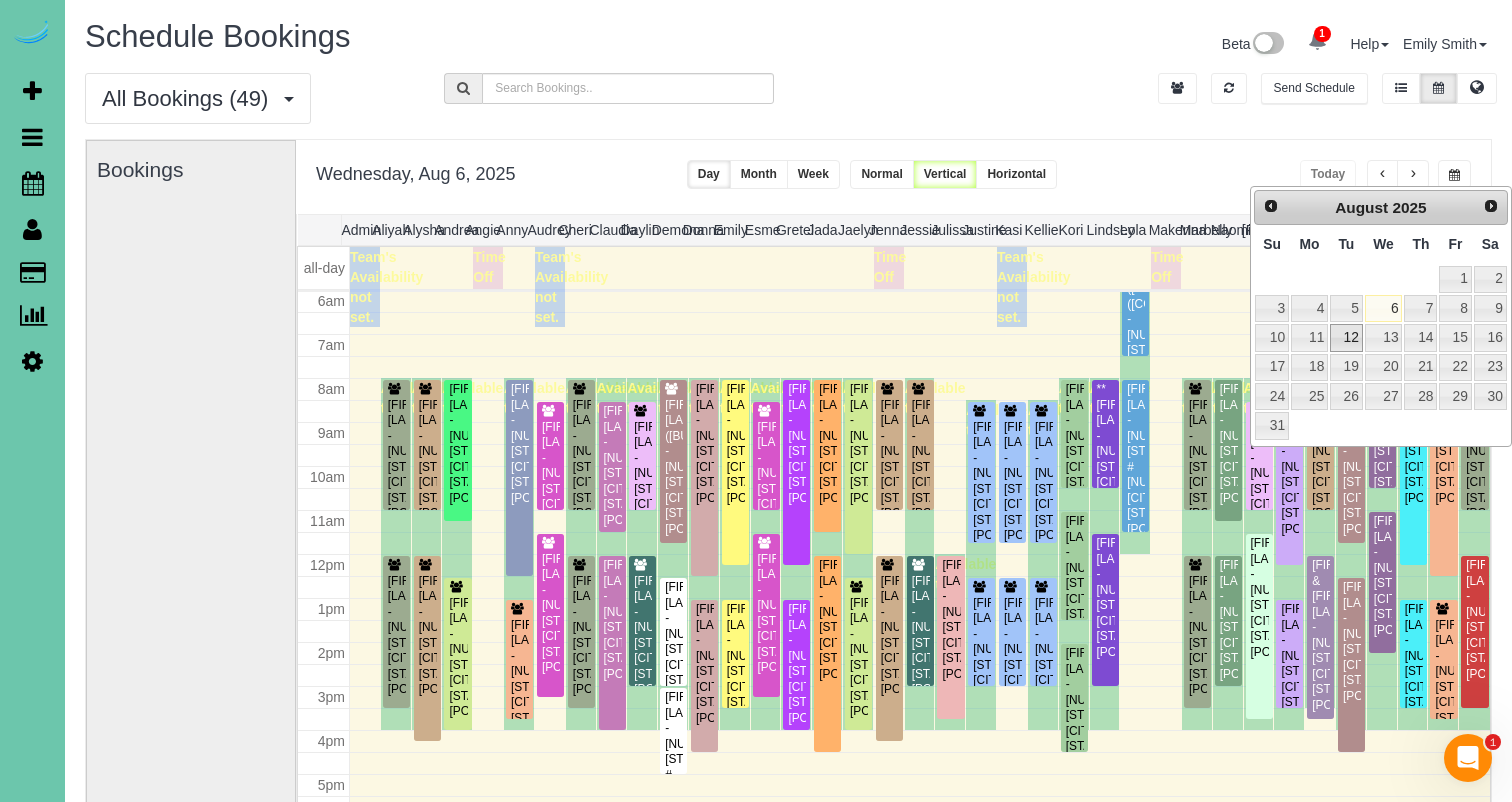 click on "12" at bounding box center (1346, 337) 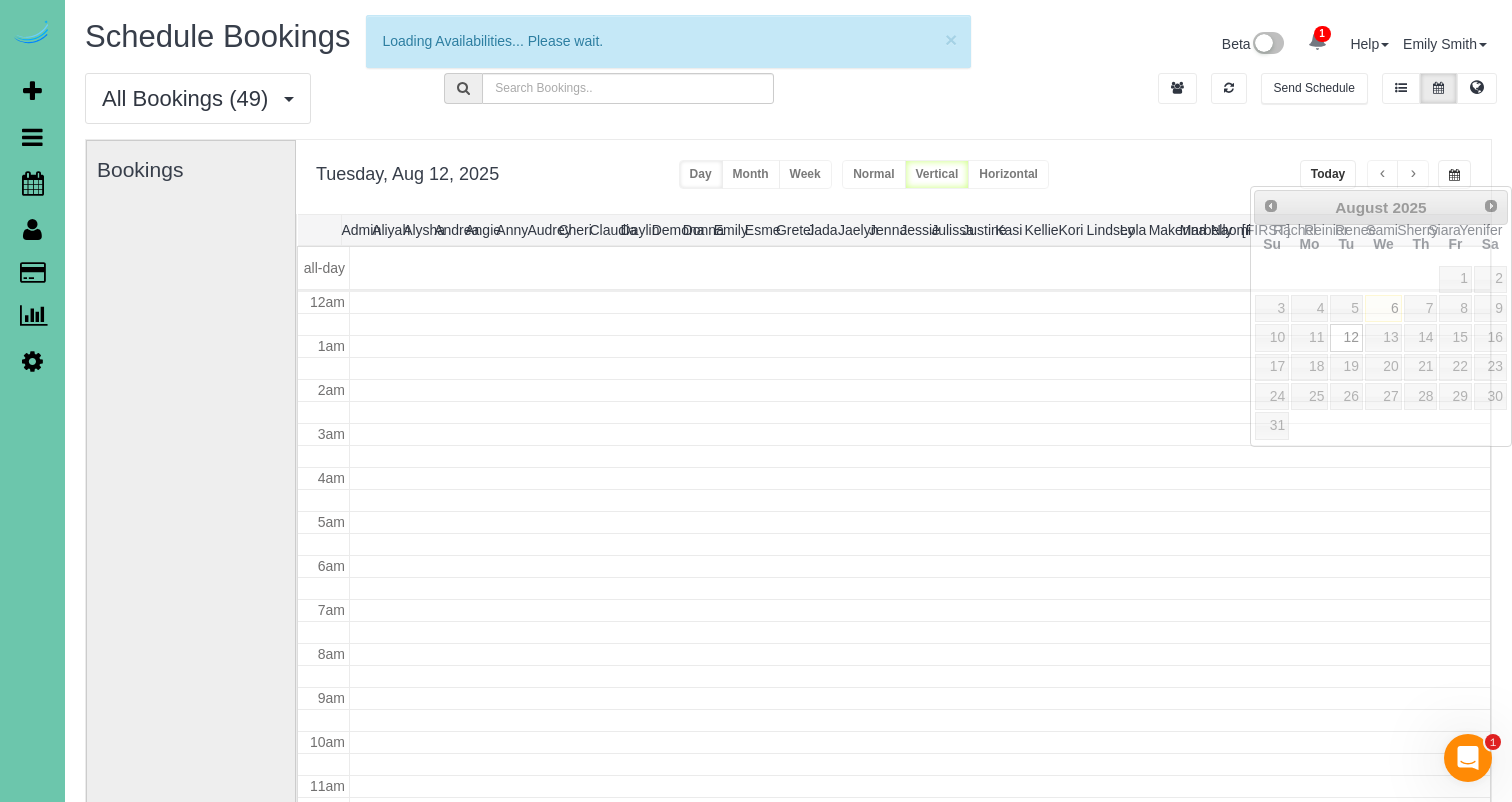 scroll, scrollTop: 265, scrollLeft: 0, axis: vertical 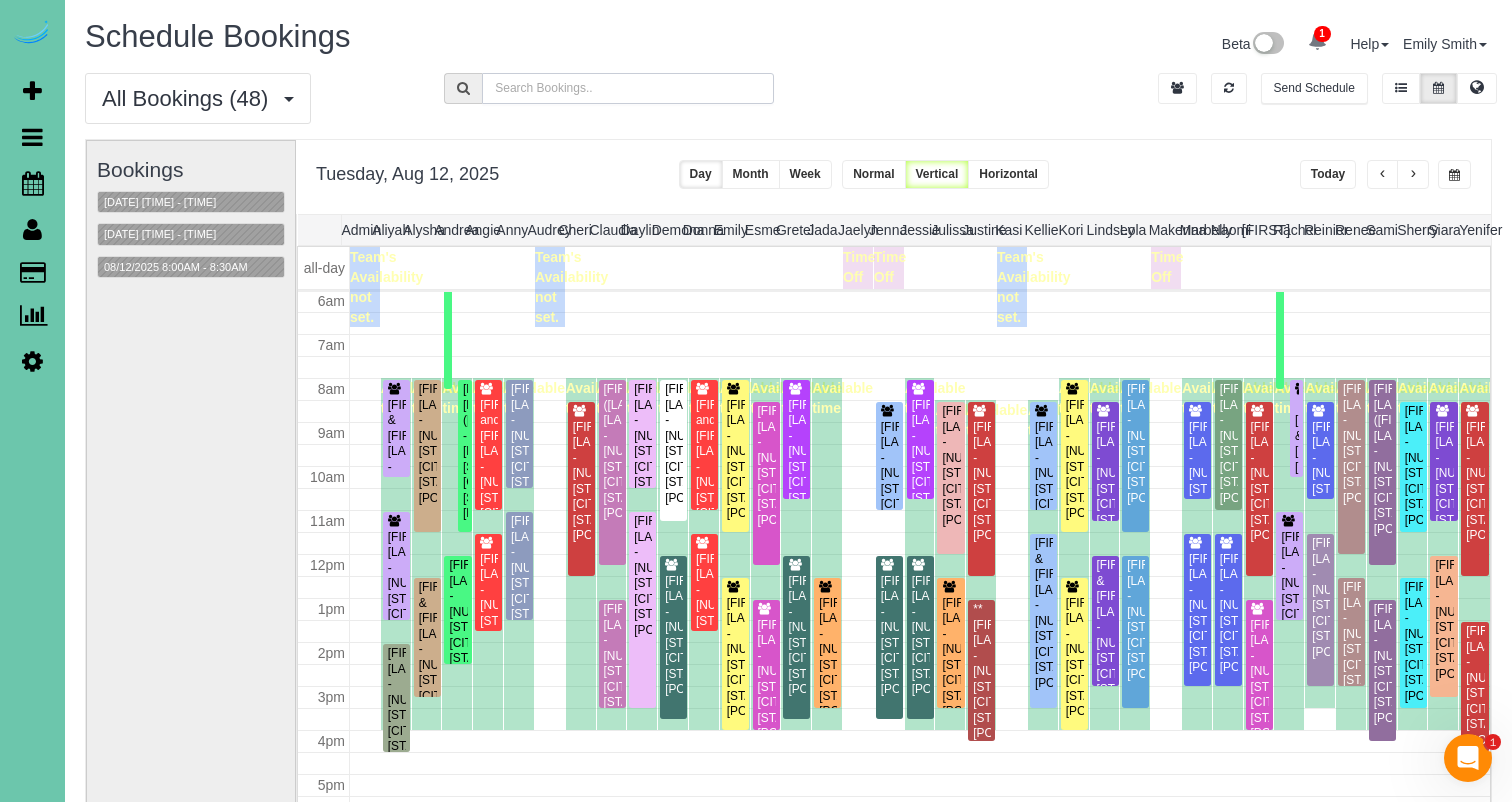 click at bounding box center (627, 88) 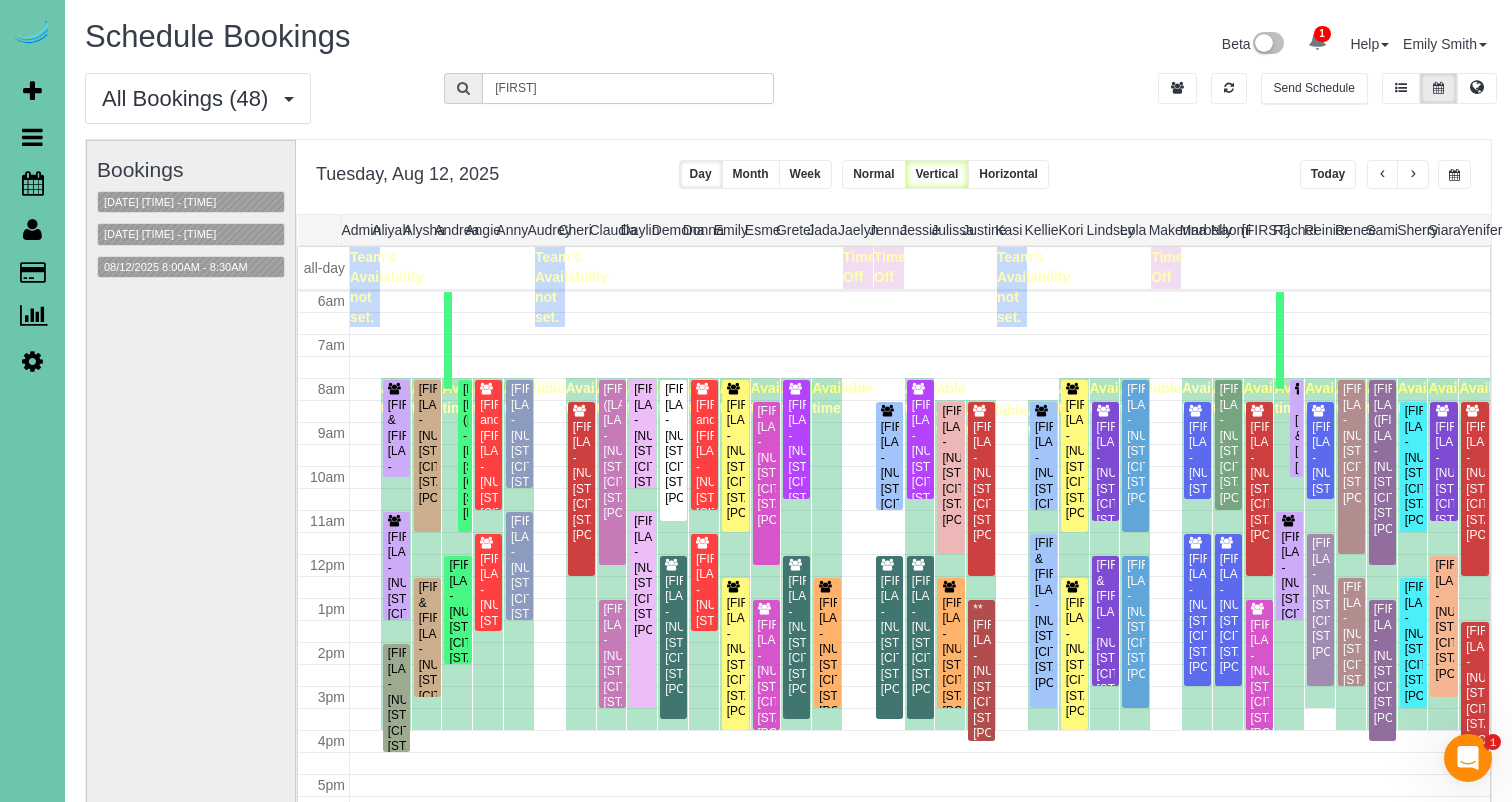 scroll, scrollTop: 265, scrollLeft: 0, axis: vertical 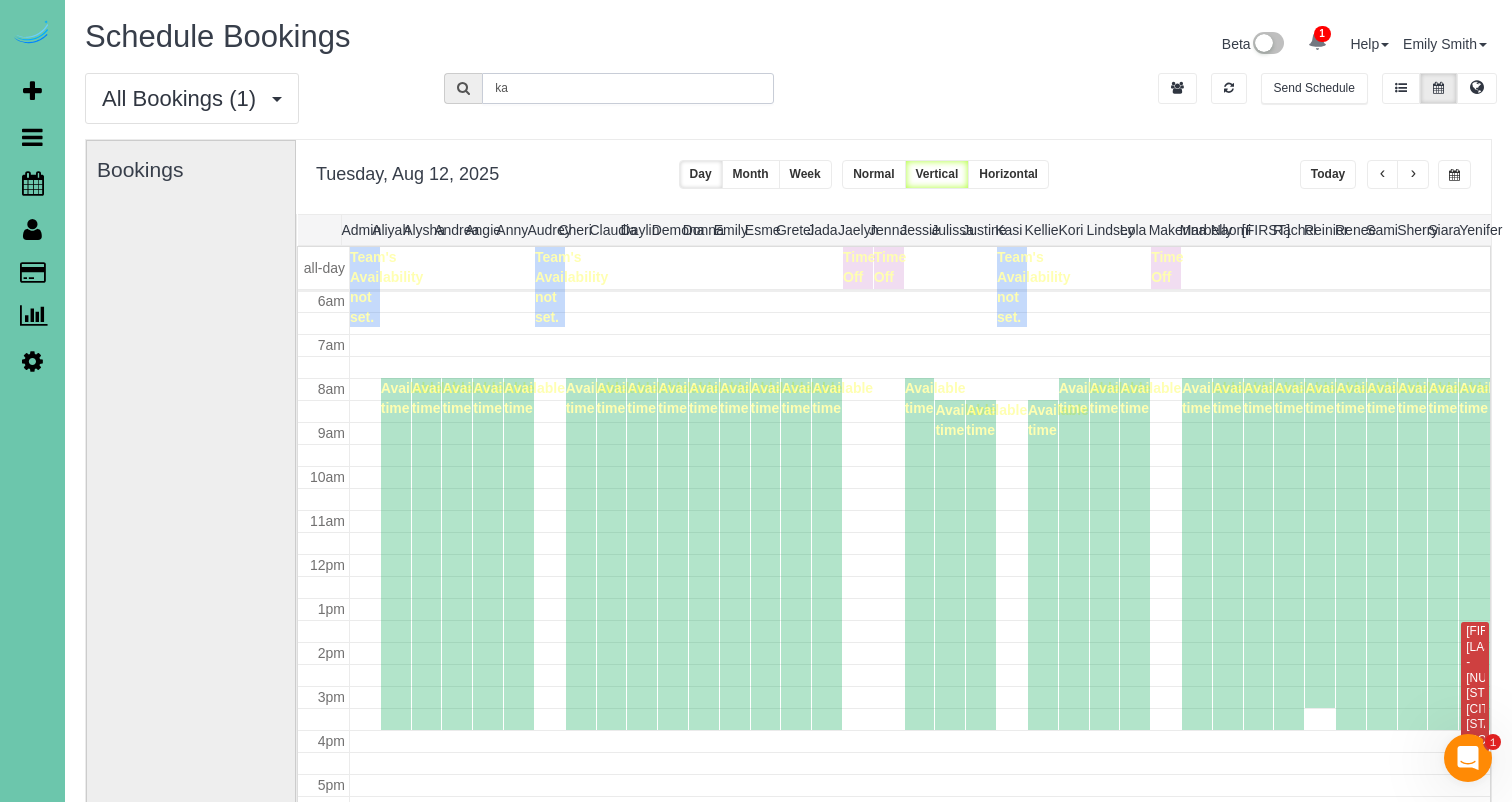 type on "k" 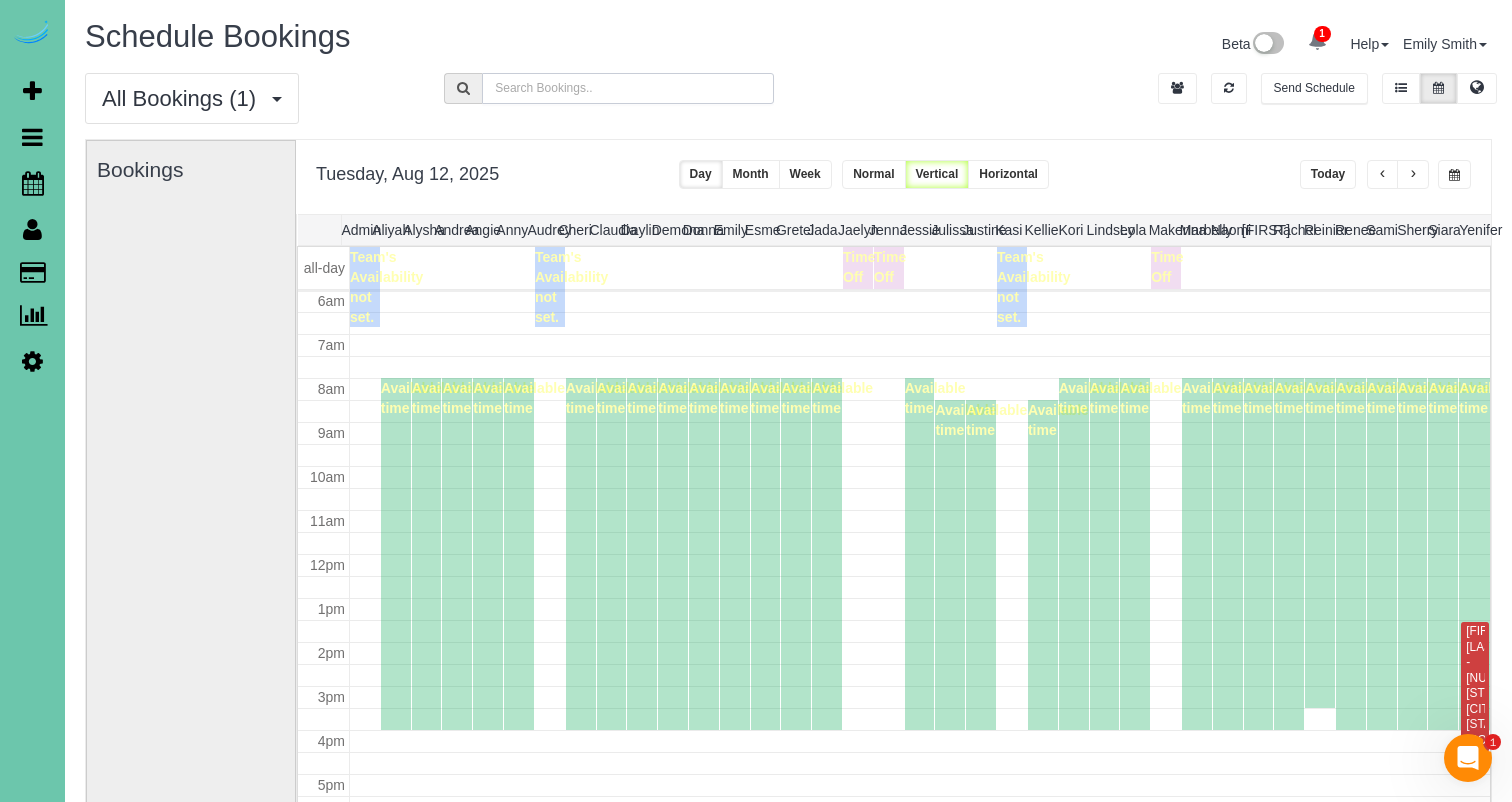 type 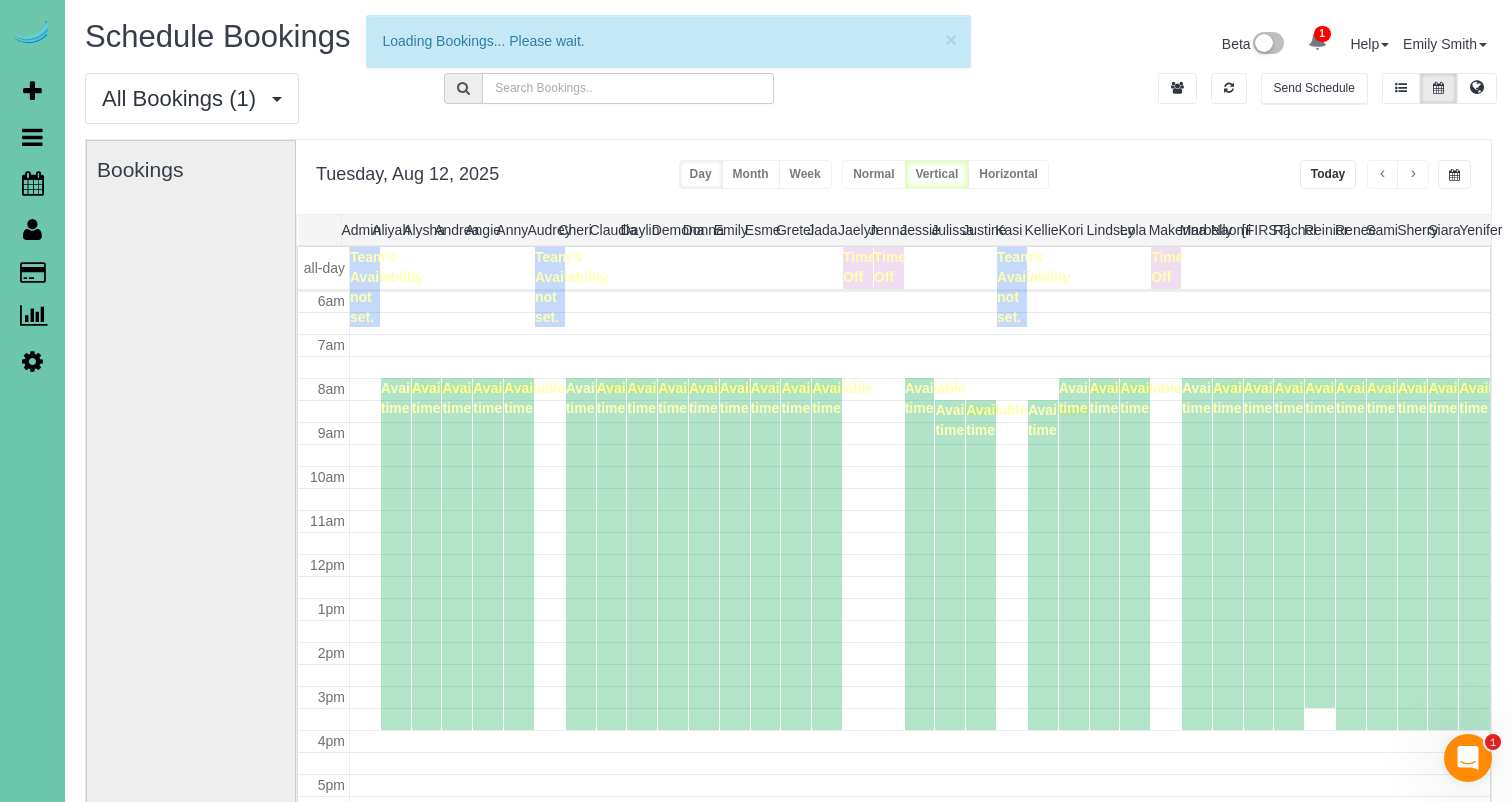 scroll, scrollTop: 265, scrollLeft: 0, axis: vertical 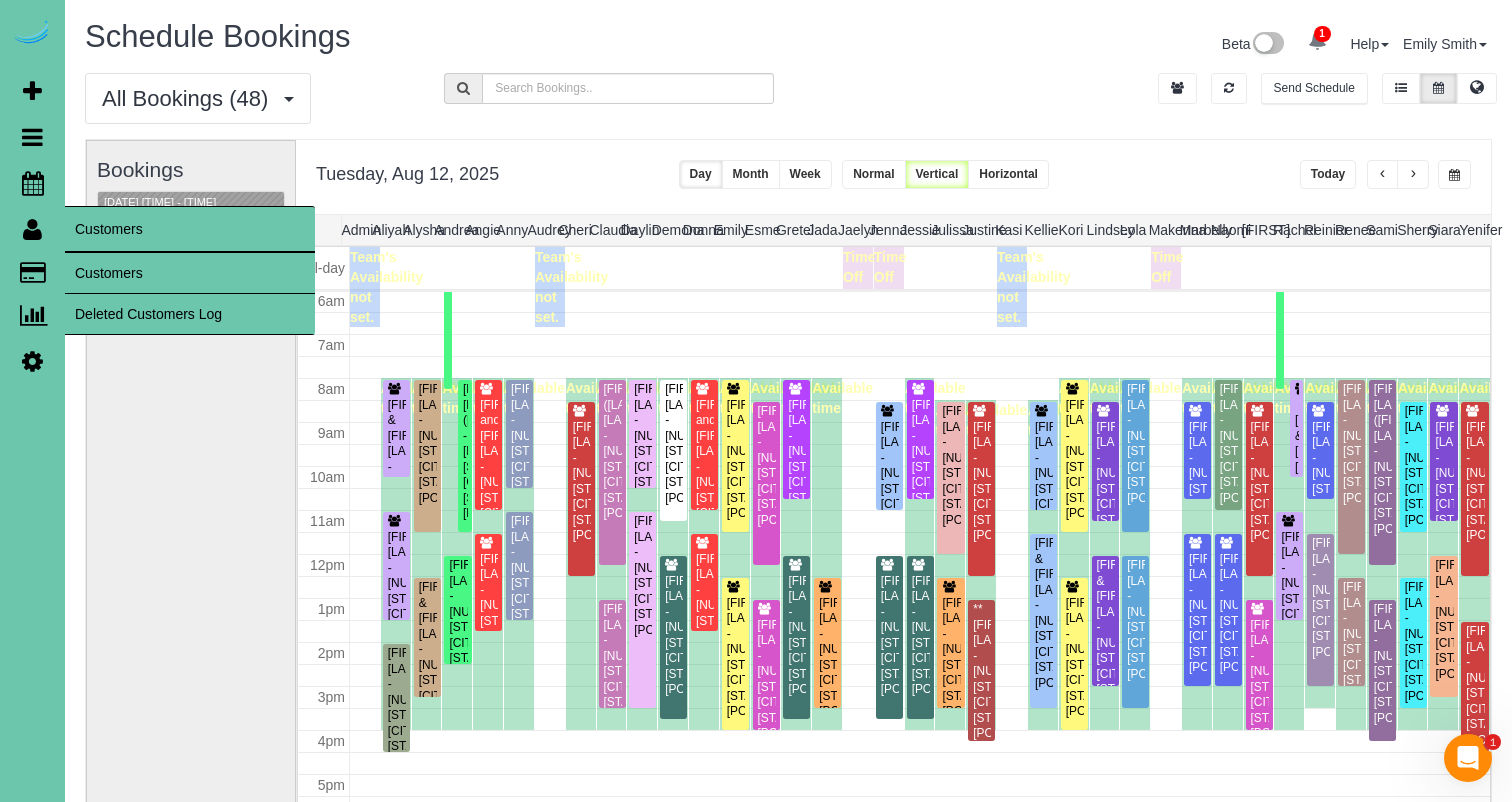 click on "Customers" at bounding box center (190, 273) 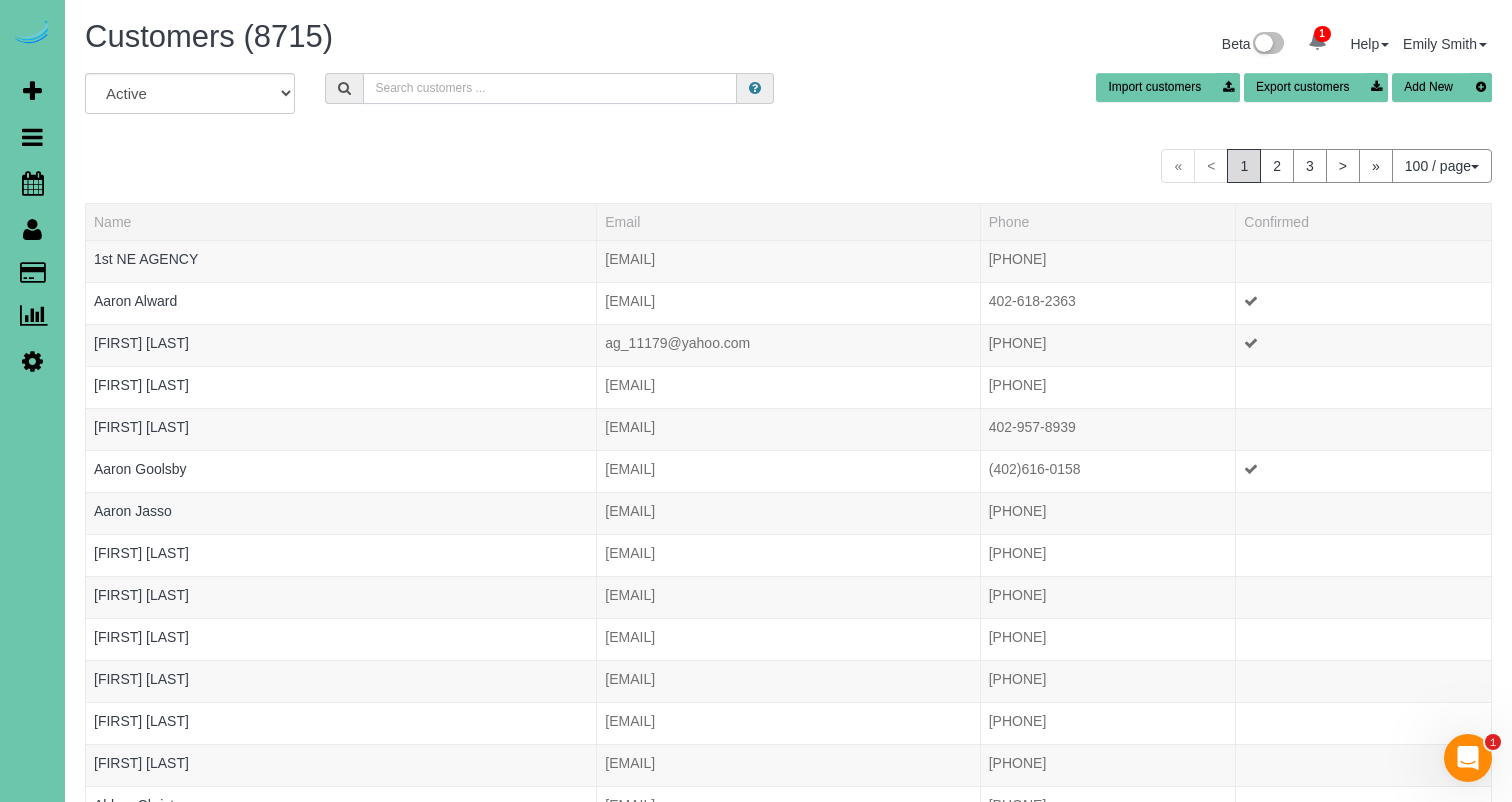 click at bounding box center (550, 88) 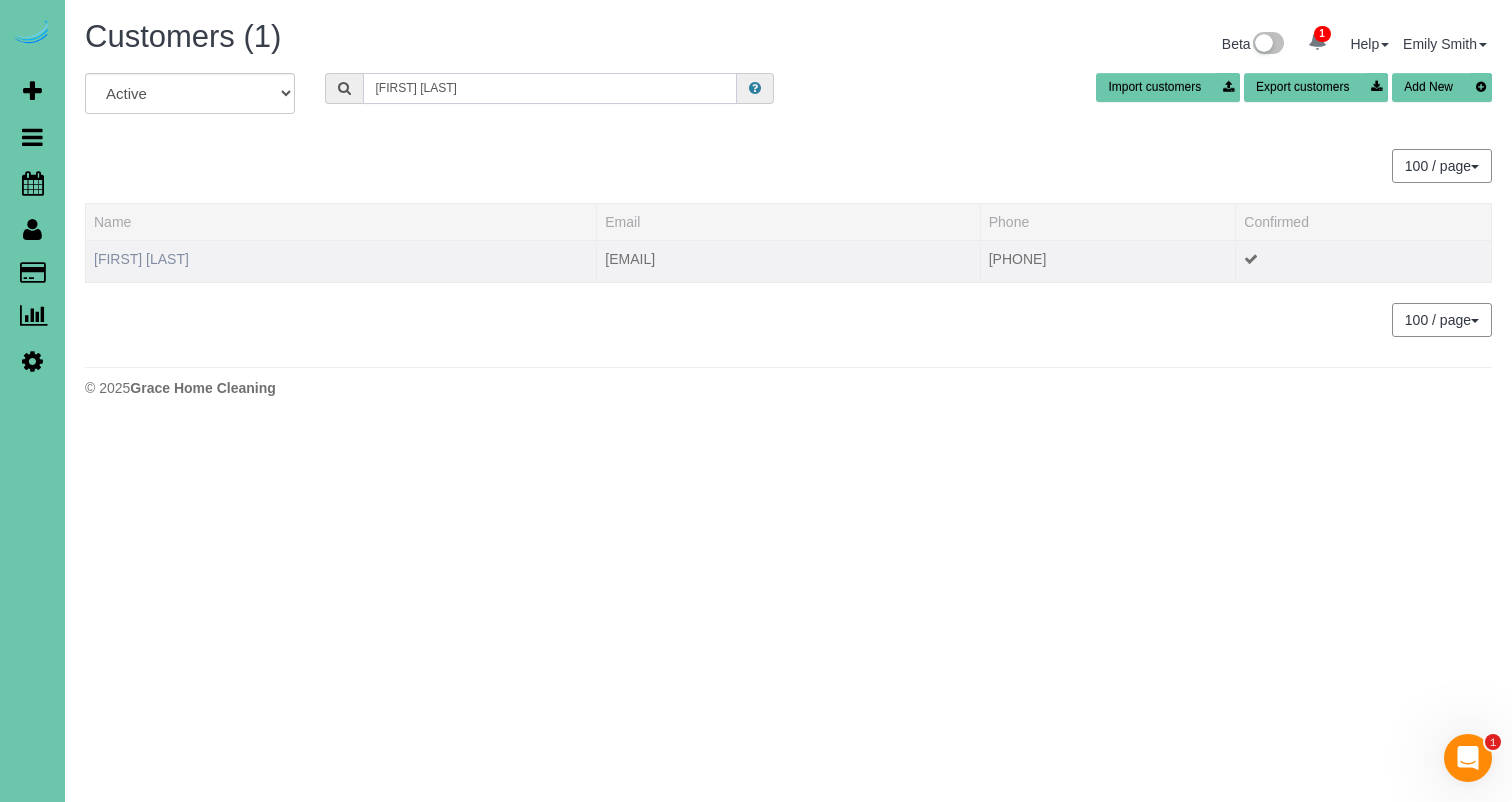 type on "mel p" 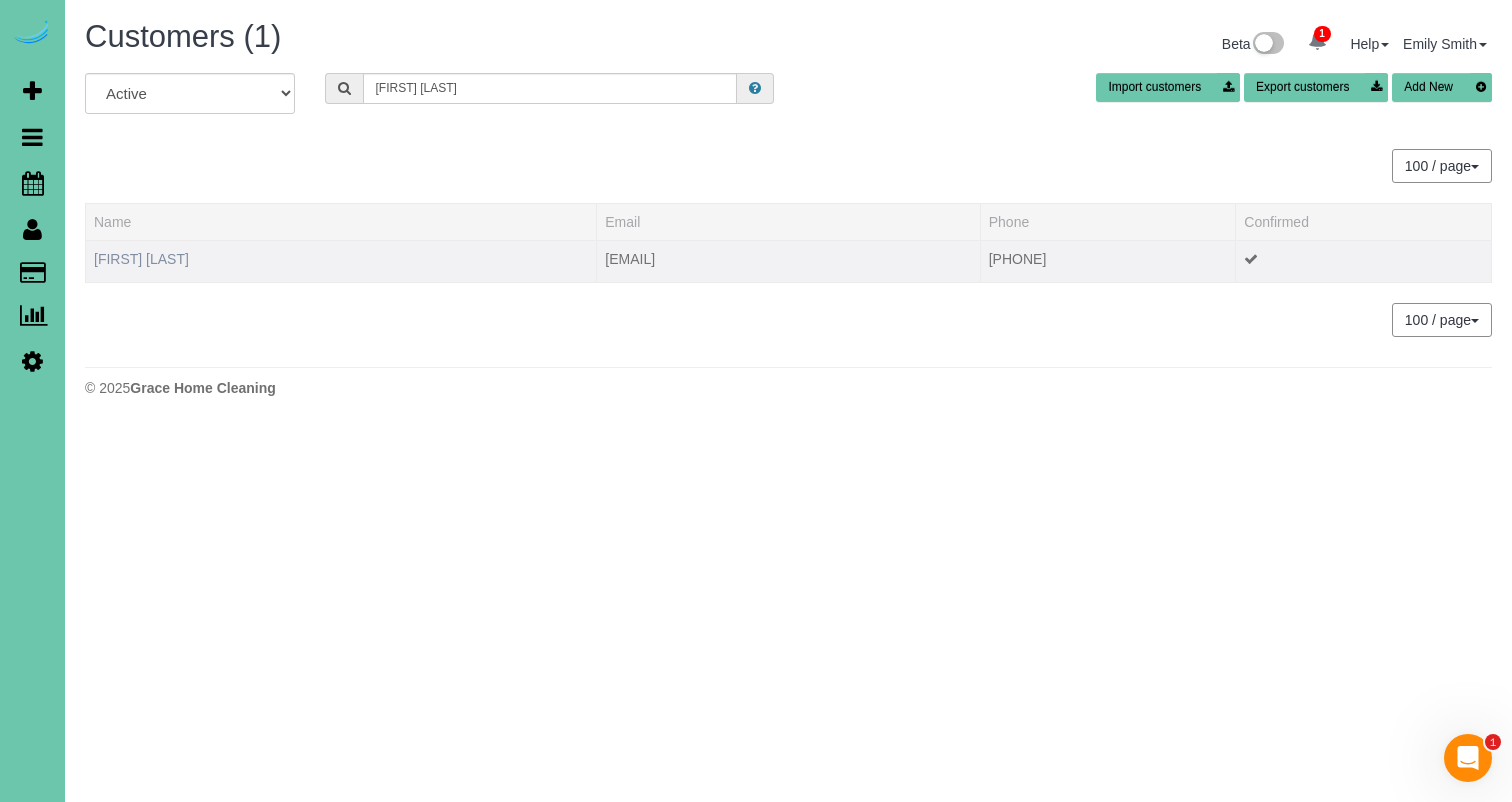 drag, startPoint x: 132, startPoint y: 259, endPoint x: 144, endPoint y: 257, distance: 12.165525 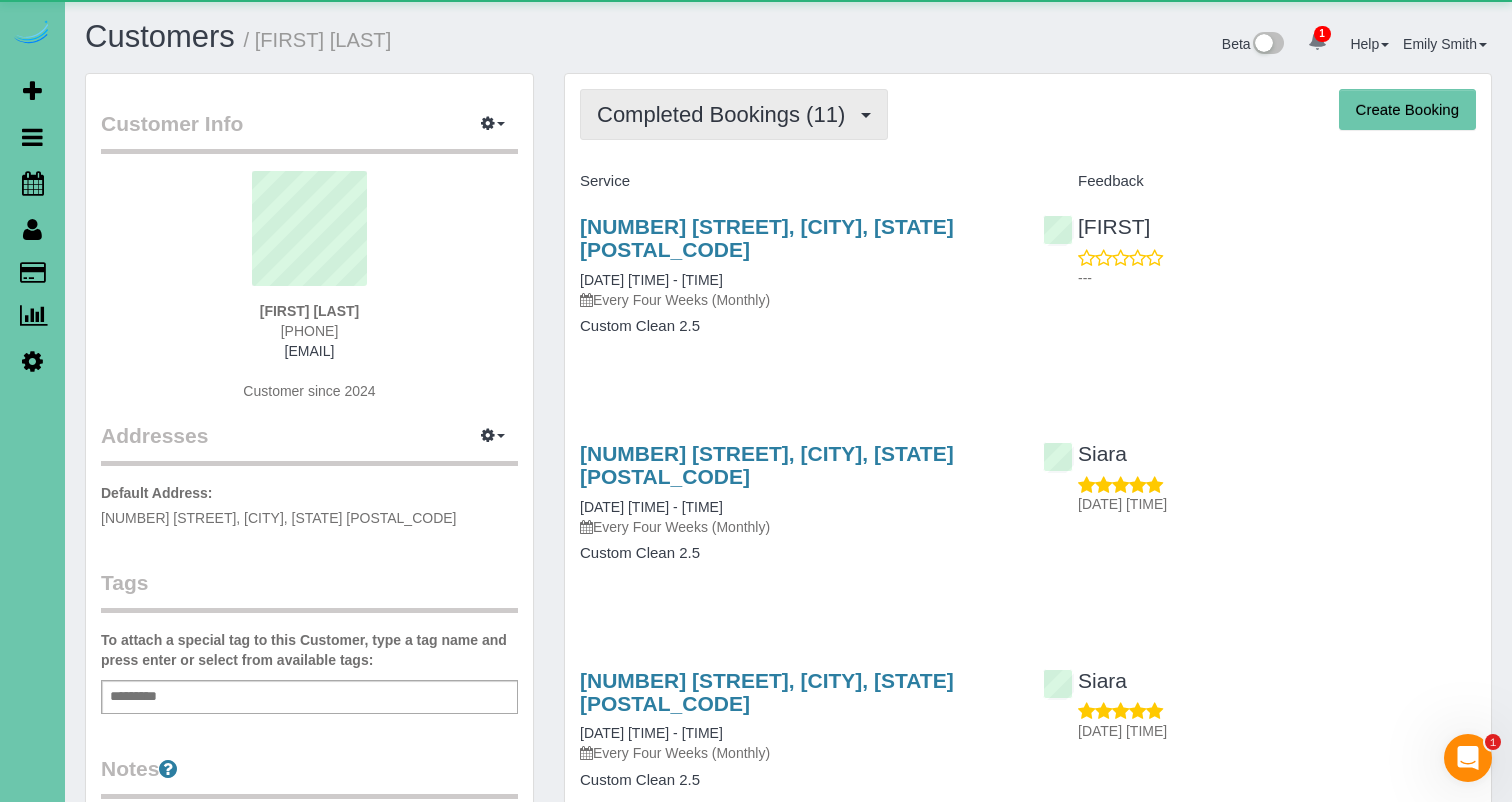 click on "Completed Bookings (11)" at bounding box center (726, 114) 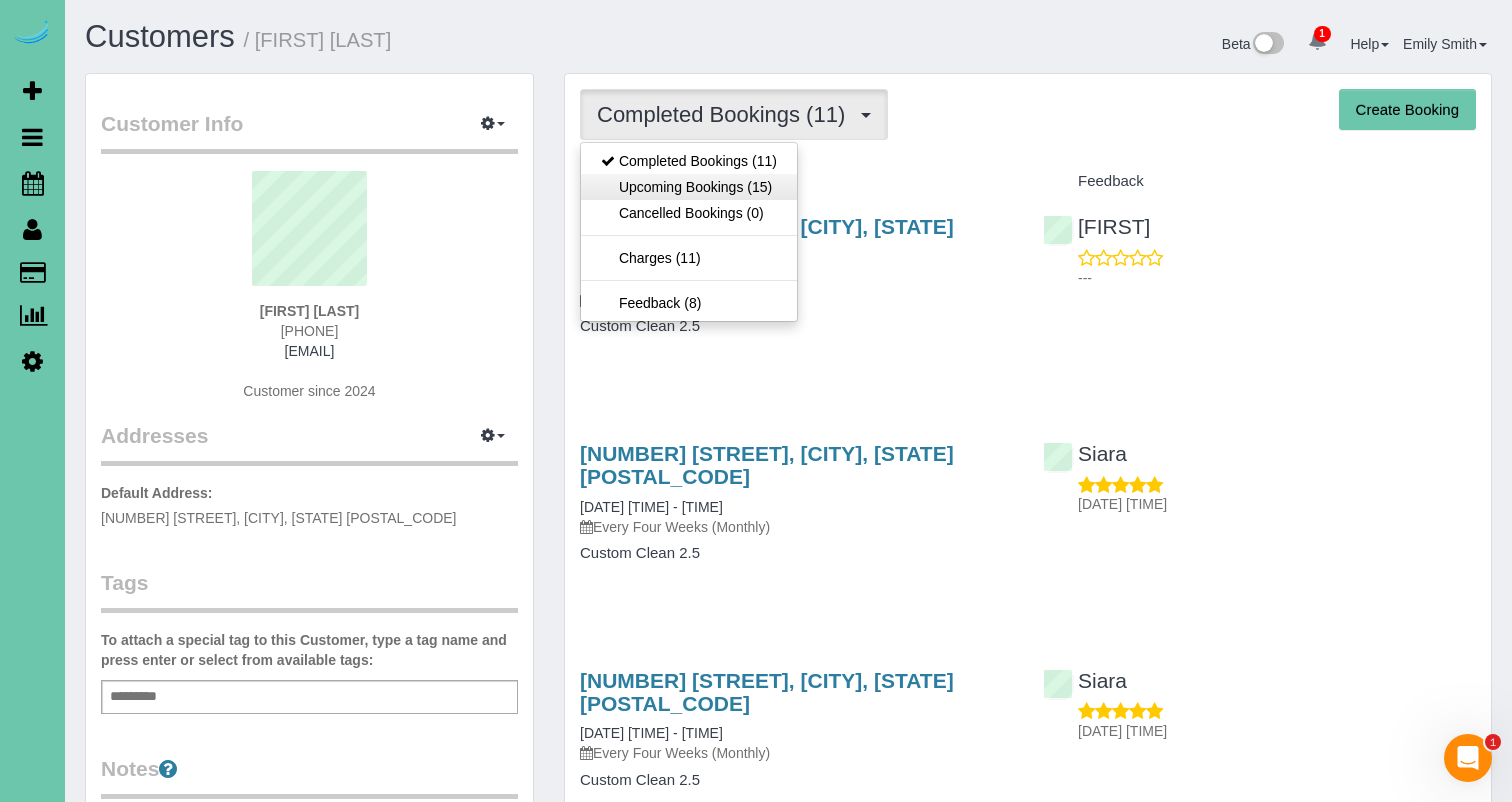 click on "Upcoming Bookings (15)" at bounding box center (689, 187) 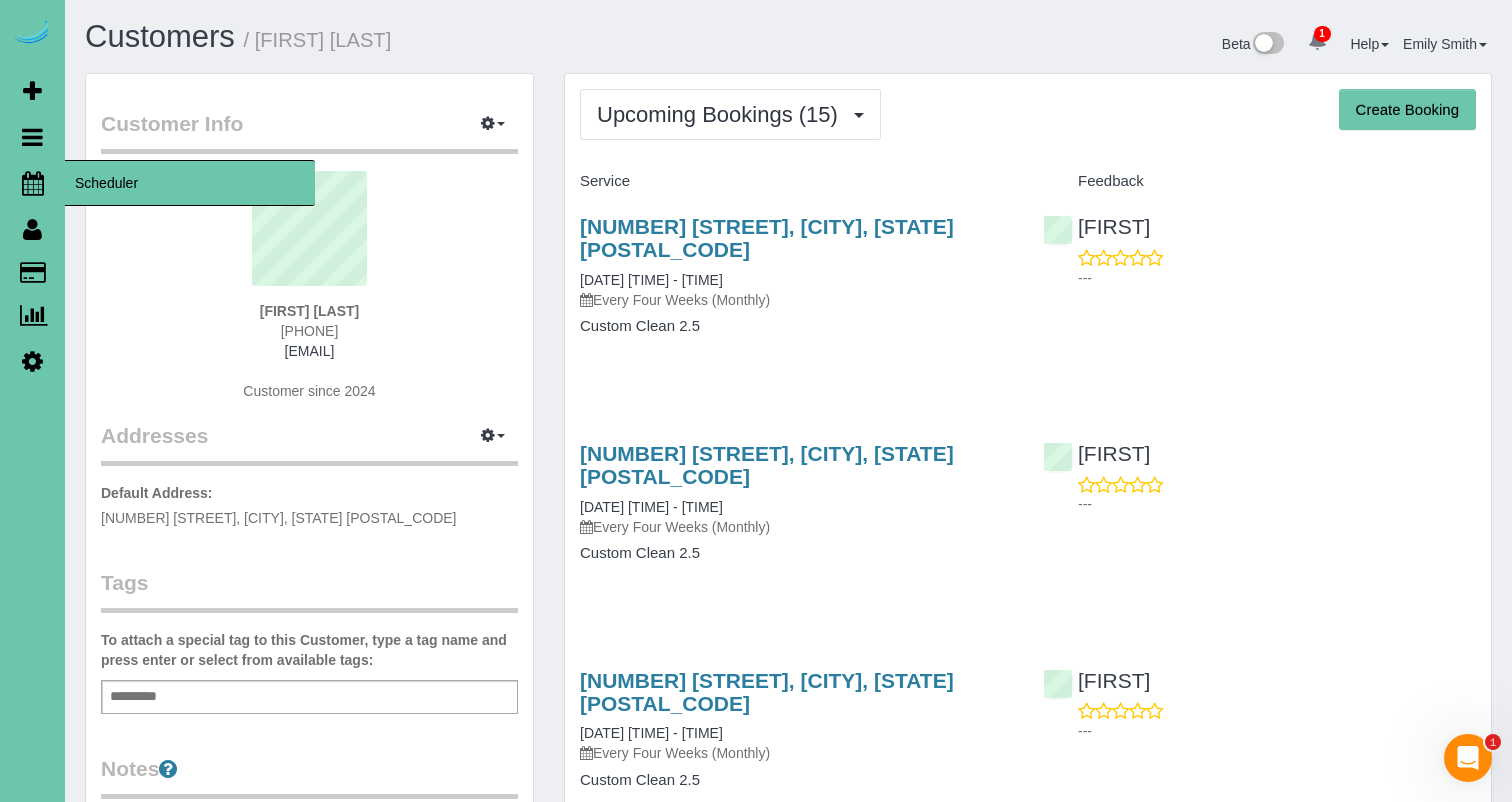 click at bounding box center [33, 183] 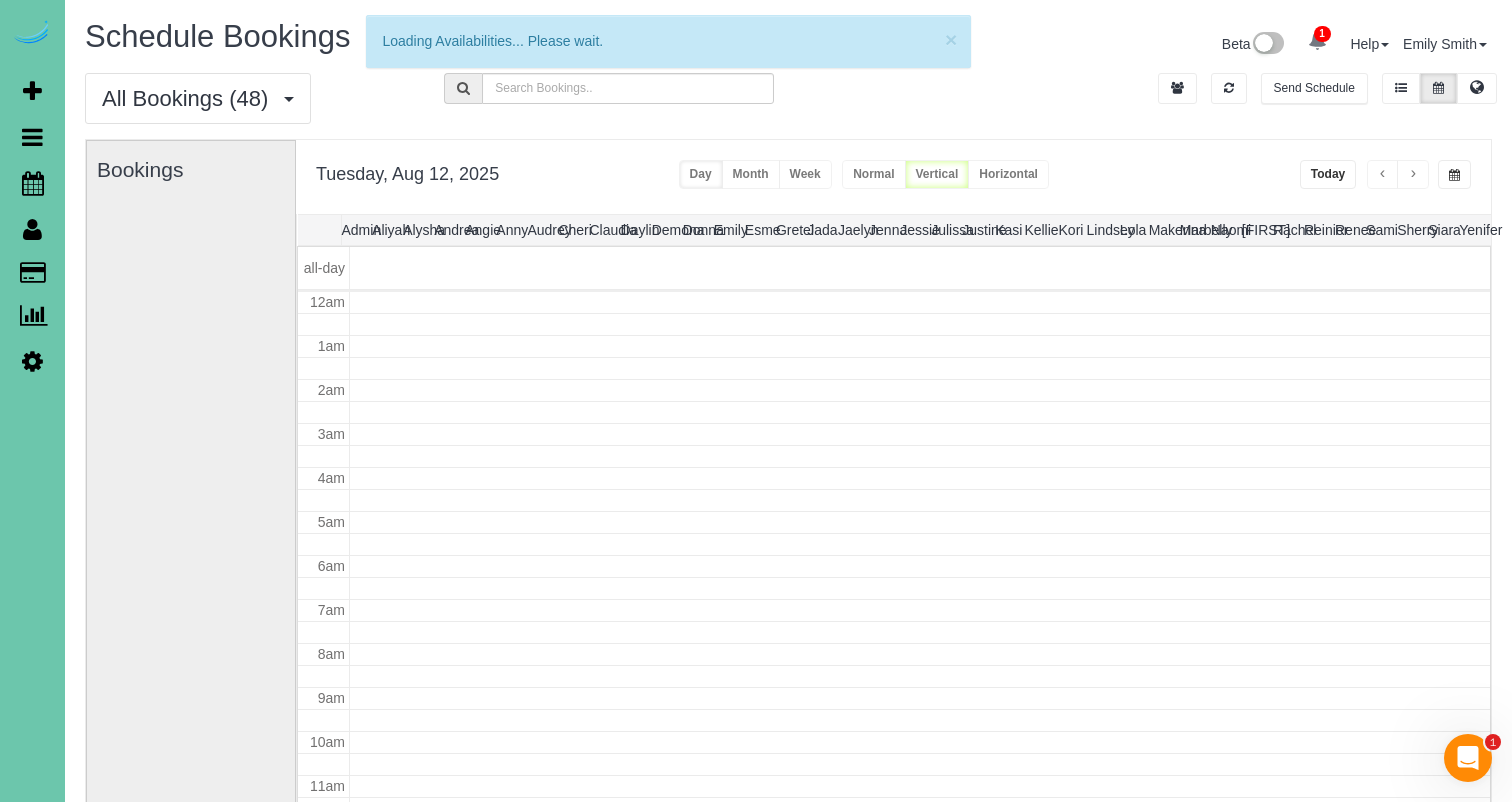 scroll, scrollTop: 265, scrollLeft: 0, axis: vertical 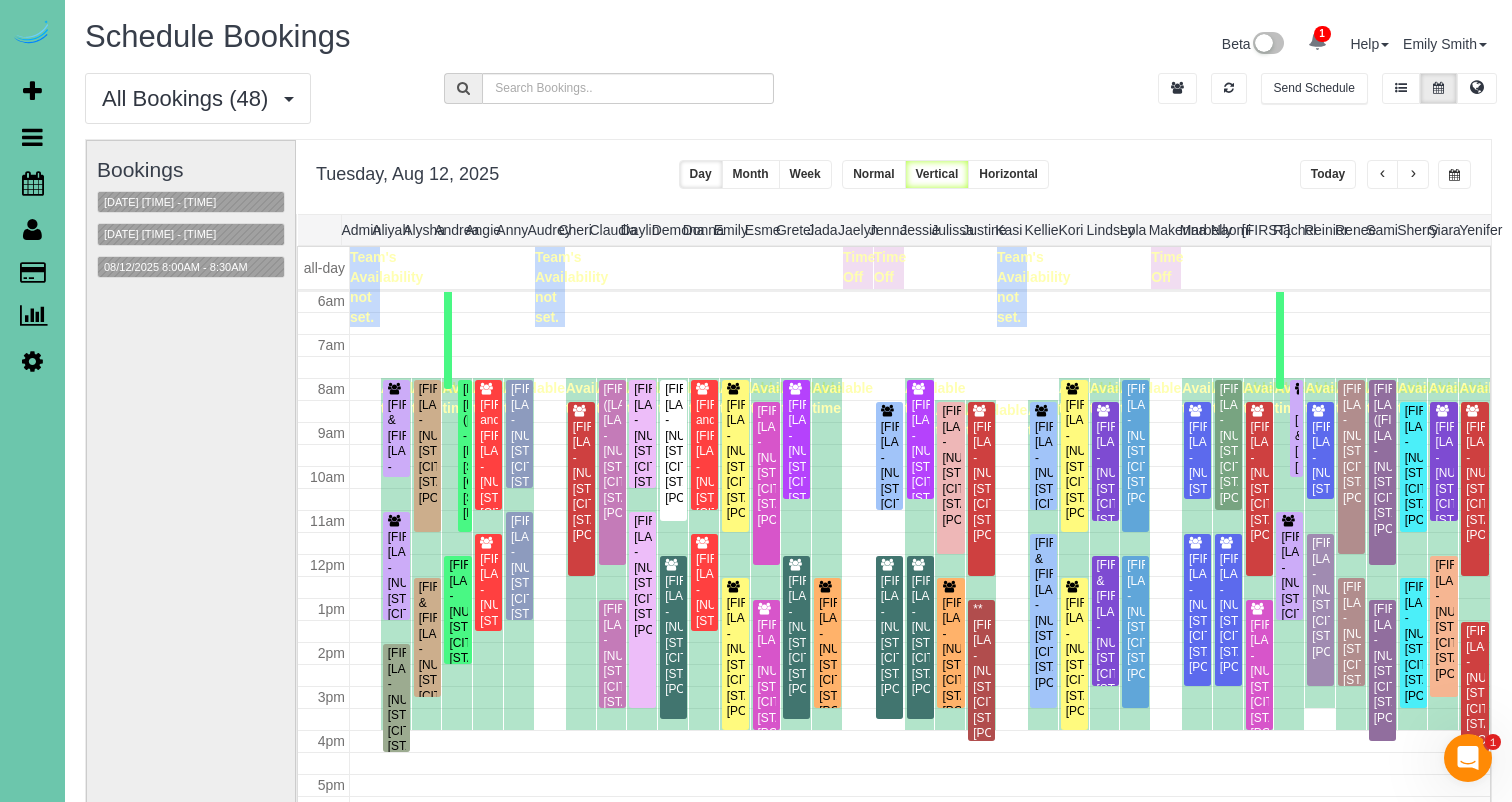 click at bounding box center (1454, 175) 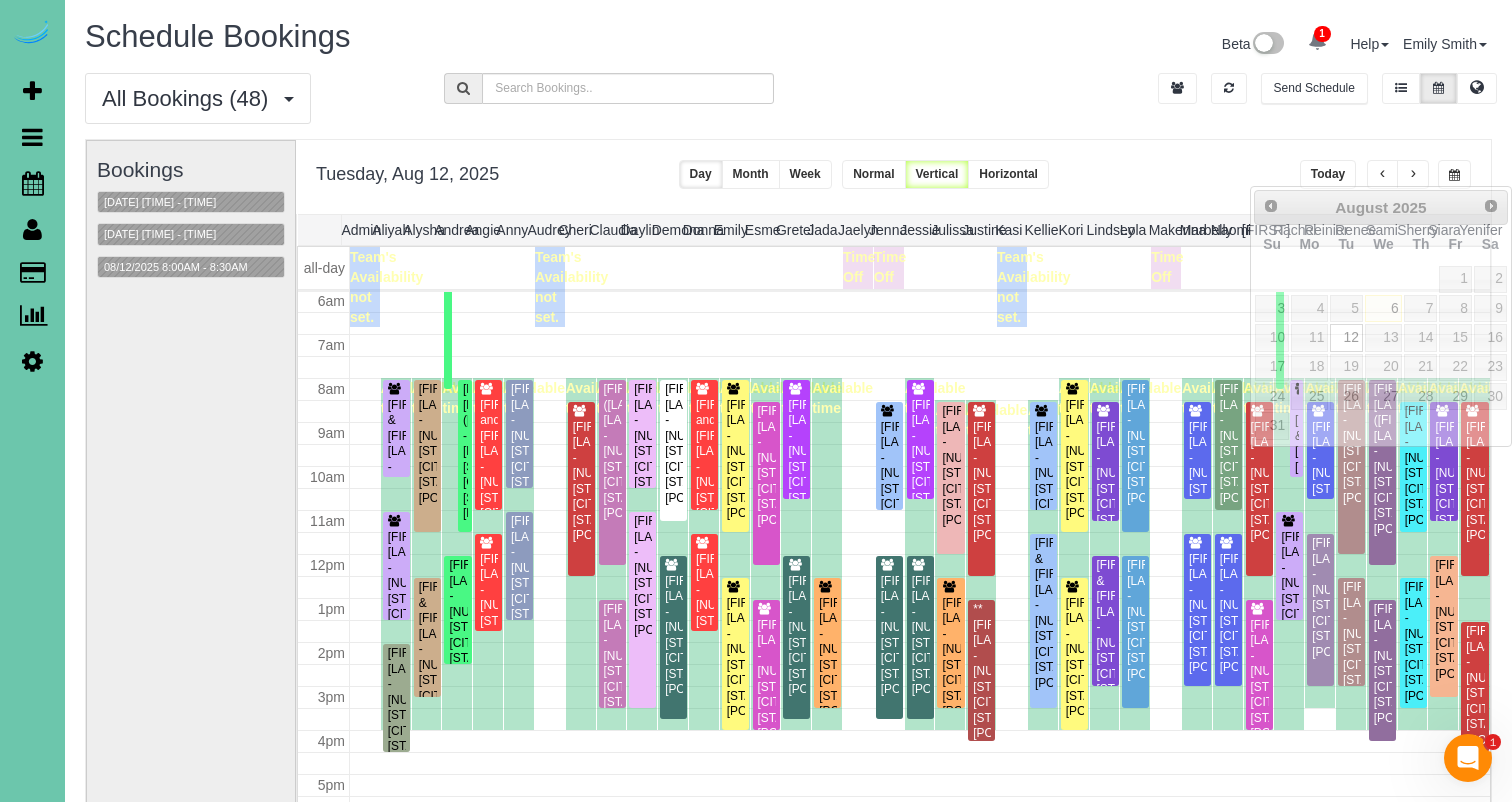 click on "All Bookings (48)
All Bookings
Unassigned Bookings
Recurring Bookings
New Customer Bookings
graceprofessionalcleaners All Locations
All Locations
Active Locations
graceprofessionalcleaners
[default]" at bounding box center [788, 106] 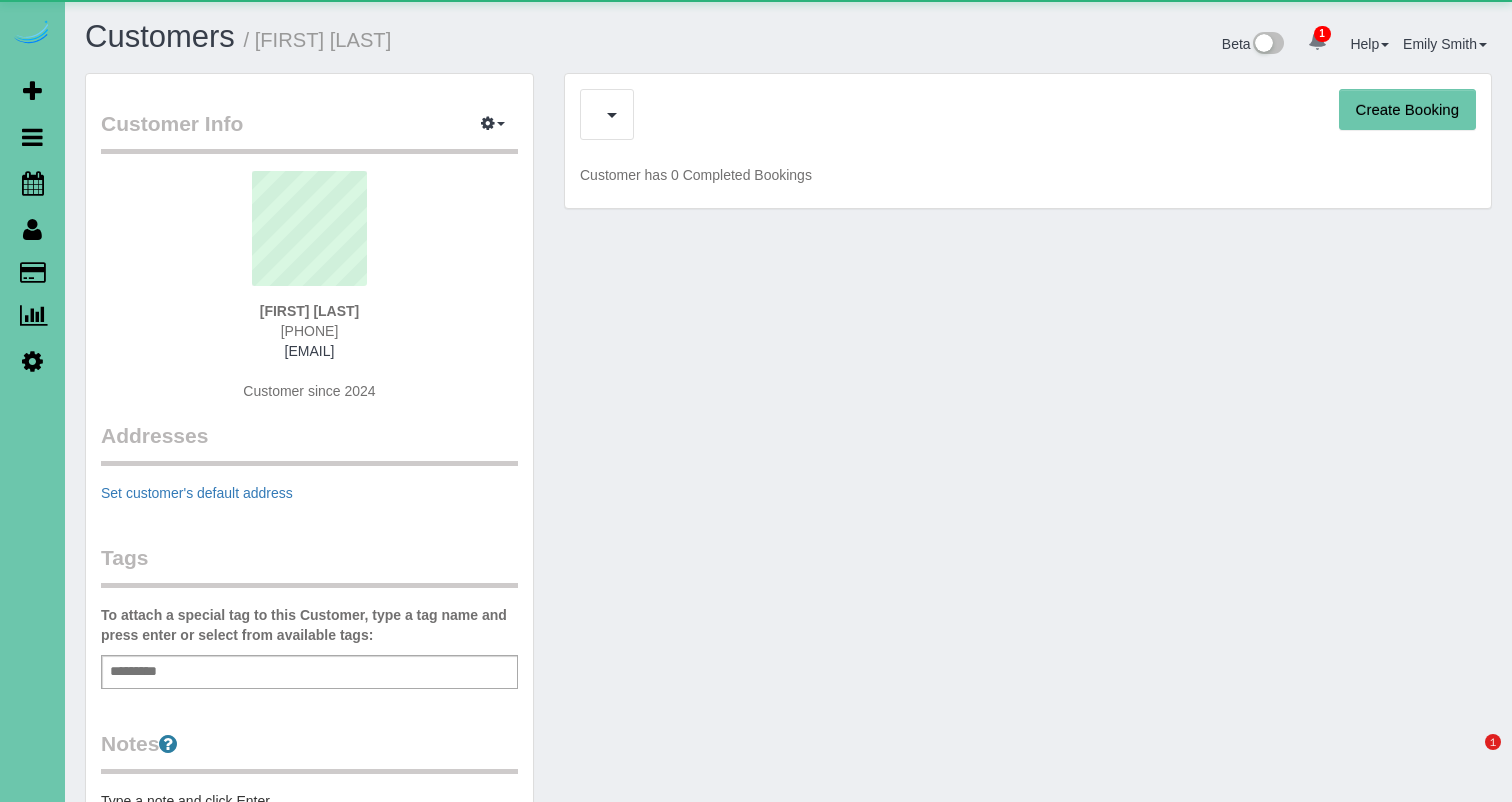 scroll, scrollTop: 0, scrollLeft: 0, axis: both 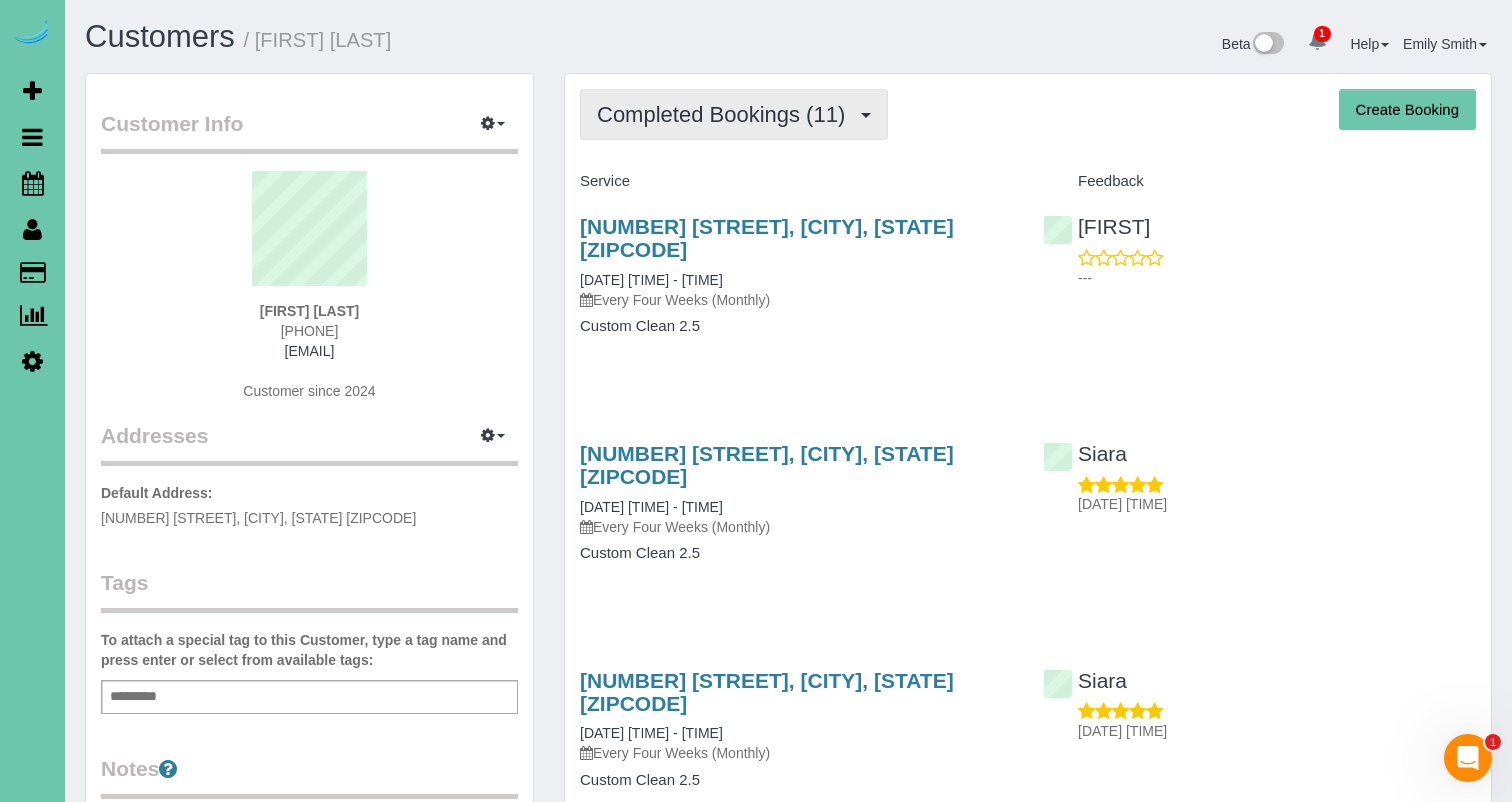 click on "Completed Bookings (11)" at bounding box center (726, 114) 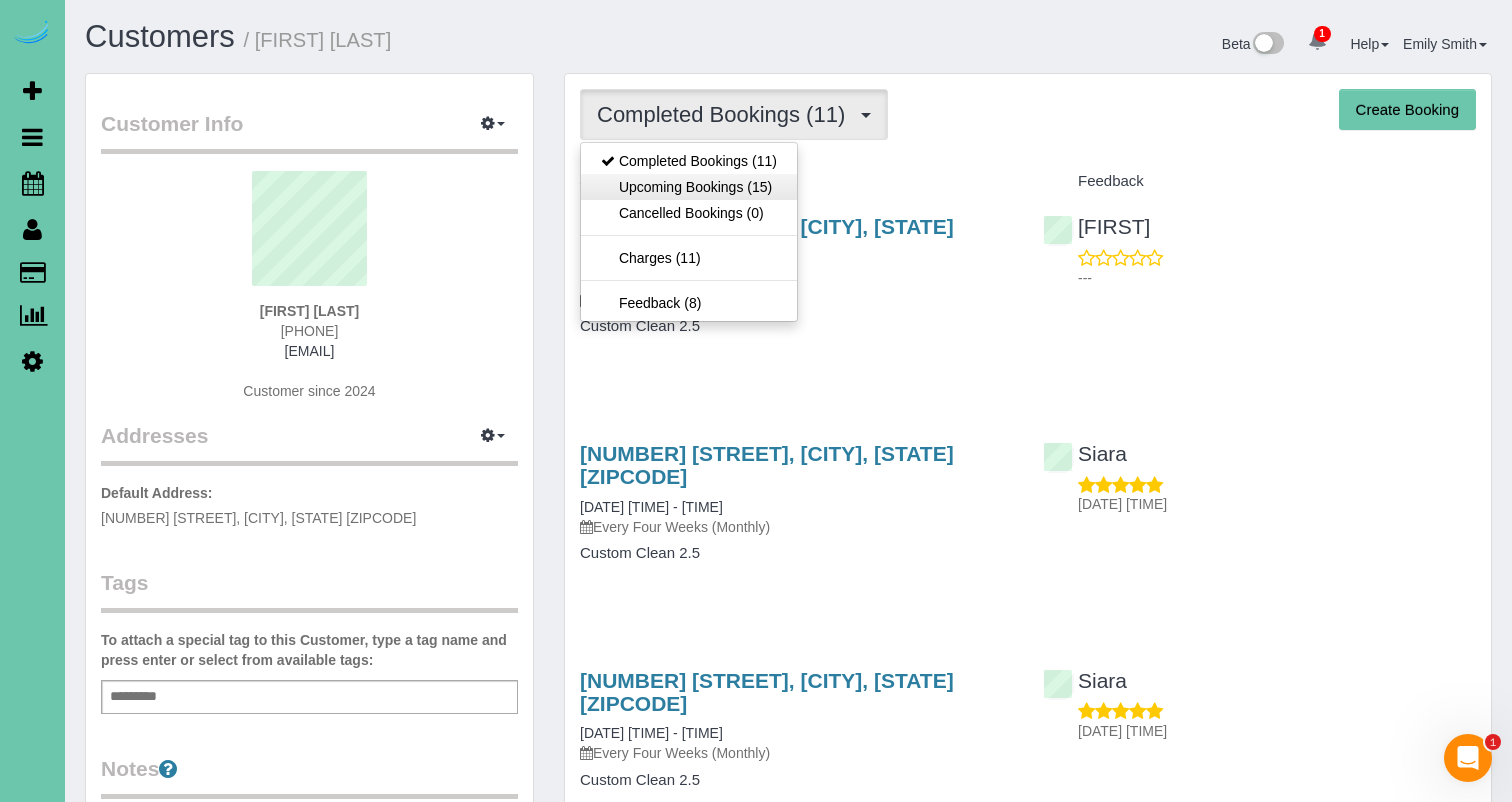 click on "Upcoming Bookings (15)" at bounding box center [689, 187] 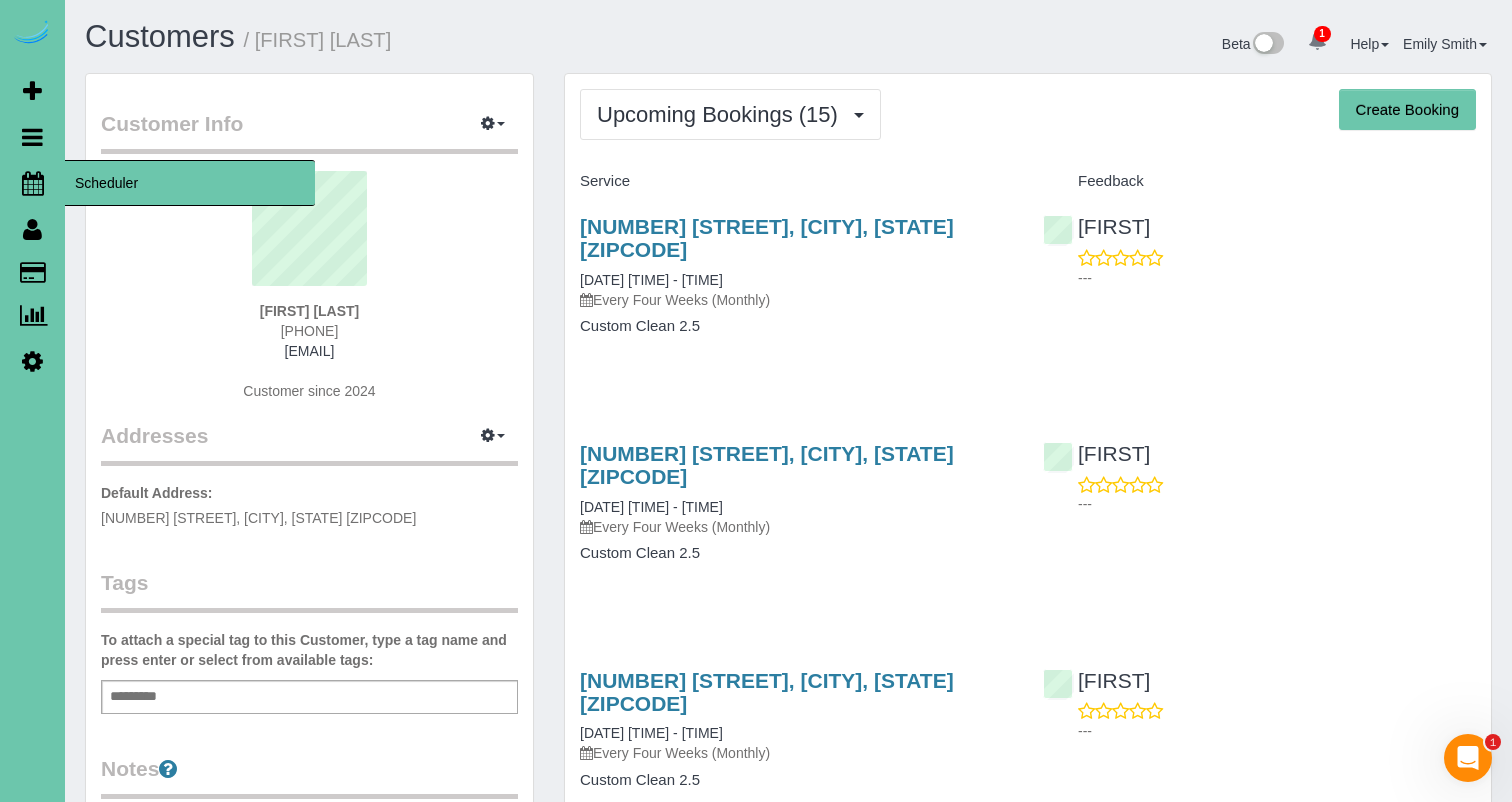 click at bounding box center (33, 183) 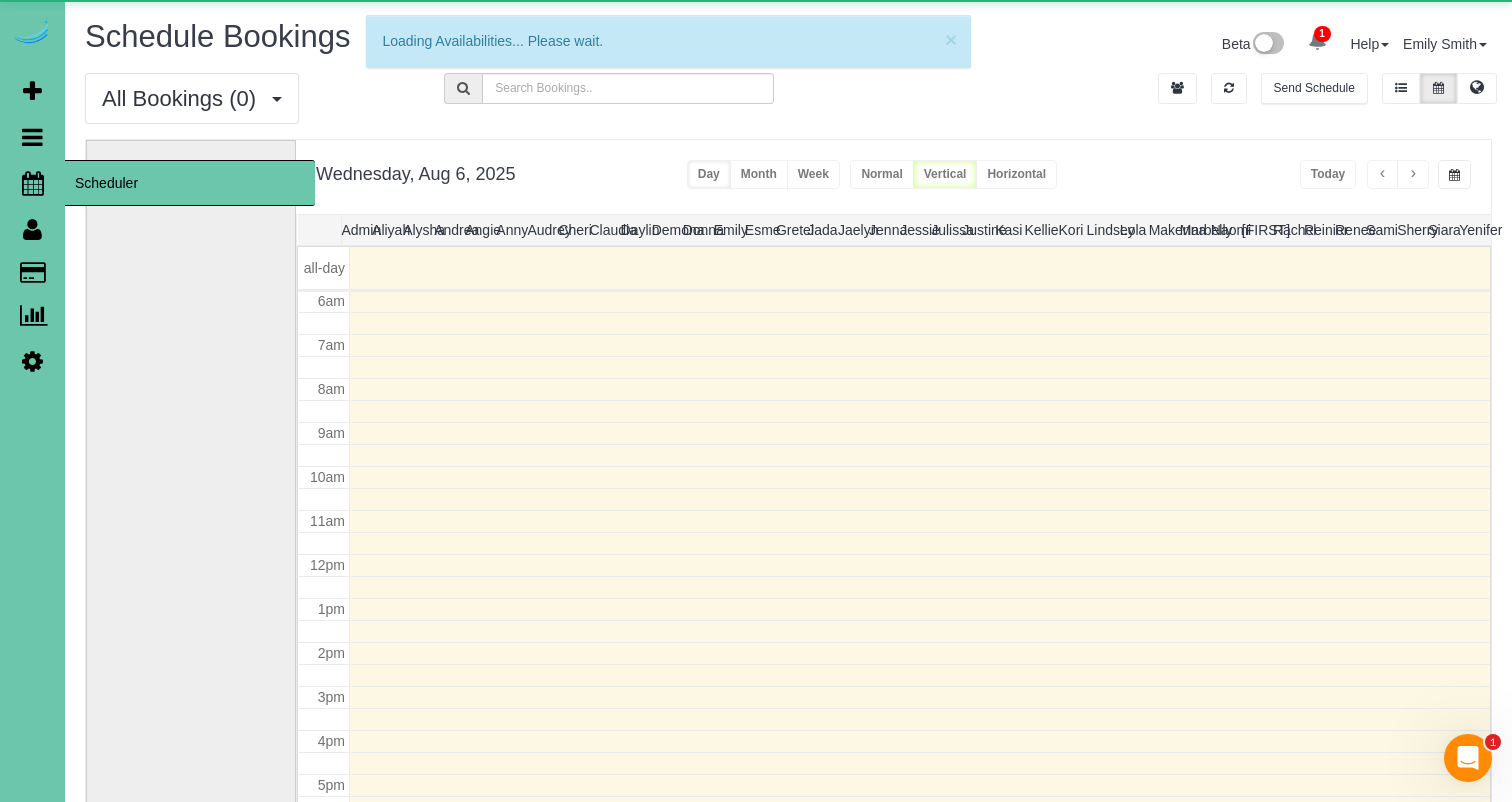 scroll, scrollTop: 265, scrollLeft: 0, axis: vertical 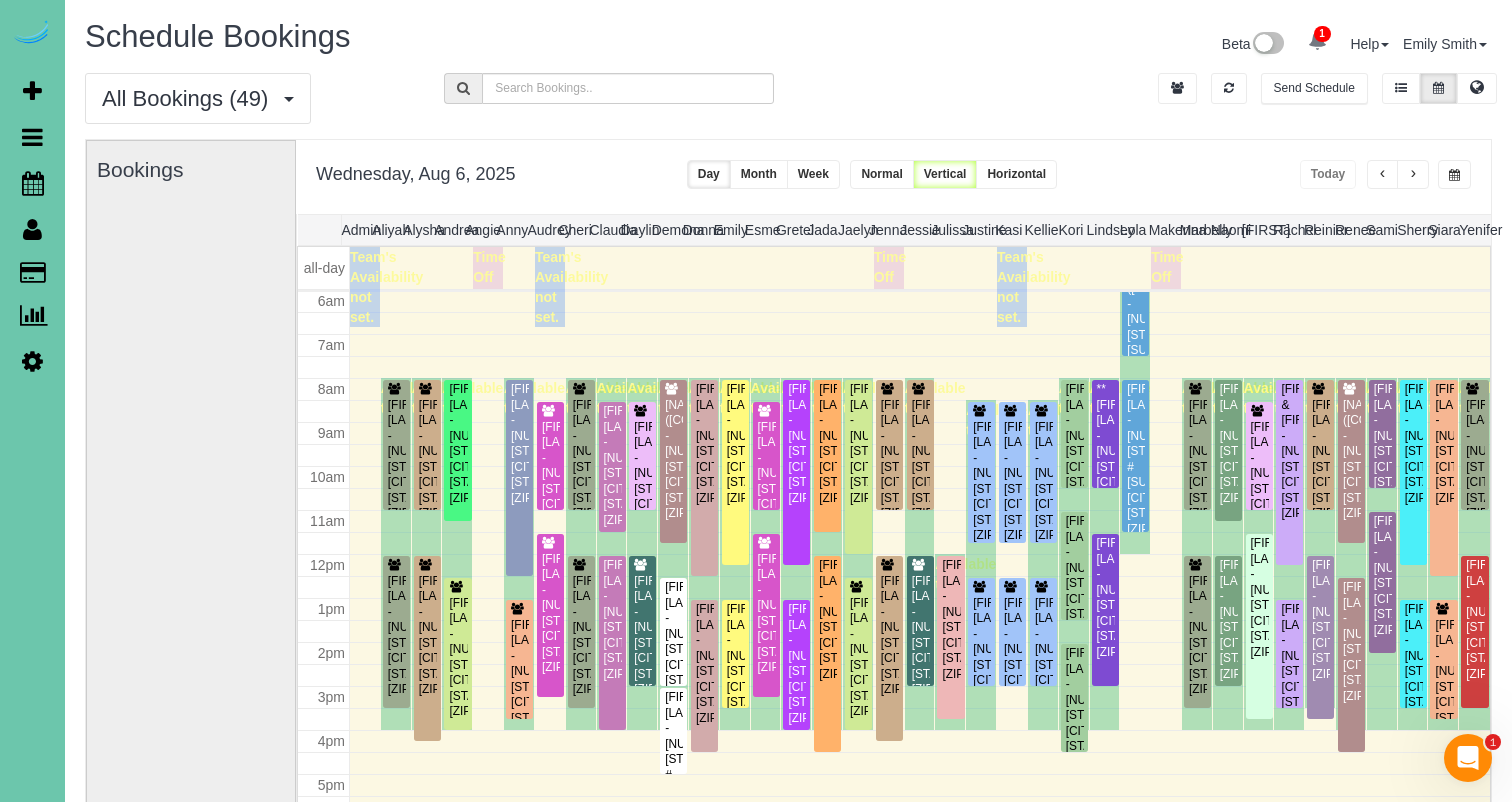 click on "Settings" at bounding box center (32, 361) 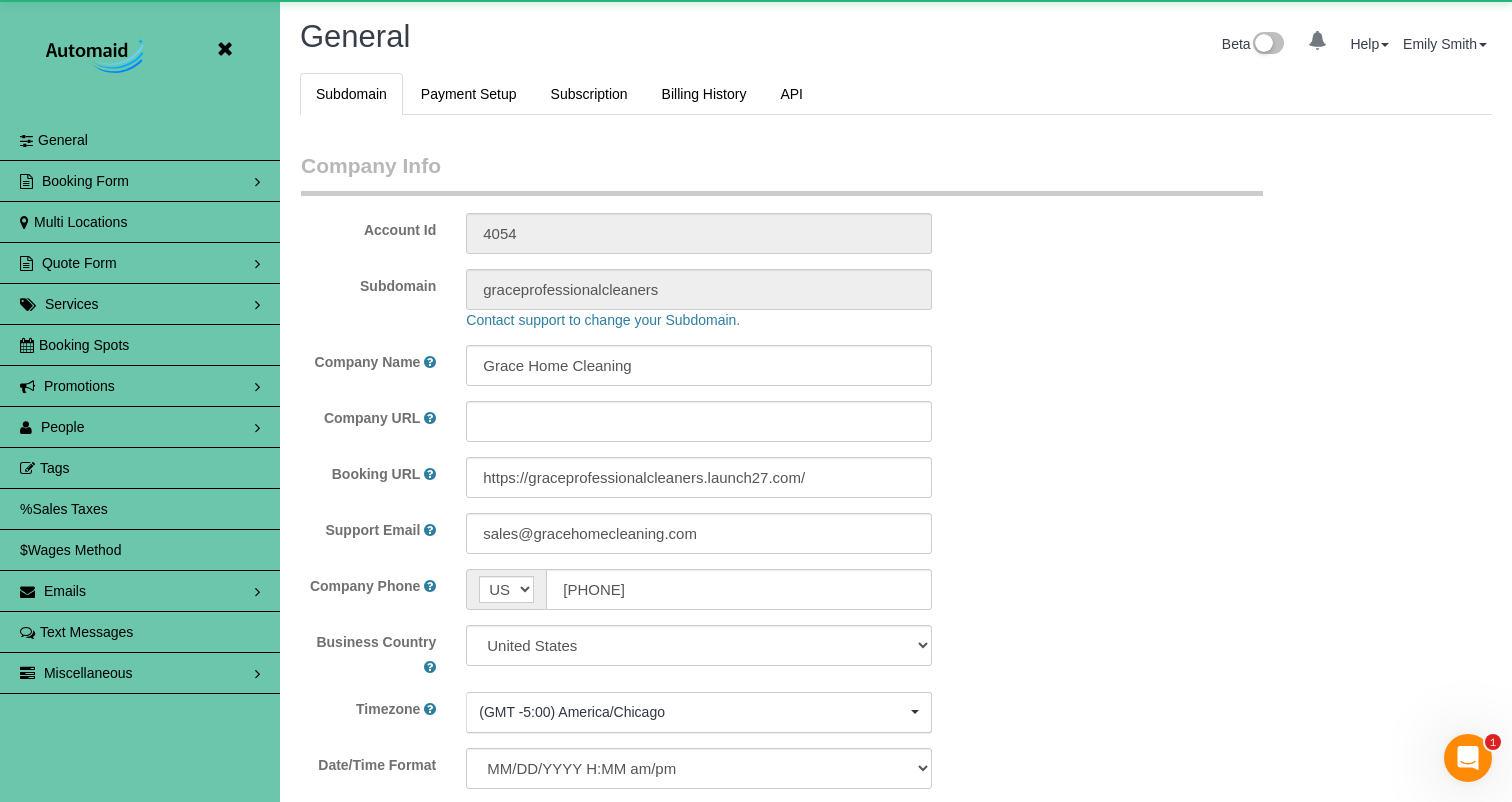 scroll, scrollTop: 4330, scrollLeft: 1512, axis: both 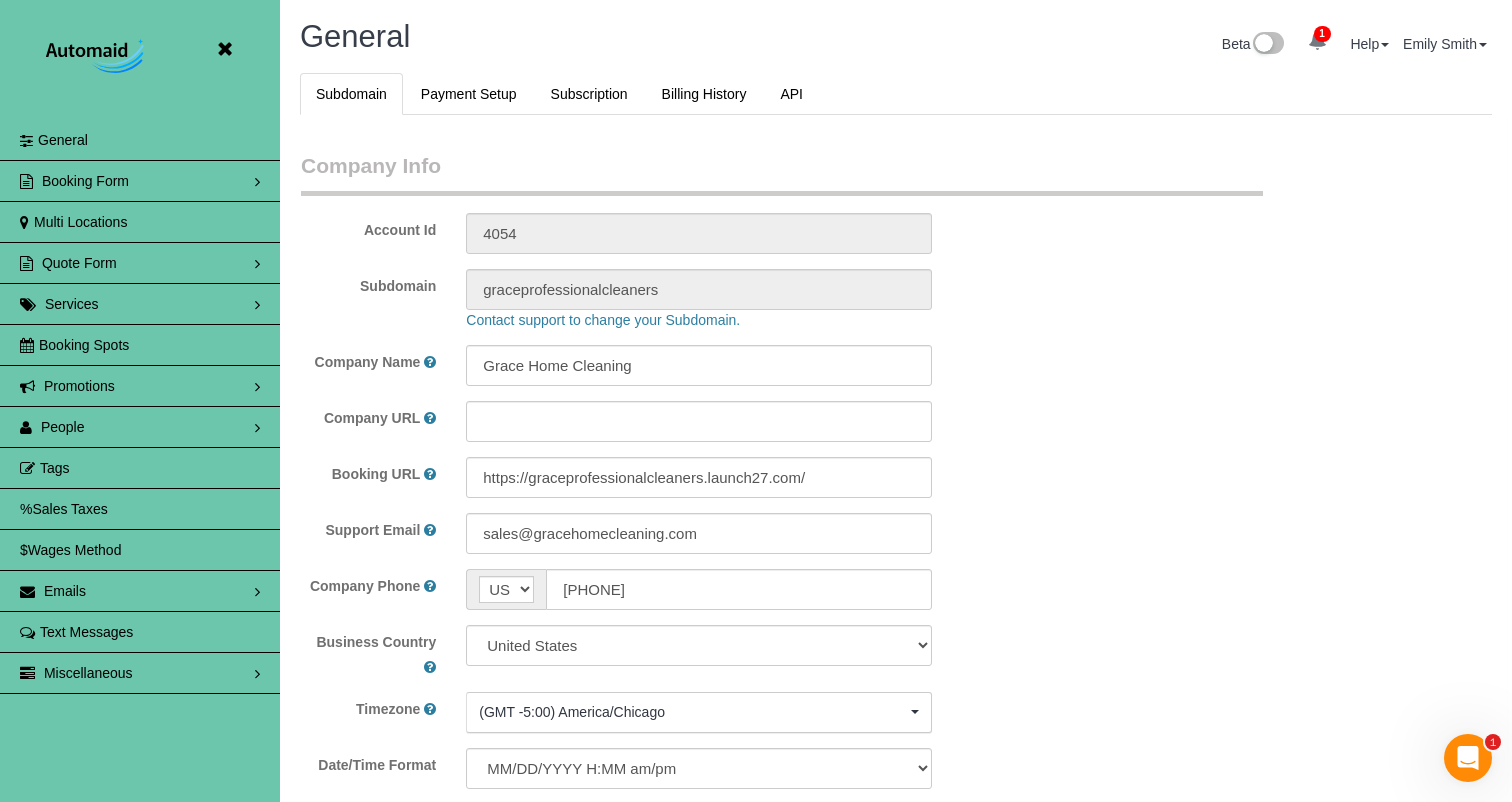 click on "Services" at bounding box center (72, 304) 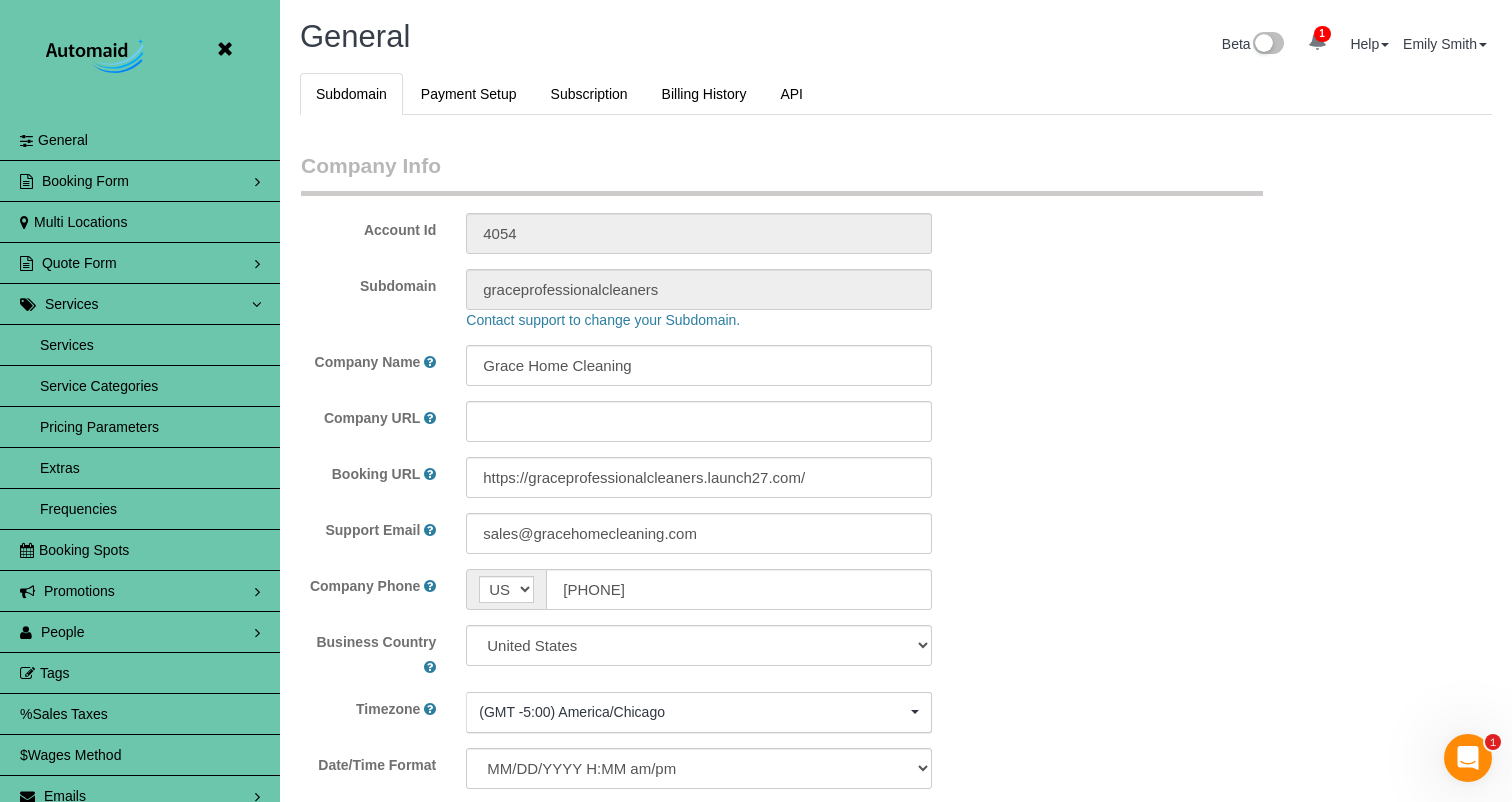 click on "Services" at bounding box center (140, 345) 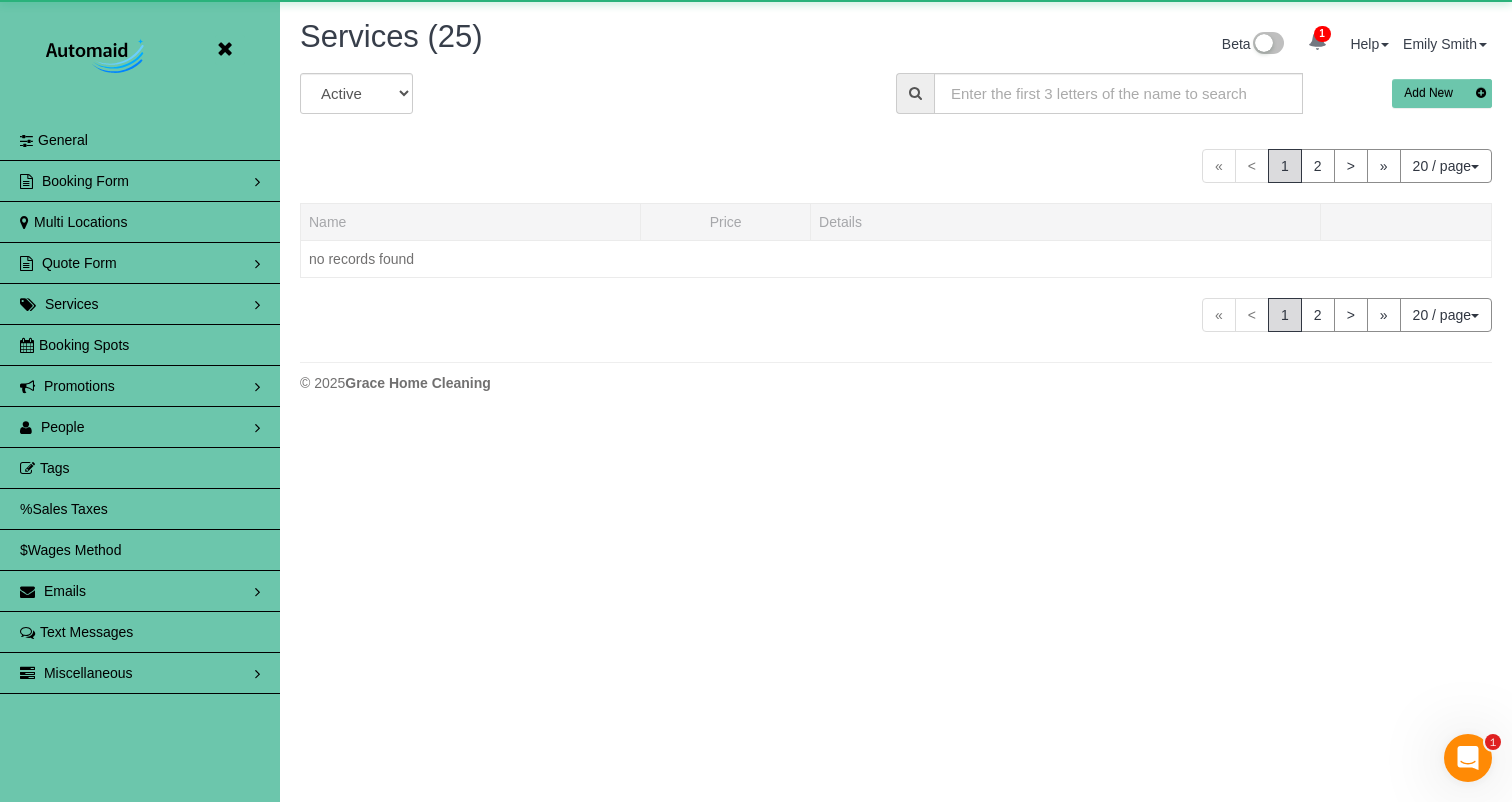 scroll, scrollTop: 98043, scrollLeft: 98488, axis: both 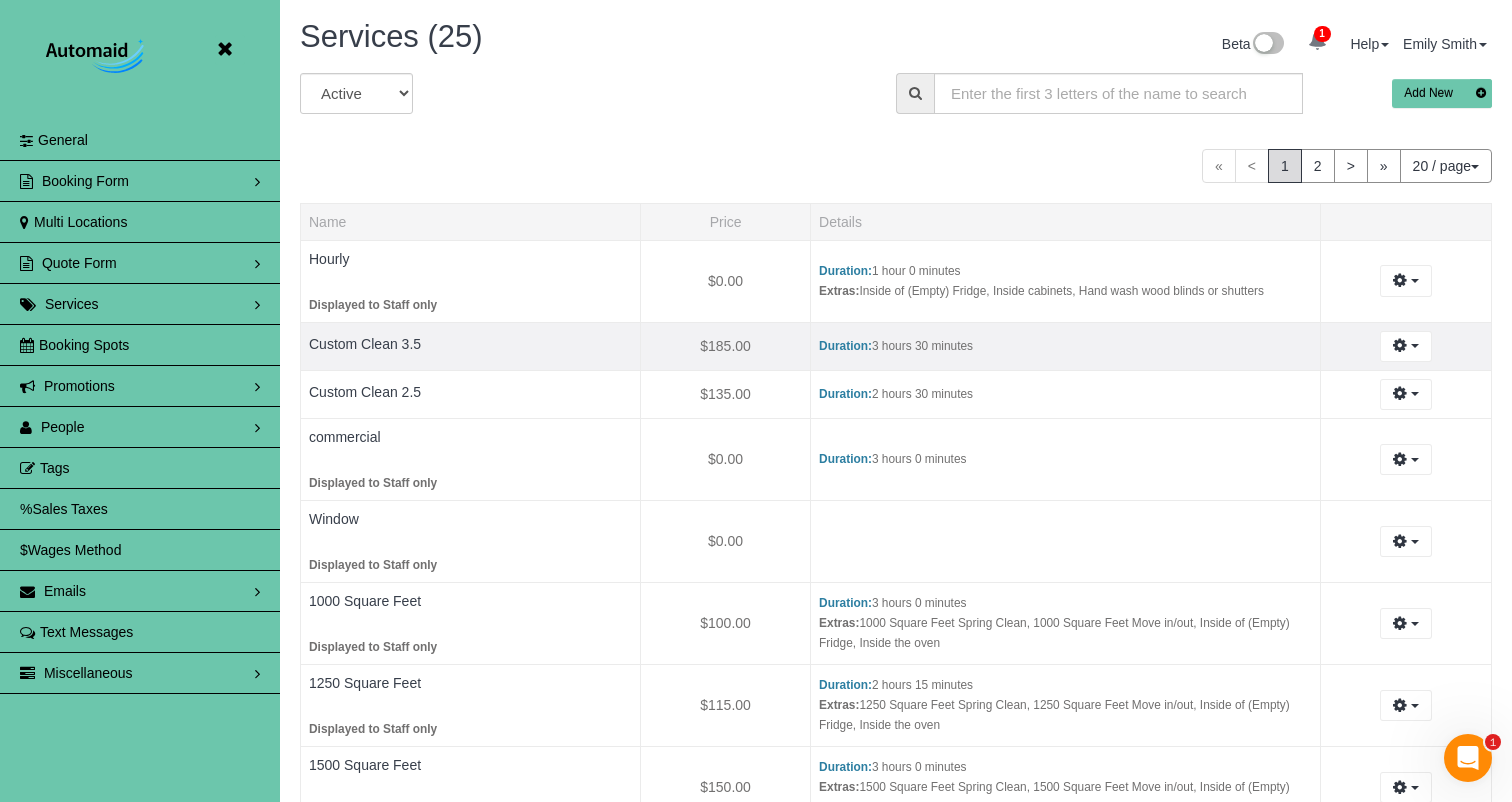click on "Custom Clean 3.5" at bounding box center [471, 346] 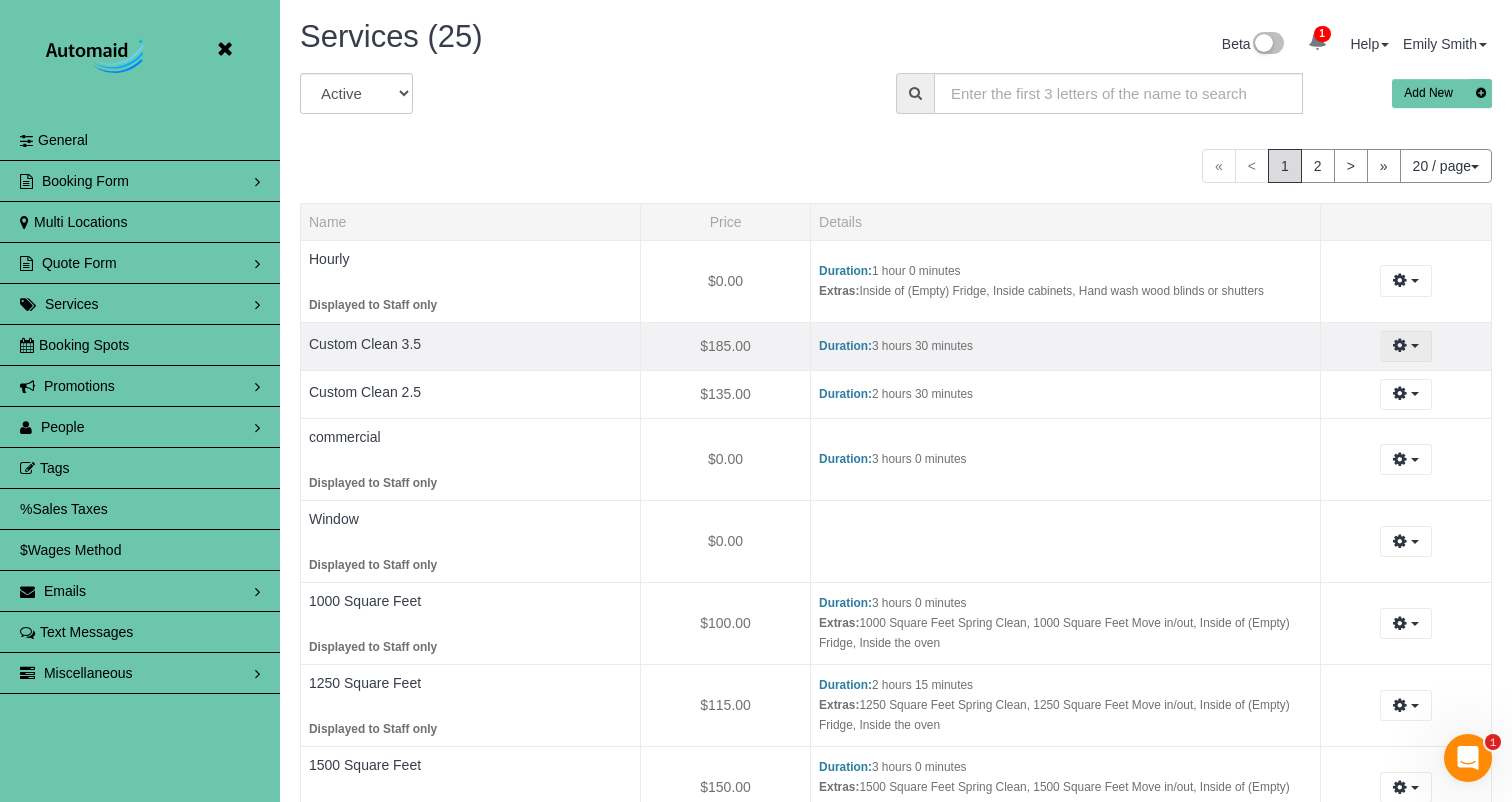 click at bounding box center [1400, 345] 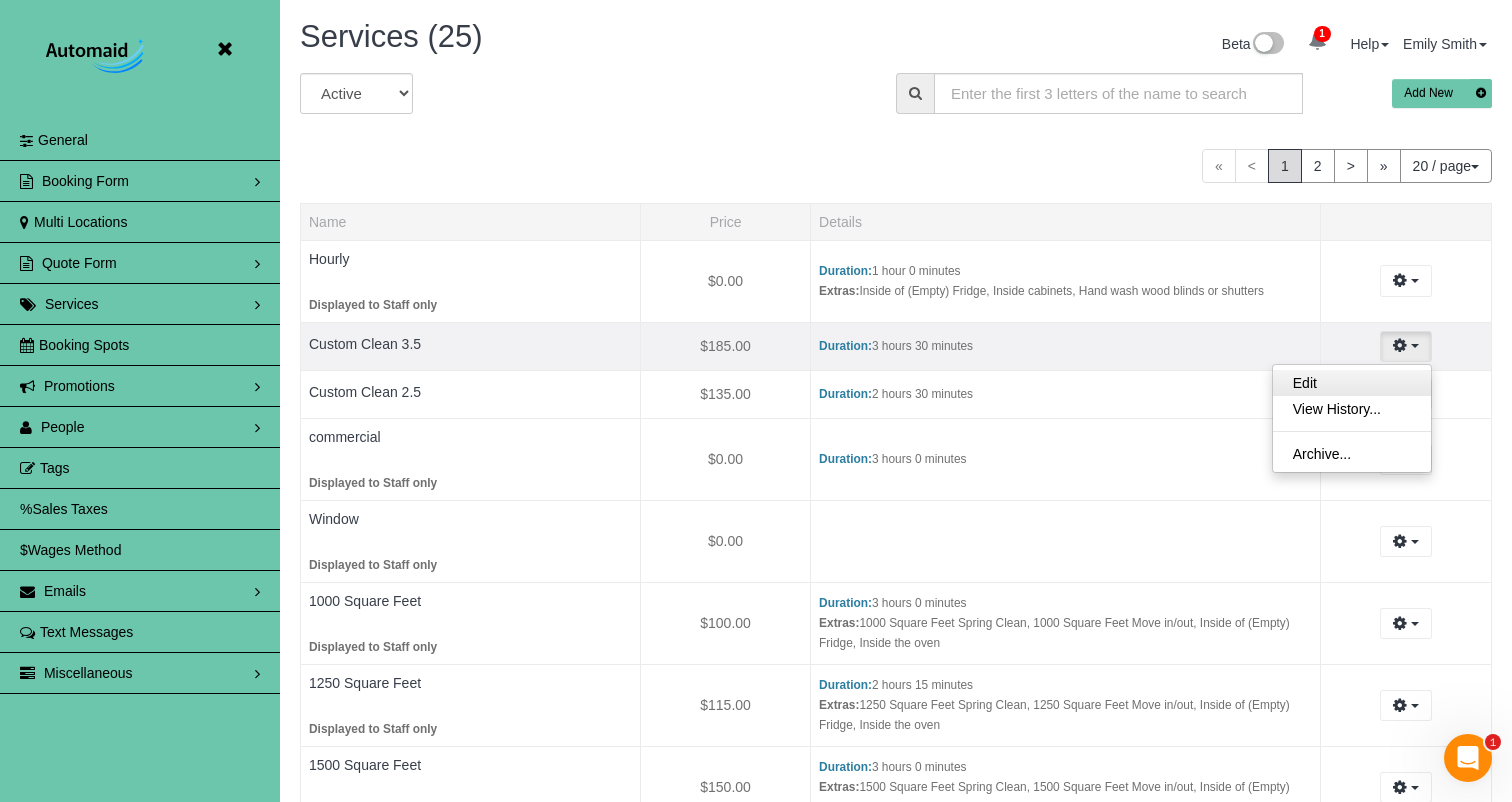 click on "Edit" at bounding box center [1352, 383] 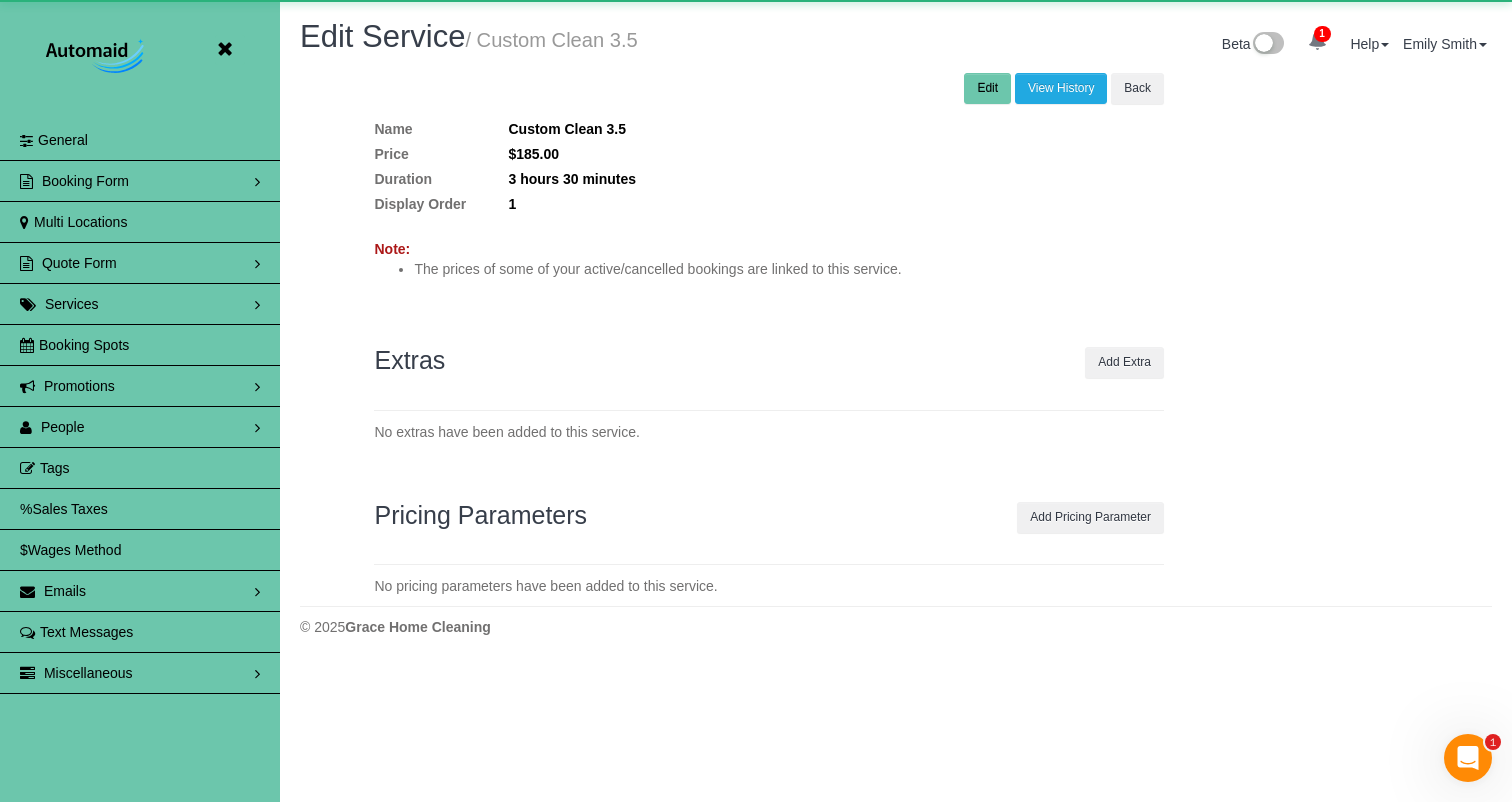 scroll, scrollTop: 99335, scrollLeft: 98488, axis: both 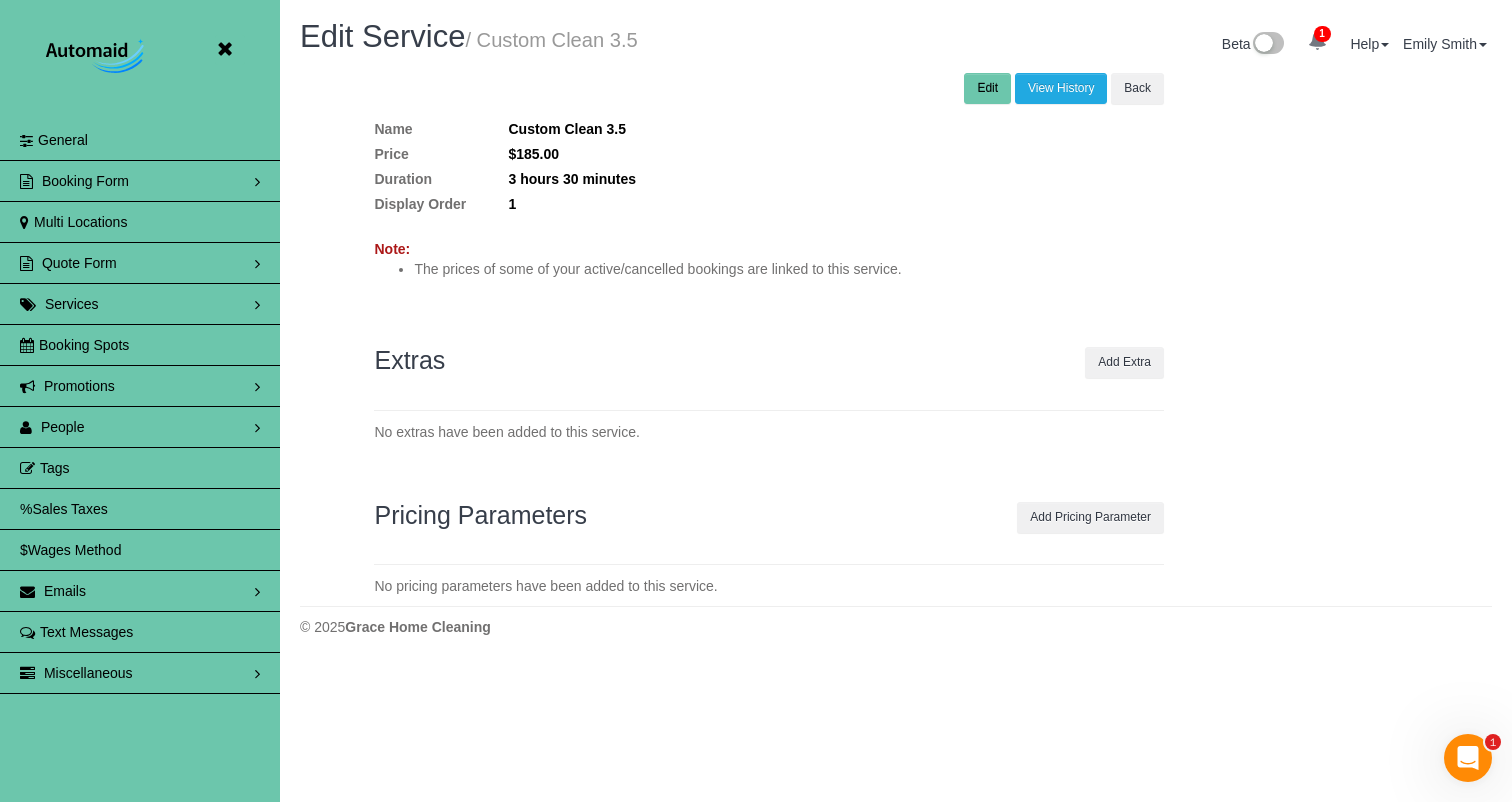 click on "Edit" at bounding box center [987, 88] 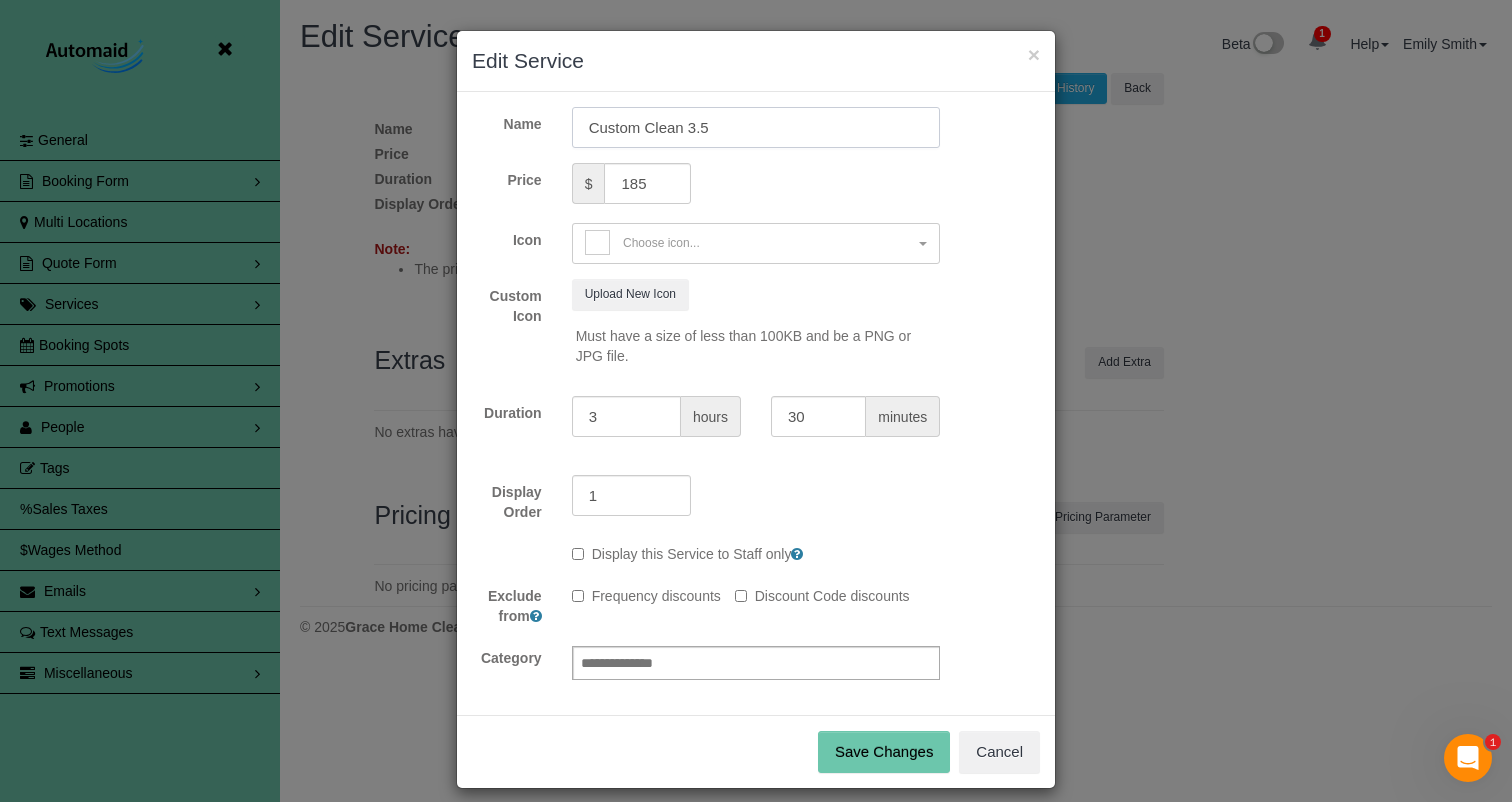 drag, startPoint x: 714, startPoint y: 129, endPoint x: 571, endPoint y: 127, distance: 143.01399 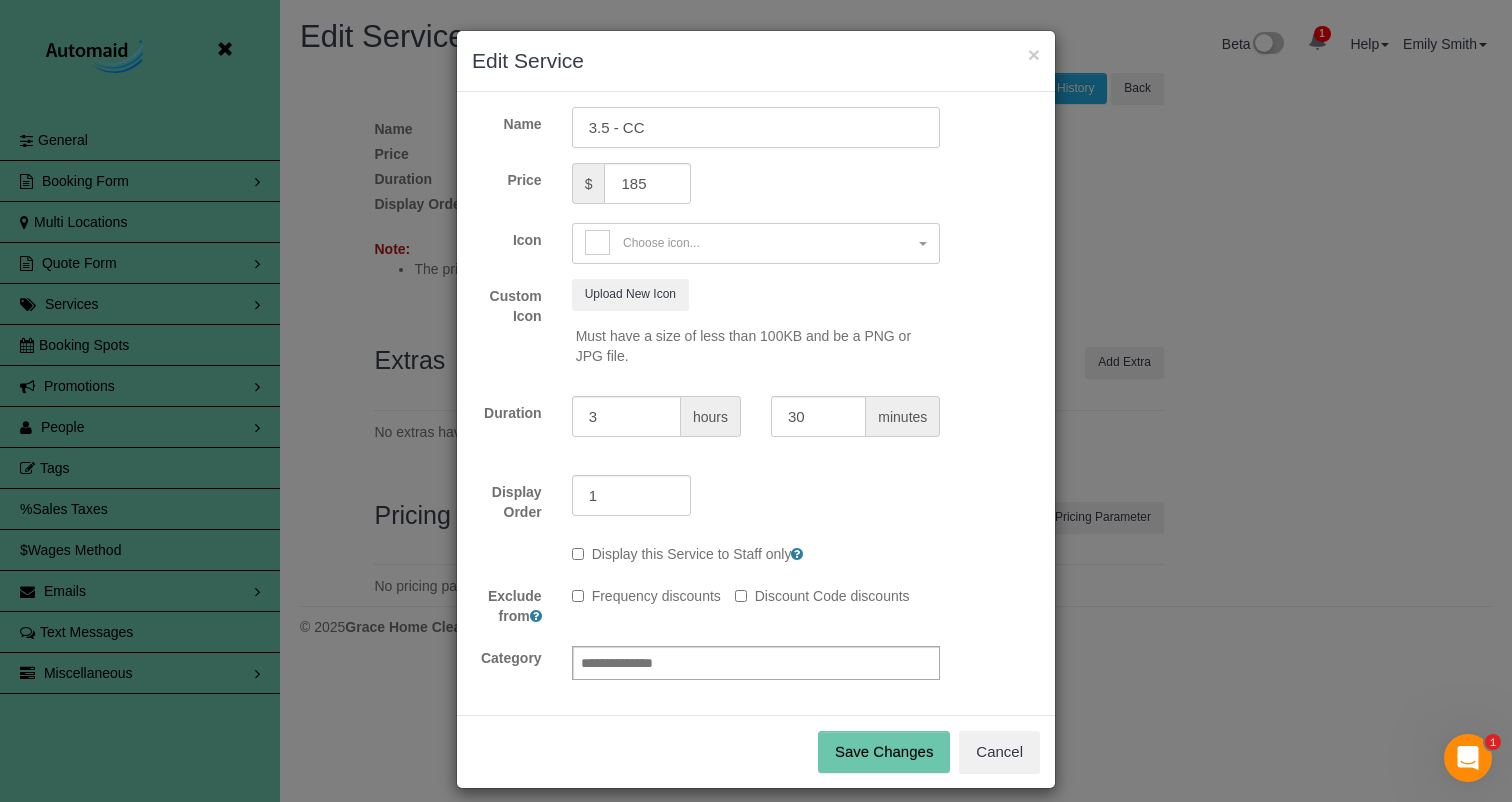 type on "3.5 - CC" 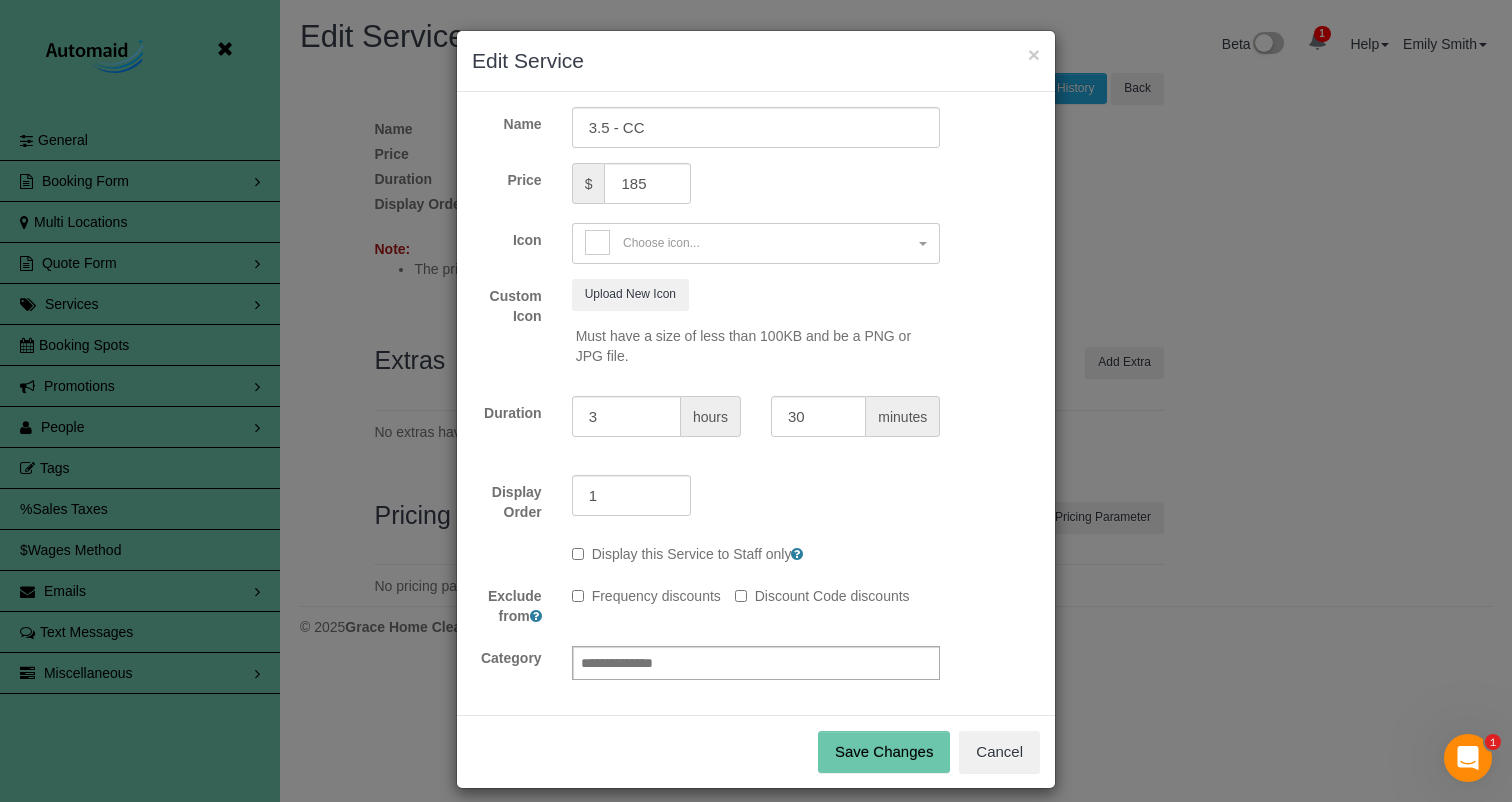 click on "Save Changes" at bounding box center (884, 752) 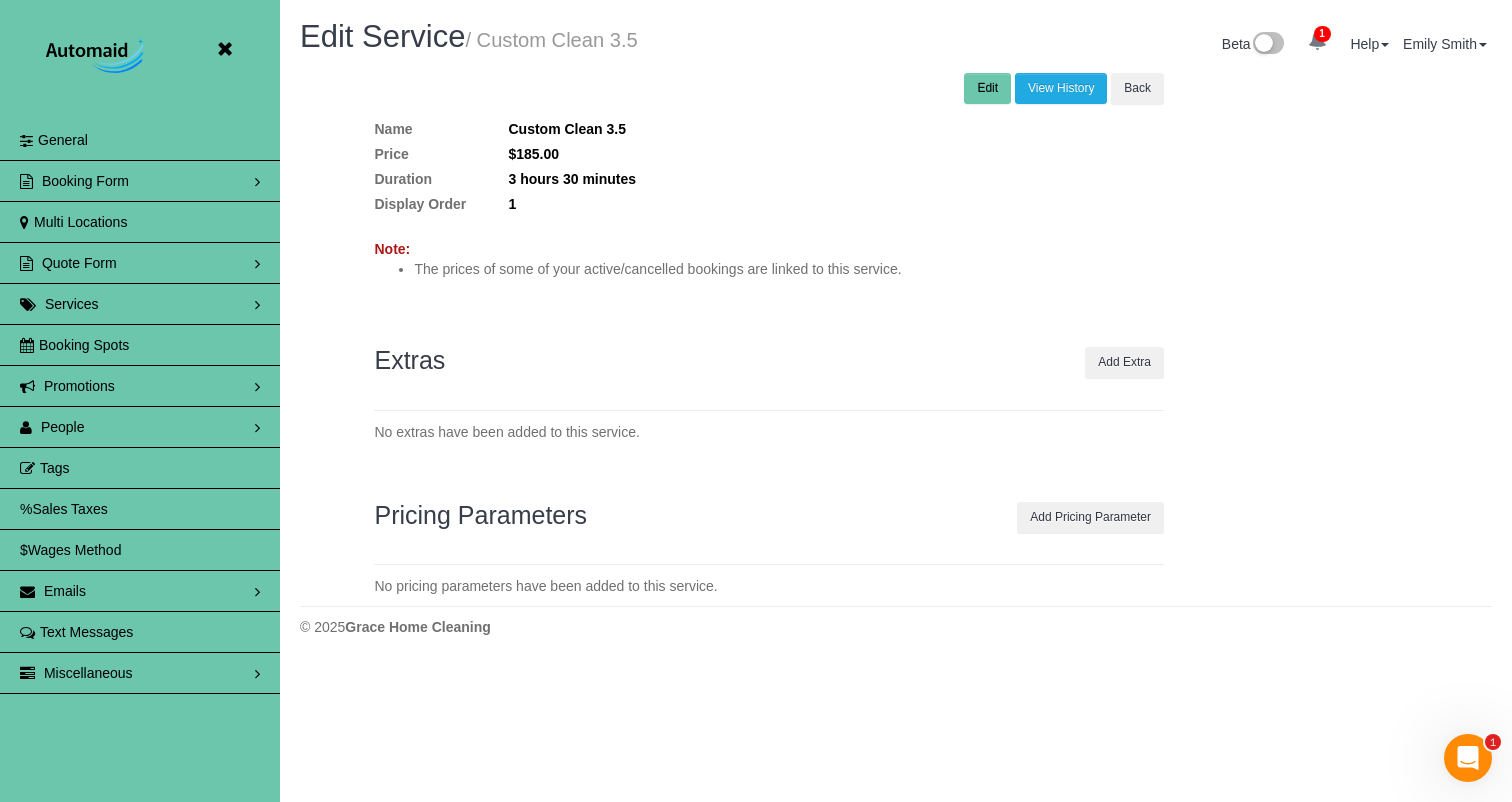 scroll, scrollTop: 99295, scrollLeft: 98488, axis: both 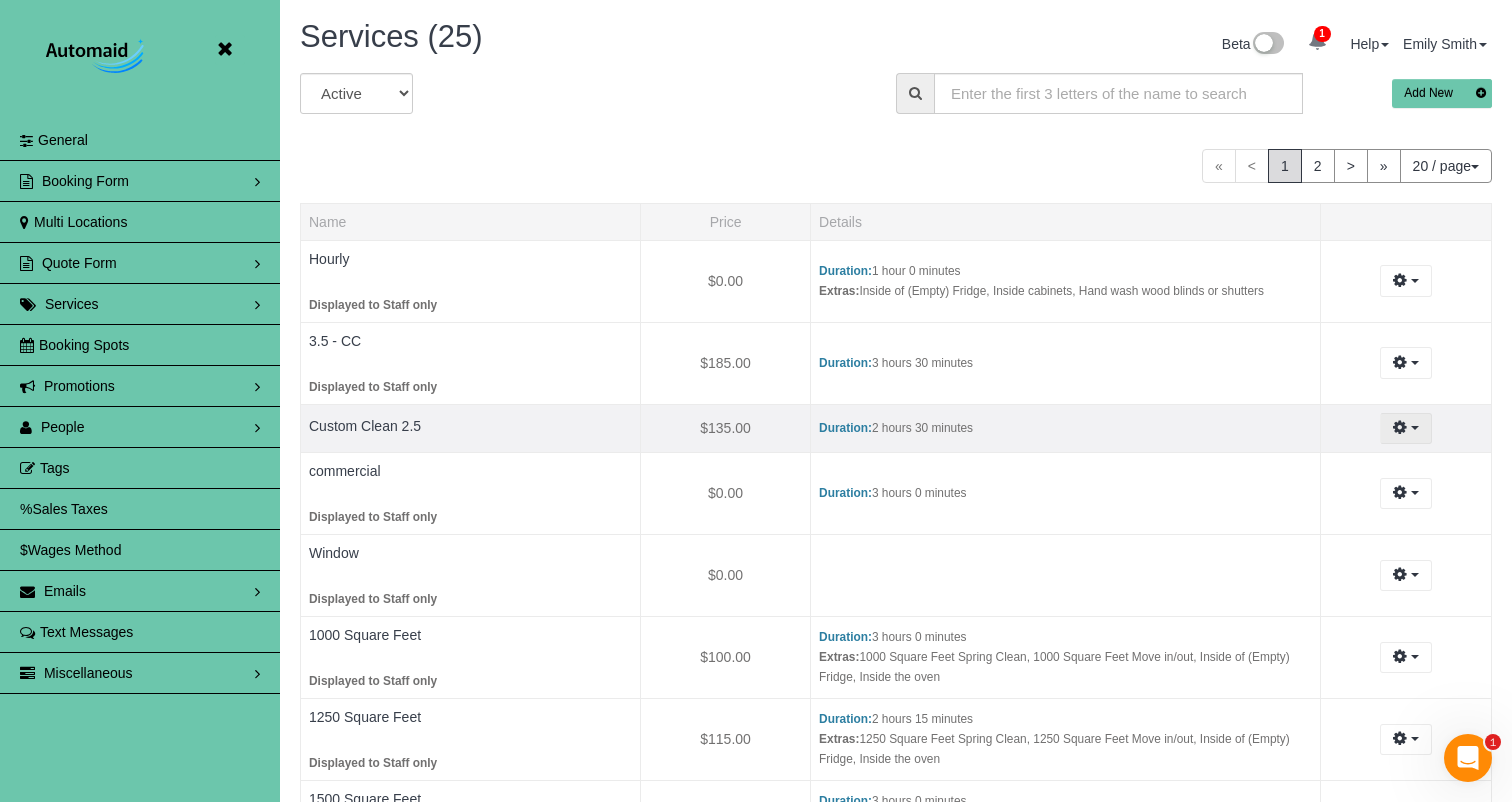 click at bounding box center (1400, 427) 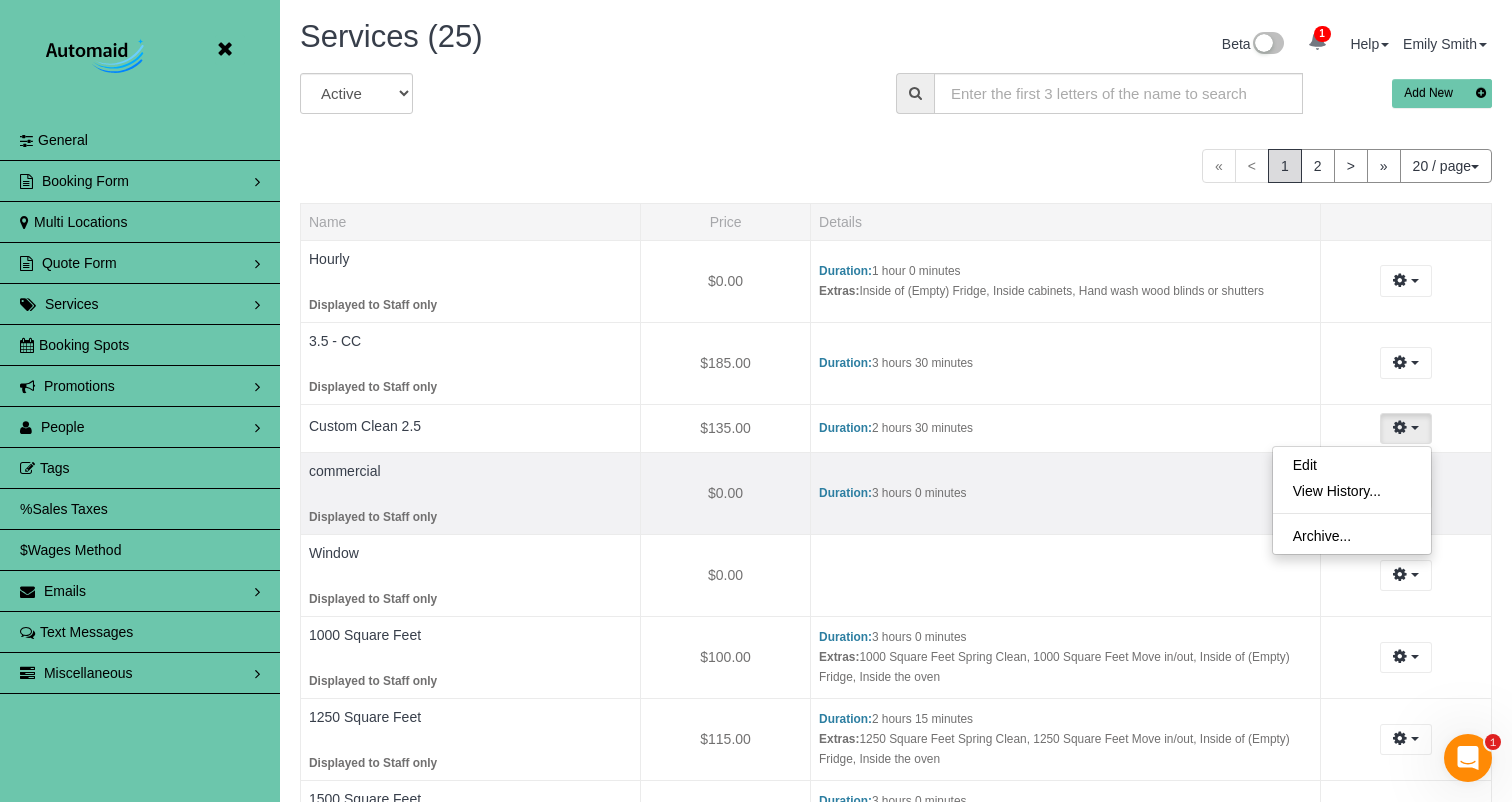 click on "Edit" at bounding box center (1352, 465) 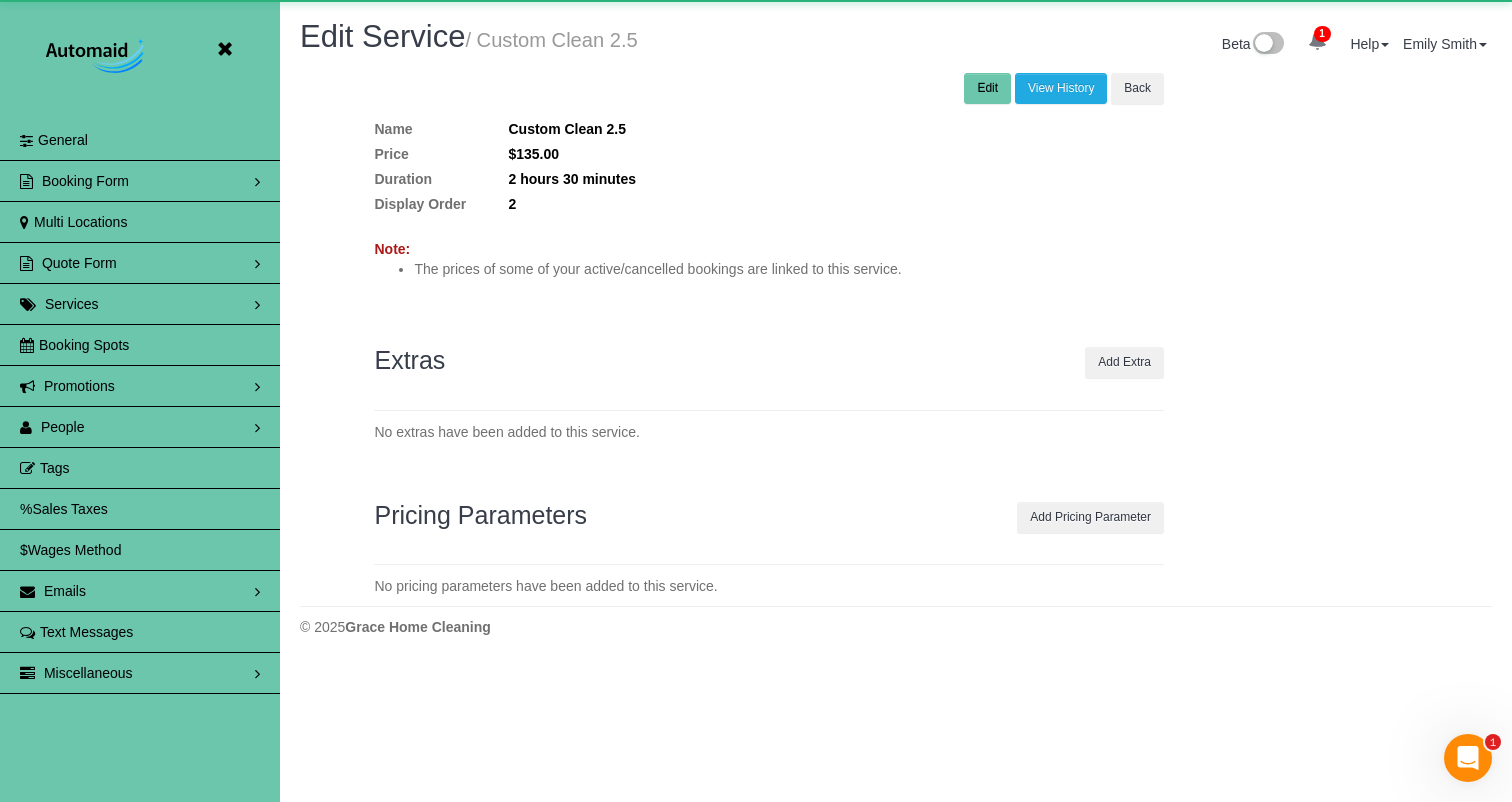 scroll, scrollTop: 99335, scrollLeft: 98488, axis: both 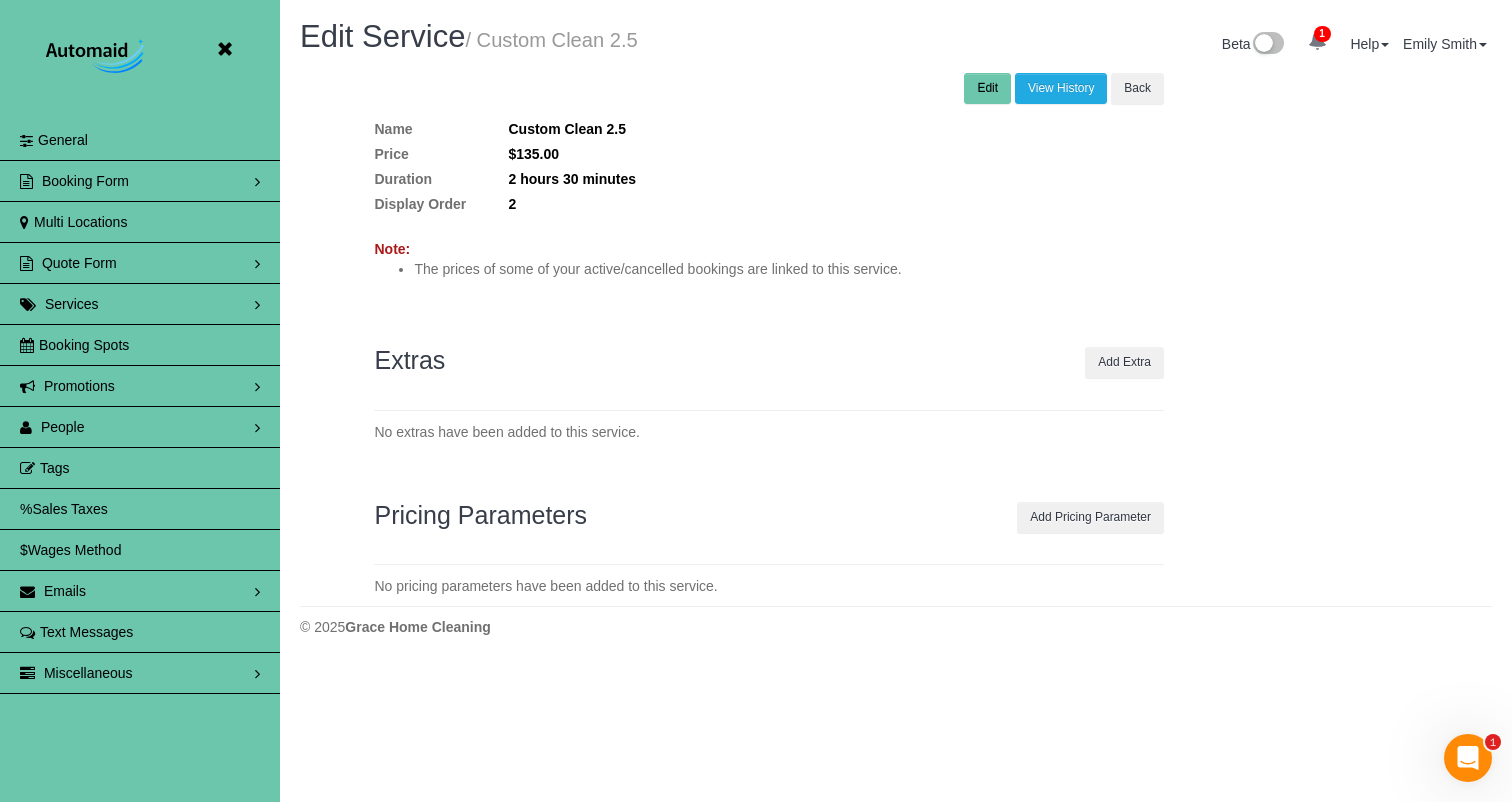 drag, startPoint x: 994, startPoint y: 94, endPoint x: 983, endPoint y: 93, distance: 11.045361 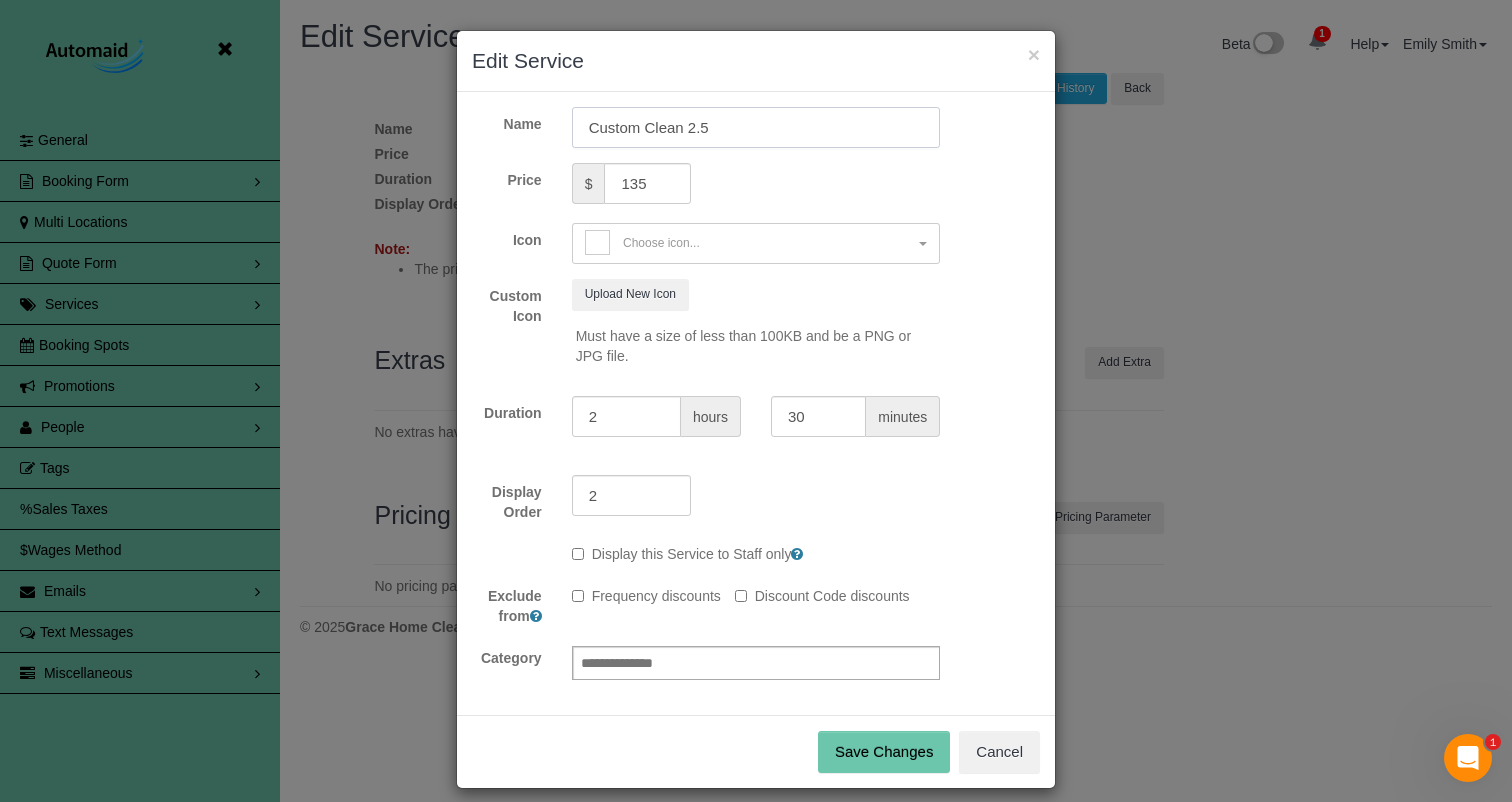 drag, startPoint x: 718, startPoint y: 126, endPoint x: 546, endPoint y: 121, distance: 172.07266 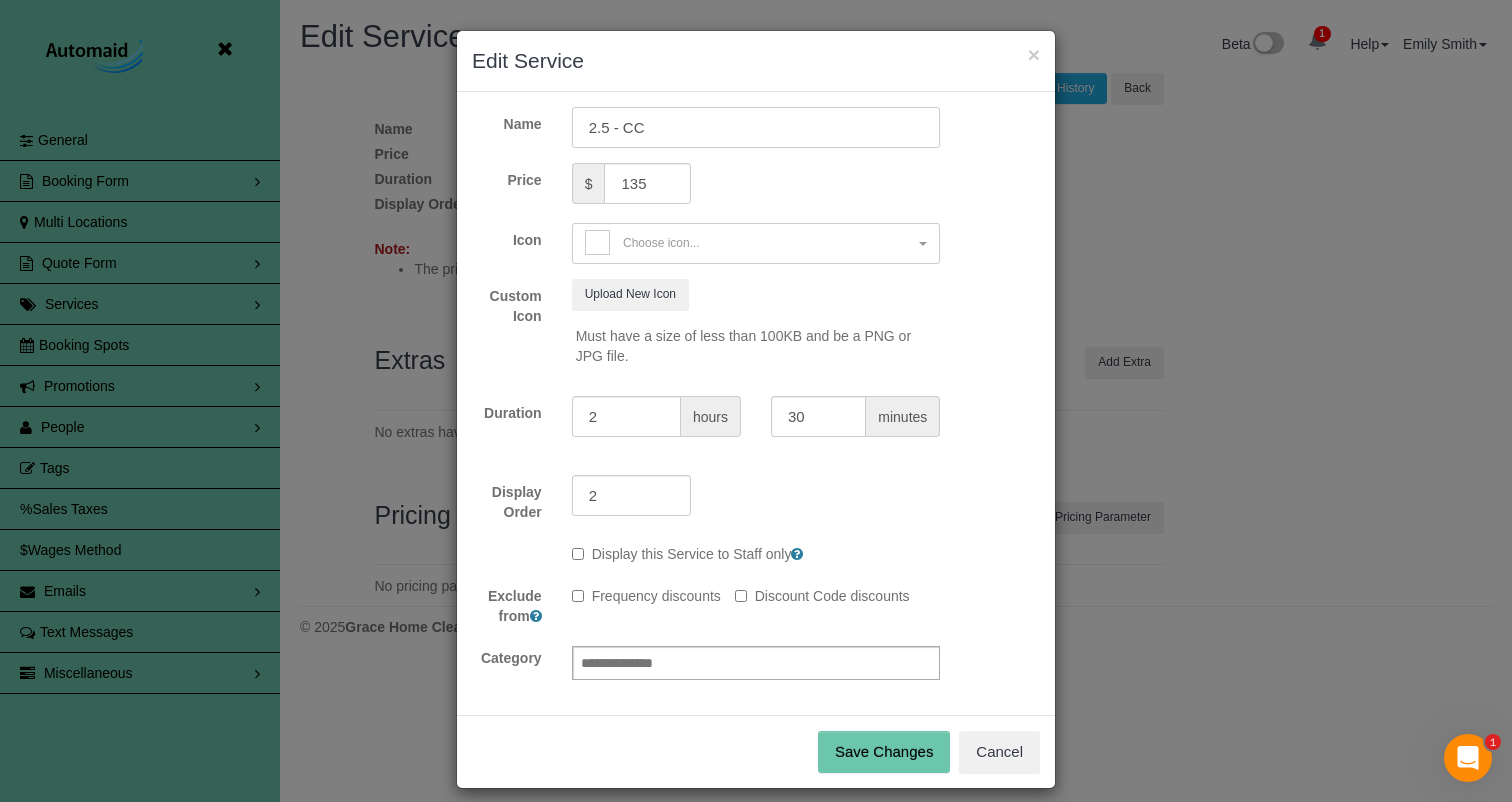 type on "2.5 - CC" 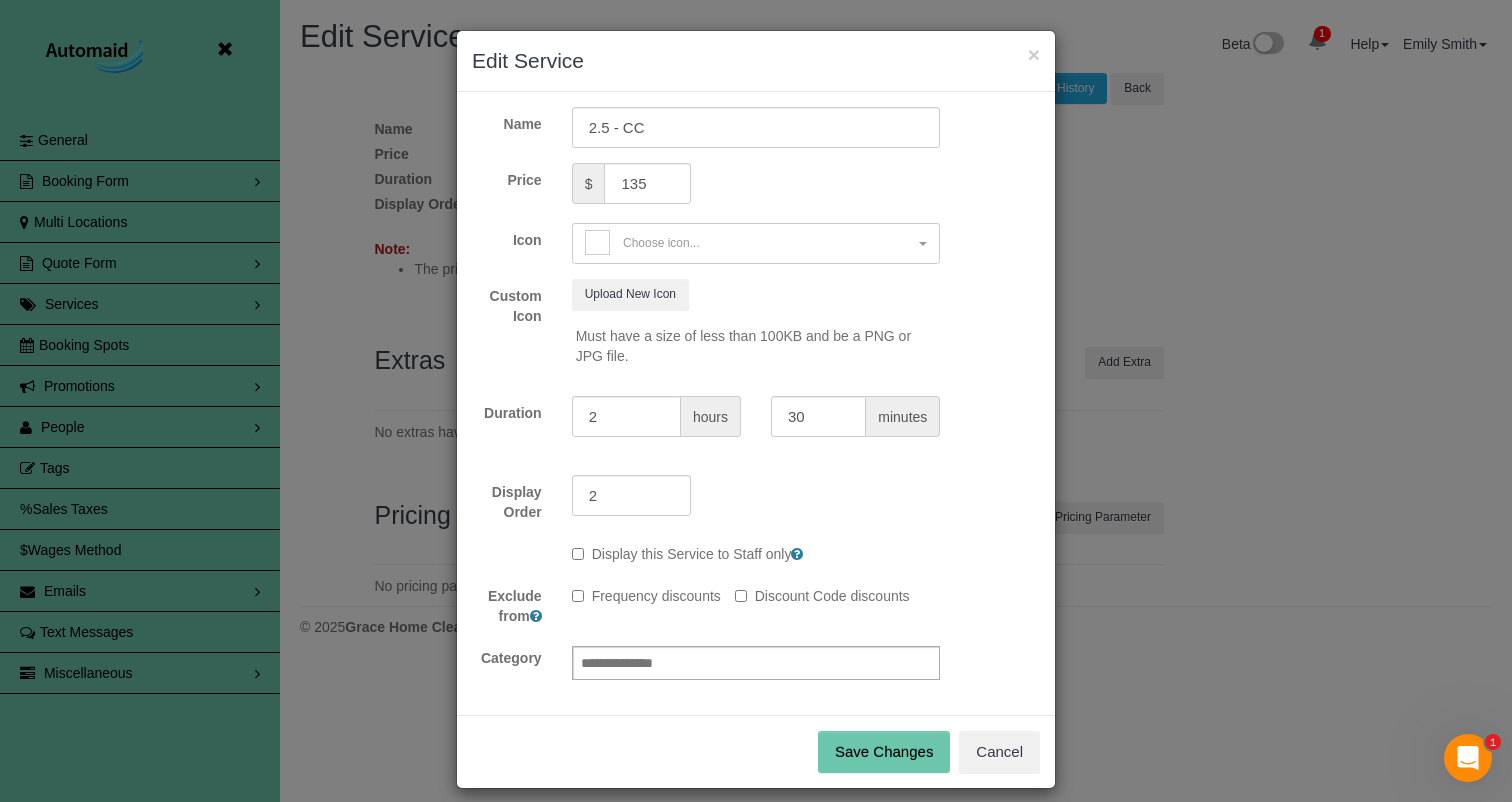 click on "Save Changes" at bounding box center (884, 752) 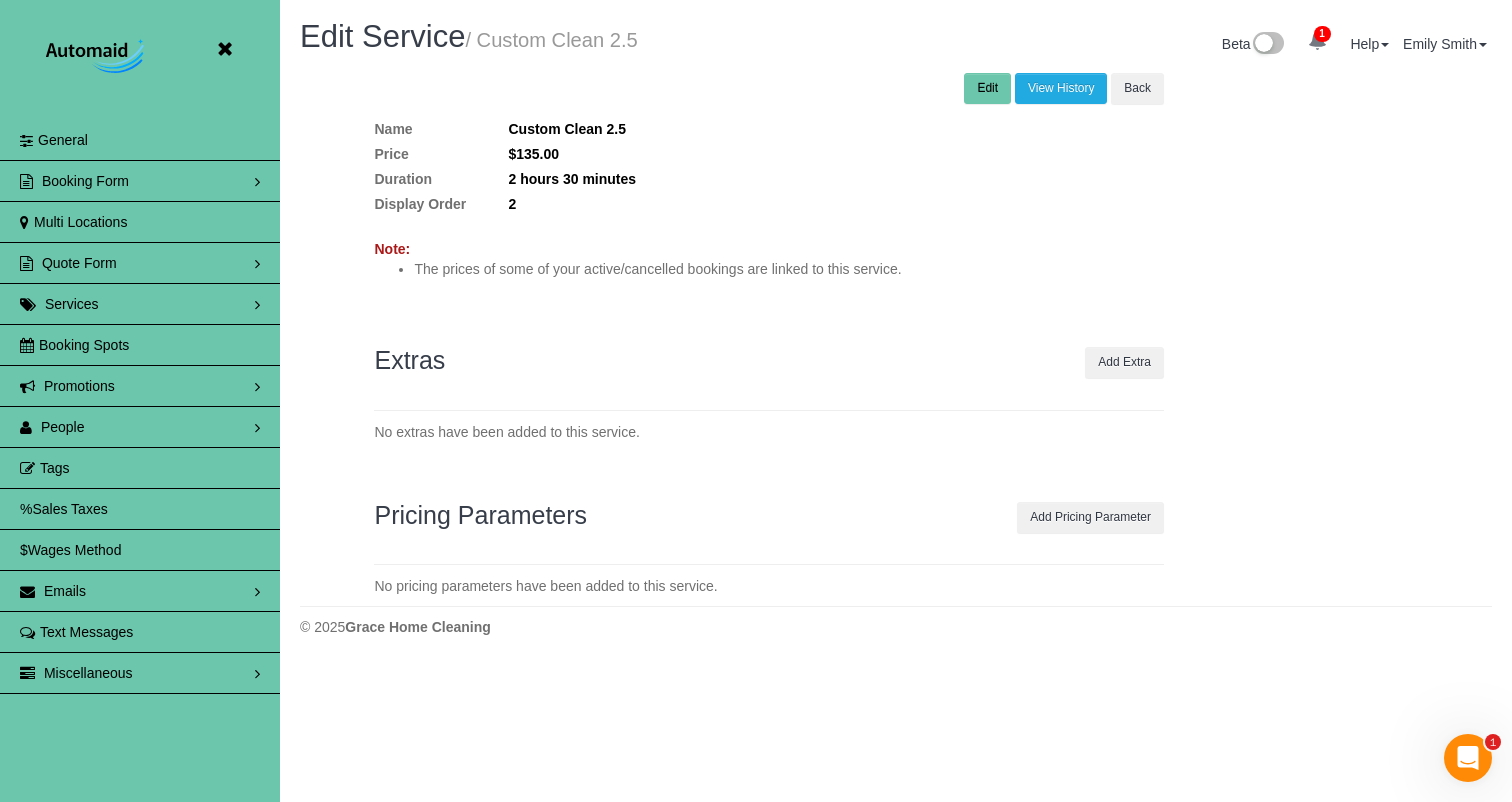 scroll, scrollTop: 99295, scrollLeft: 98488, axis: both 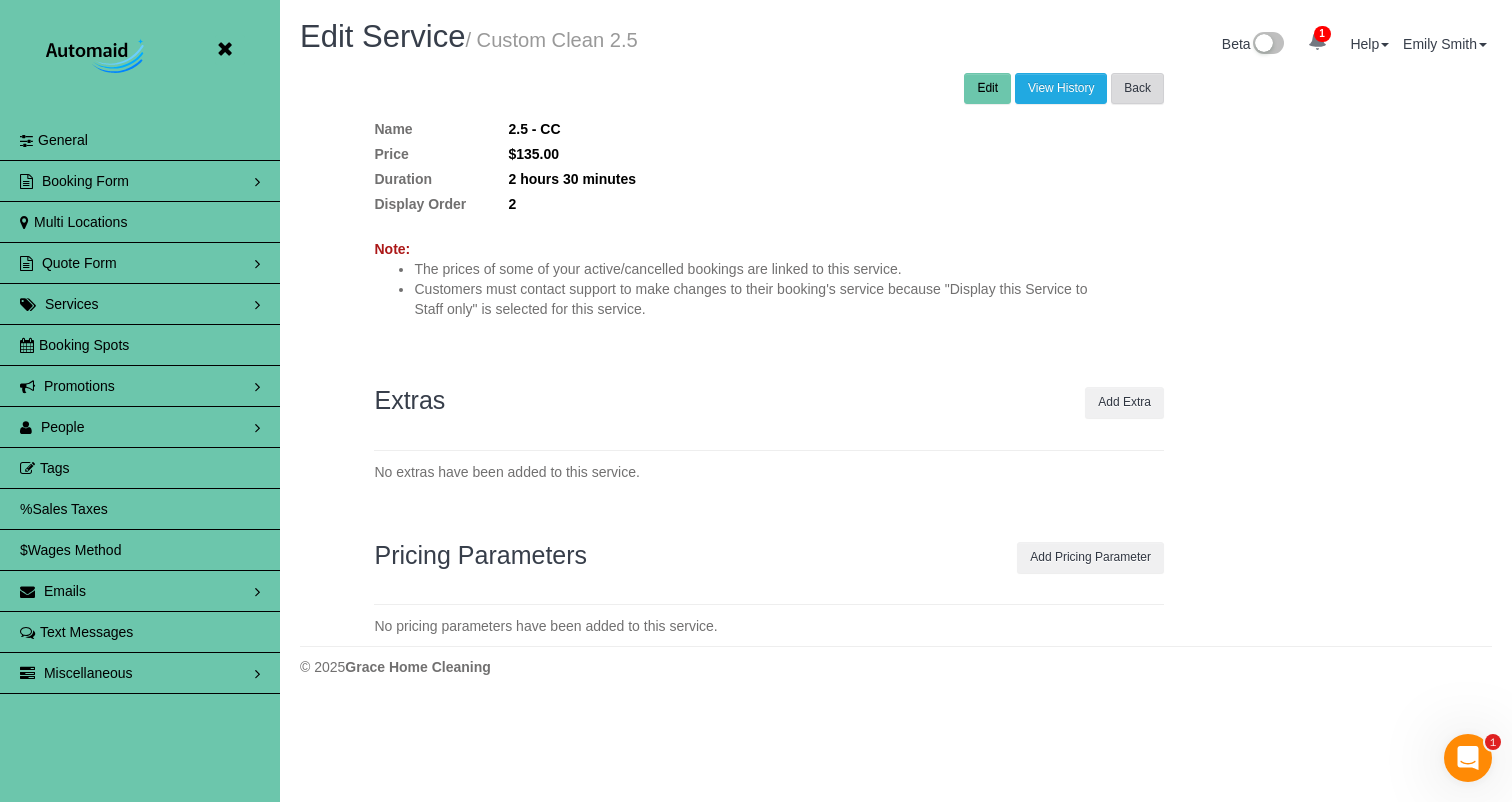 click on "Back" at bounding box center [1137, 88] 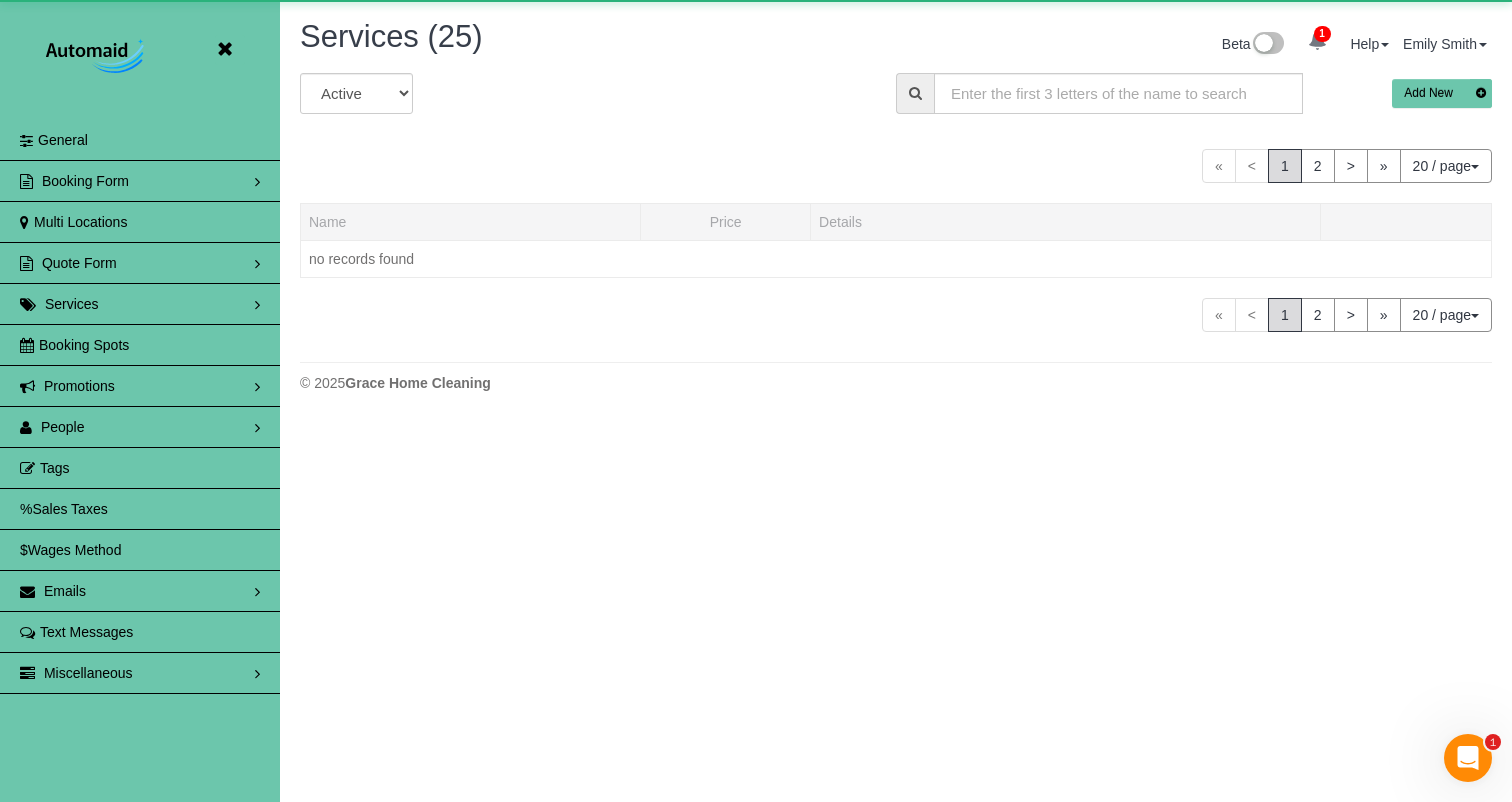 scroll, scrollTop: 99578, scrollLeft: 98488, axis: both 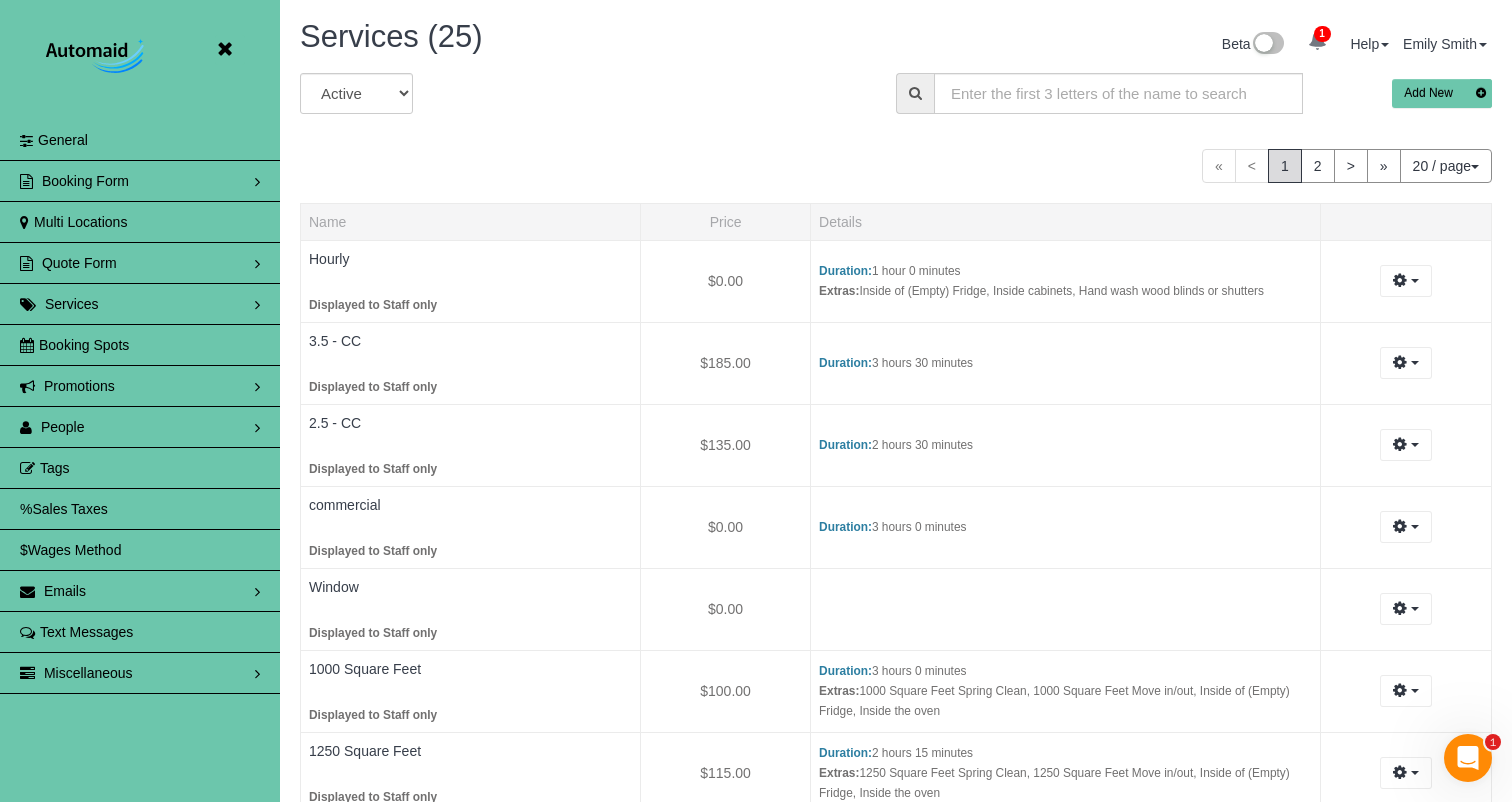 click on "Add New" at bounding box center [1442, 93] 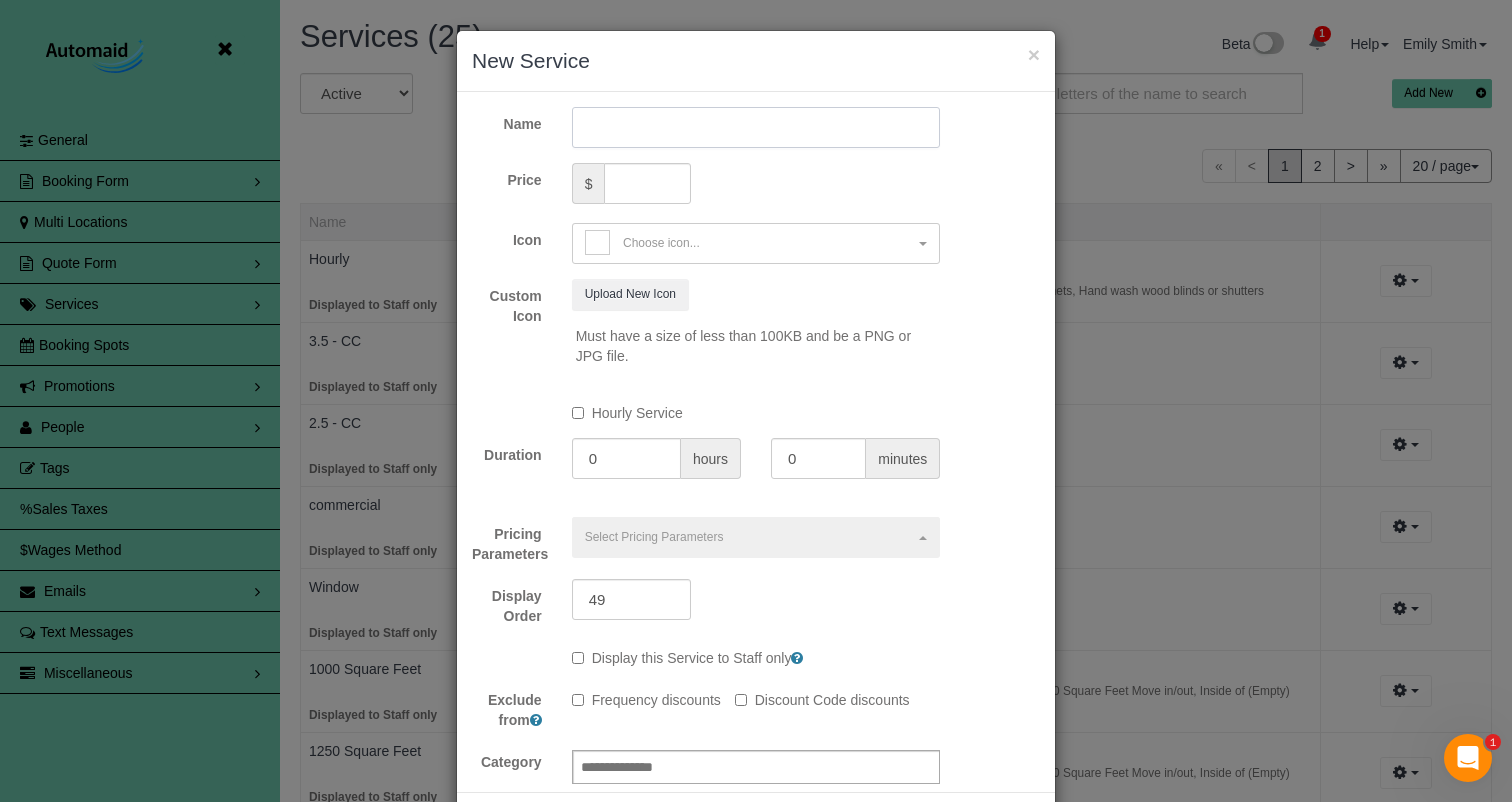 drag, startPoint x: 676, startPoint y: 122, endPoint x: 1453, endPoint y: 224, distance: 783.6664 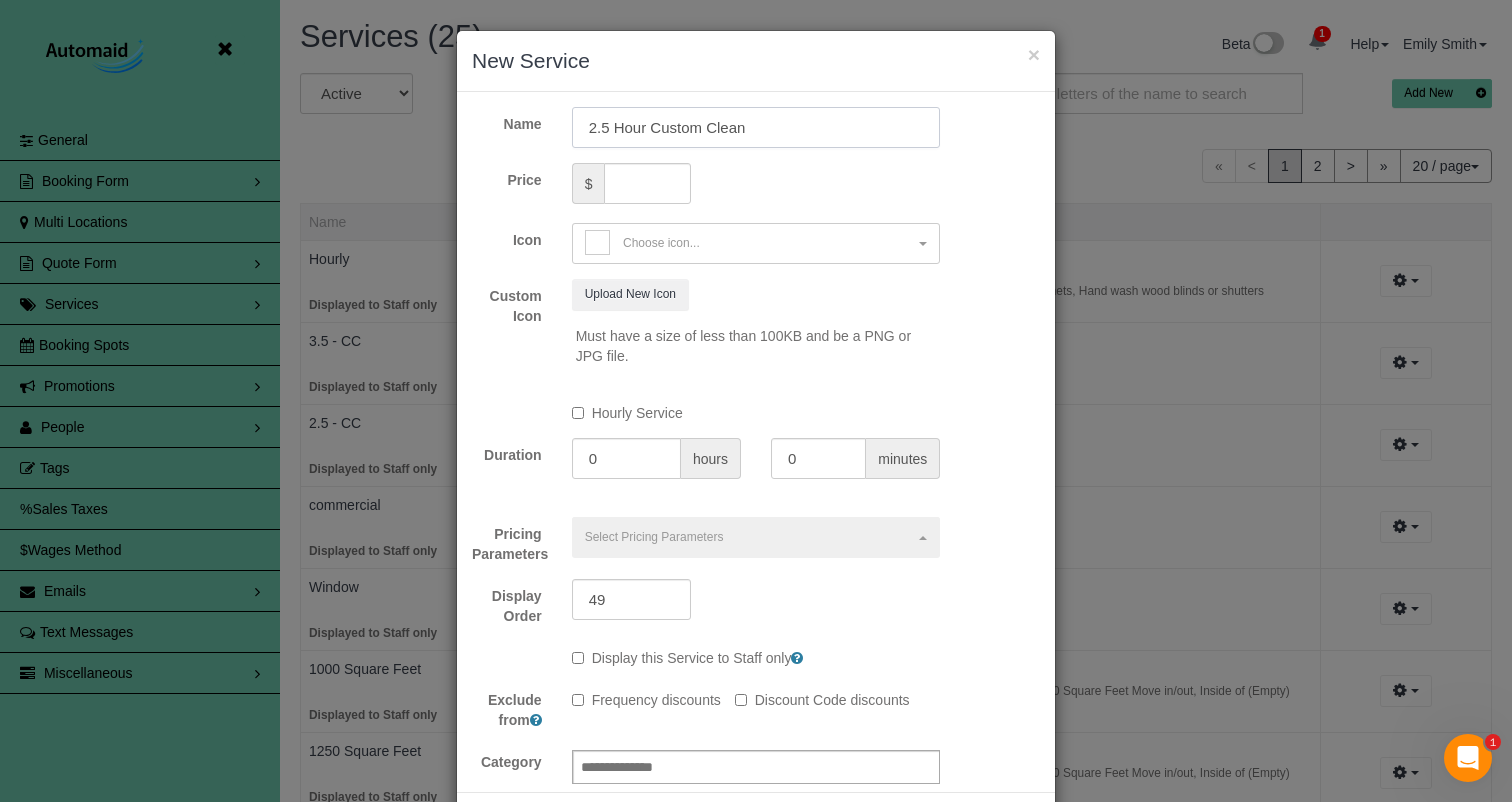 type on "2.5 Hour Custom Clean" 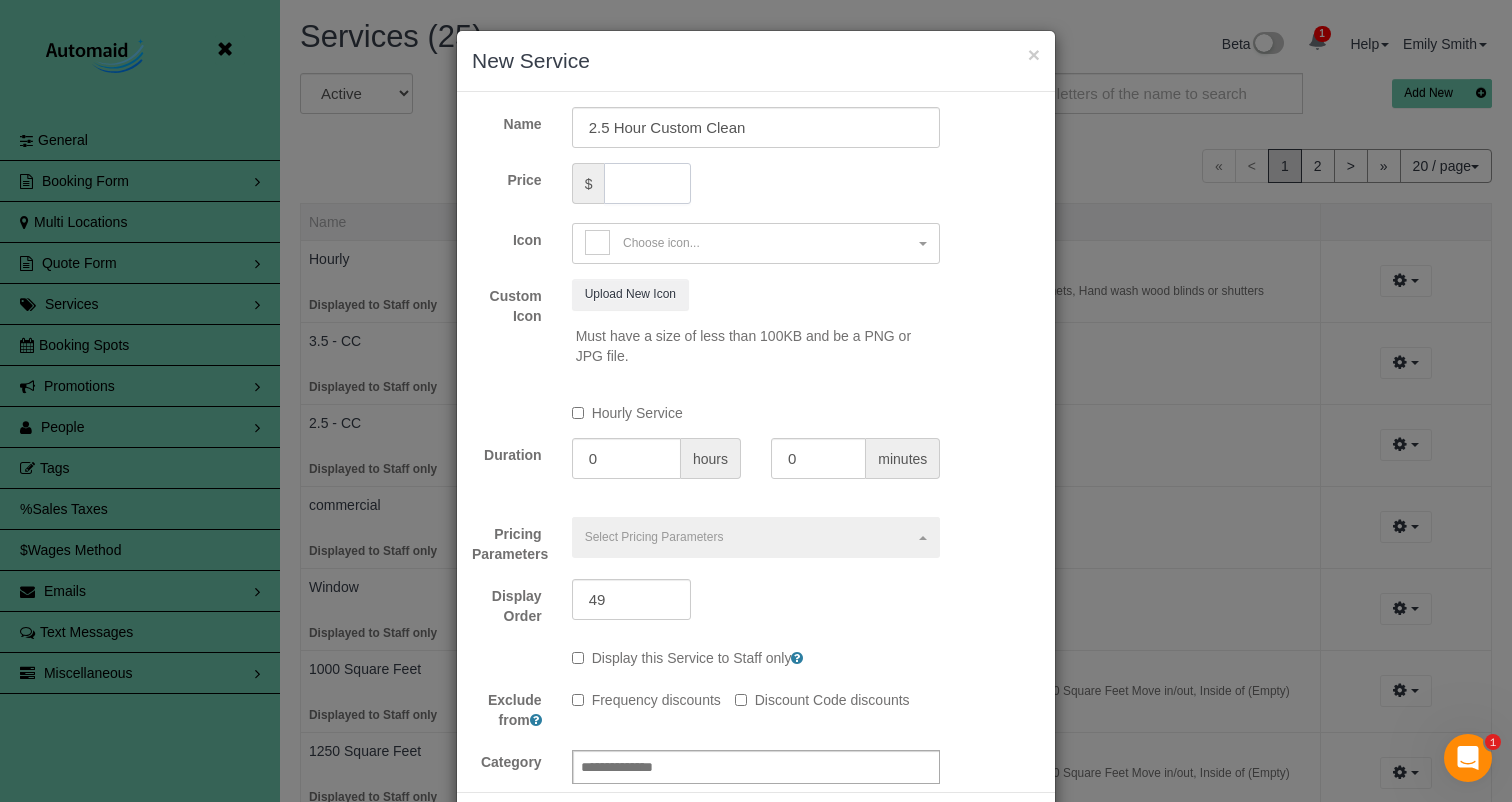 click at bounding box center (647, 183) 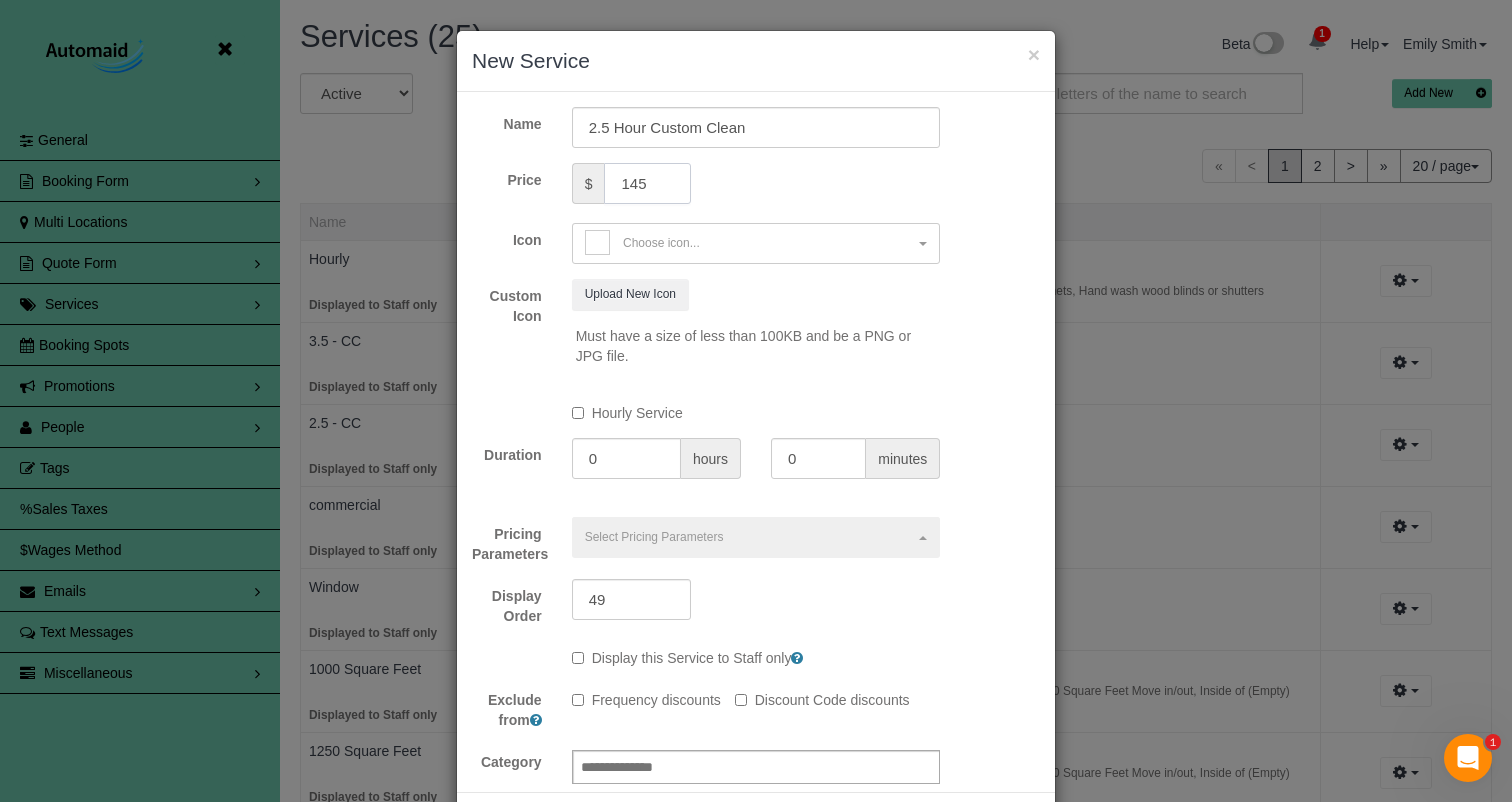 type on "145" 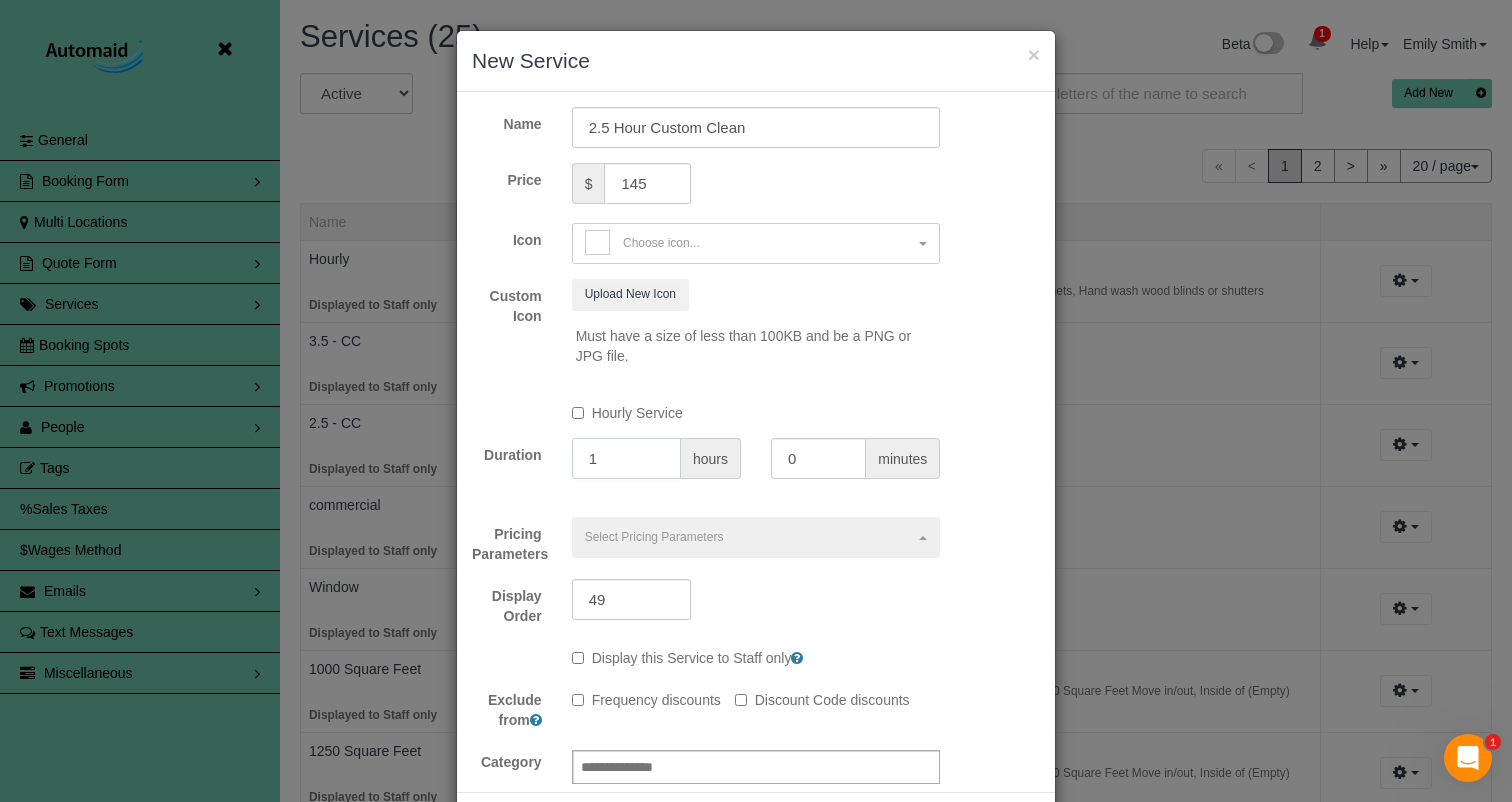 click on "1" at bounding box center [626, 458] 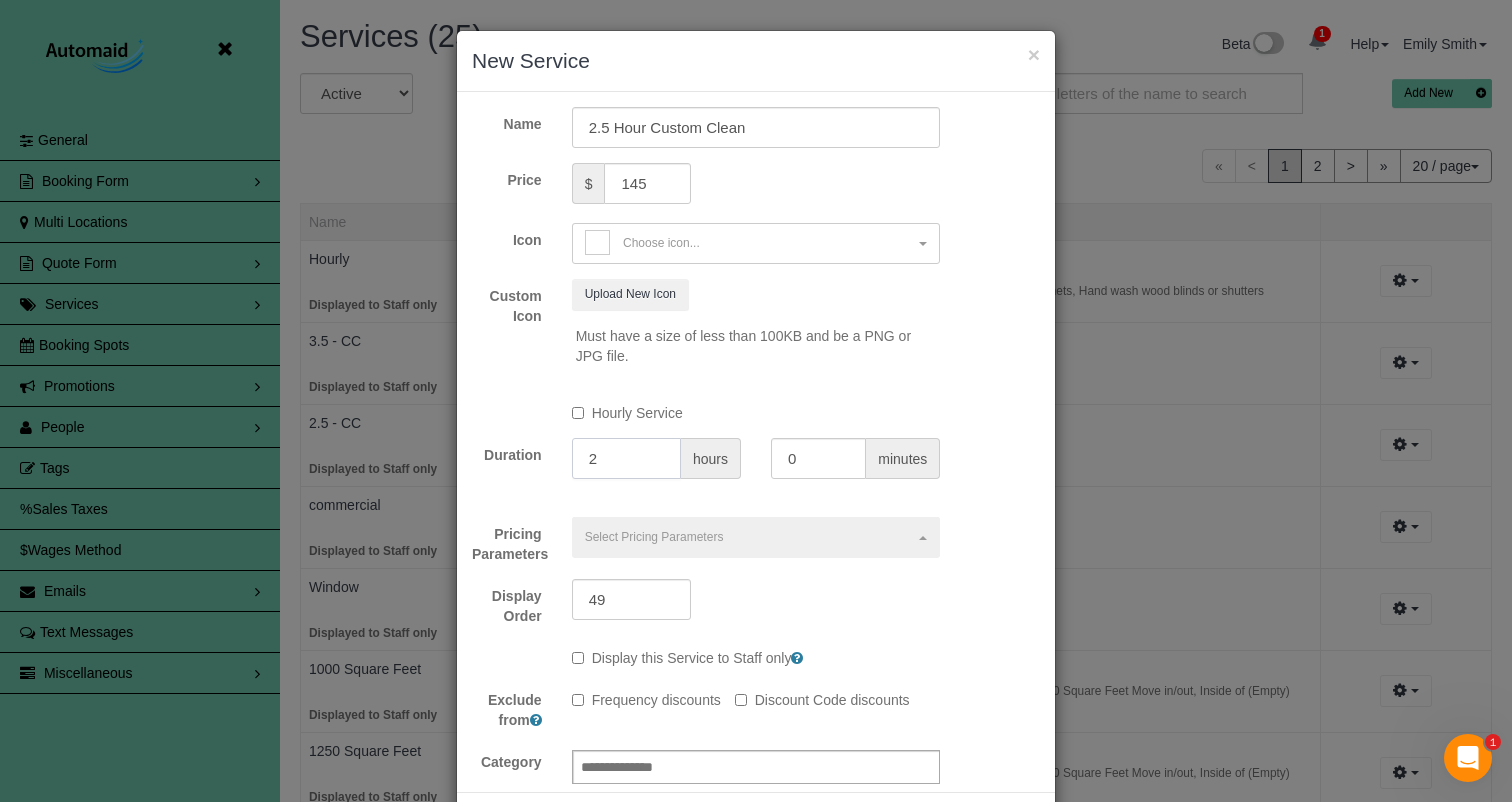 click on "2" at bounding box center (626, 458) 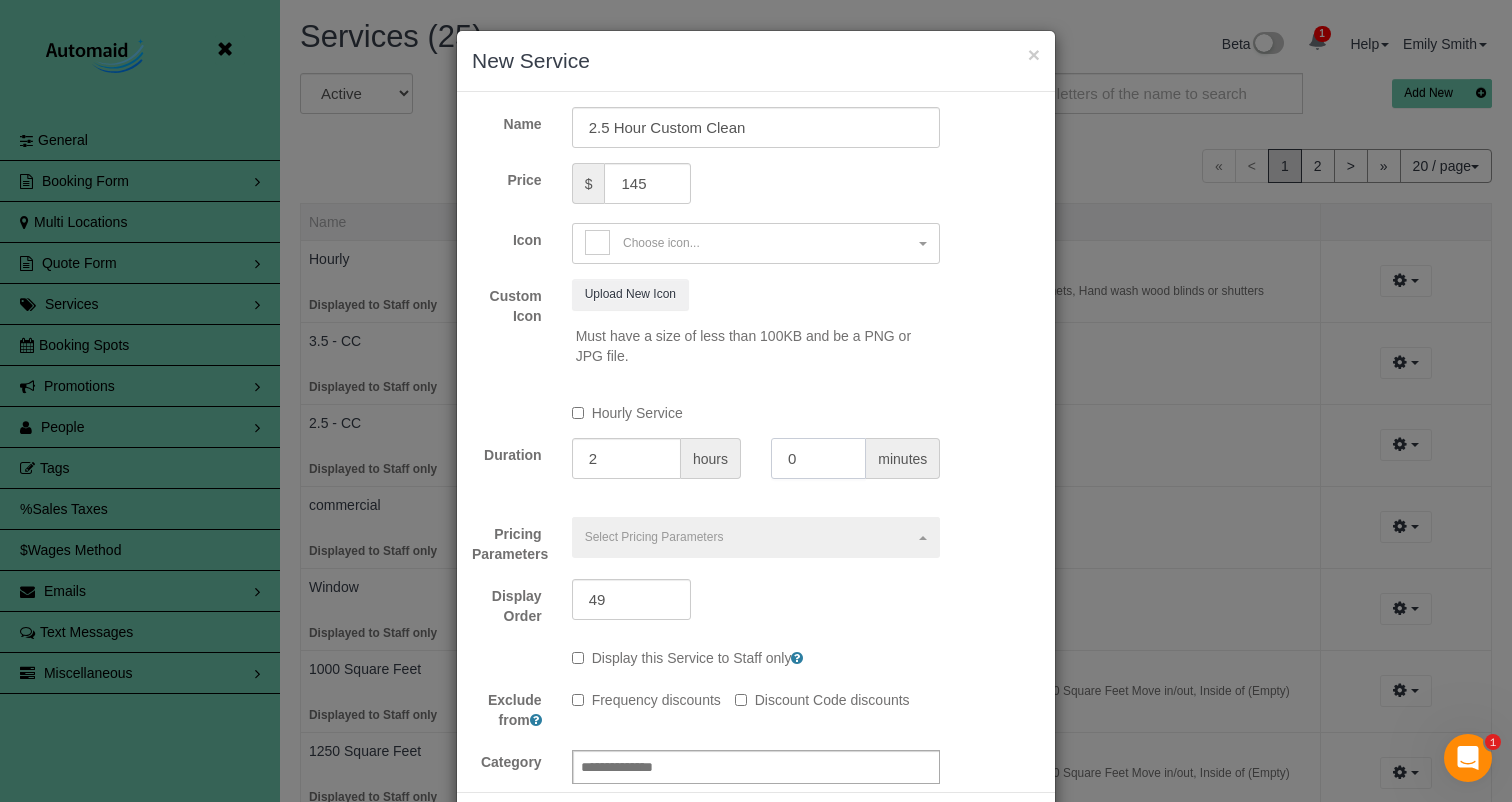 drag, startPoint x: 787, startPoint y: 462, endPoint x: 770, endPoint y: 460, distance: 17.117243 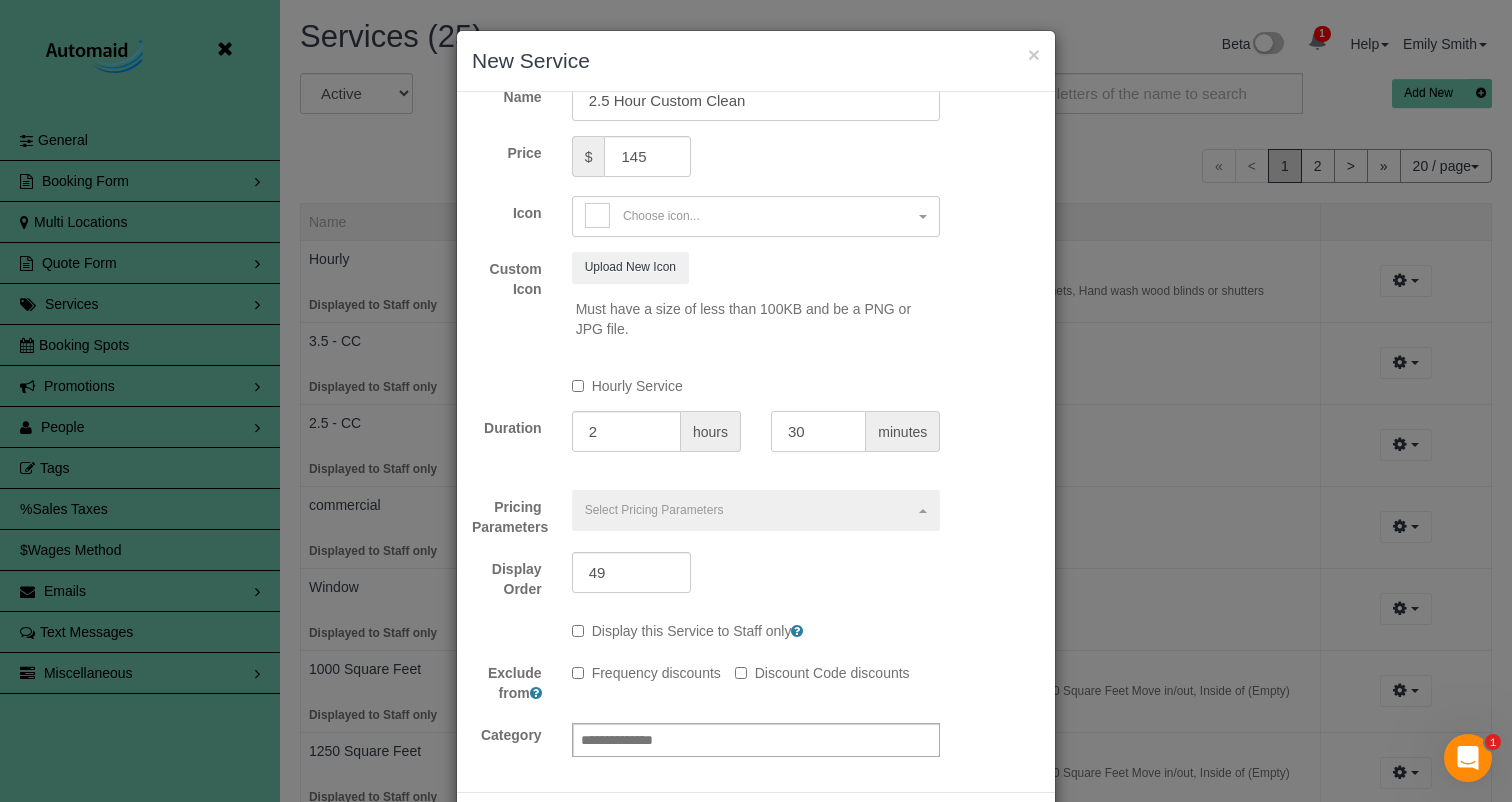 scroll, scrollTop: 27, scrollLeft: 0, axis: vertical 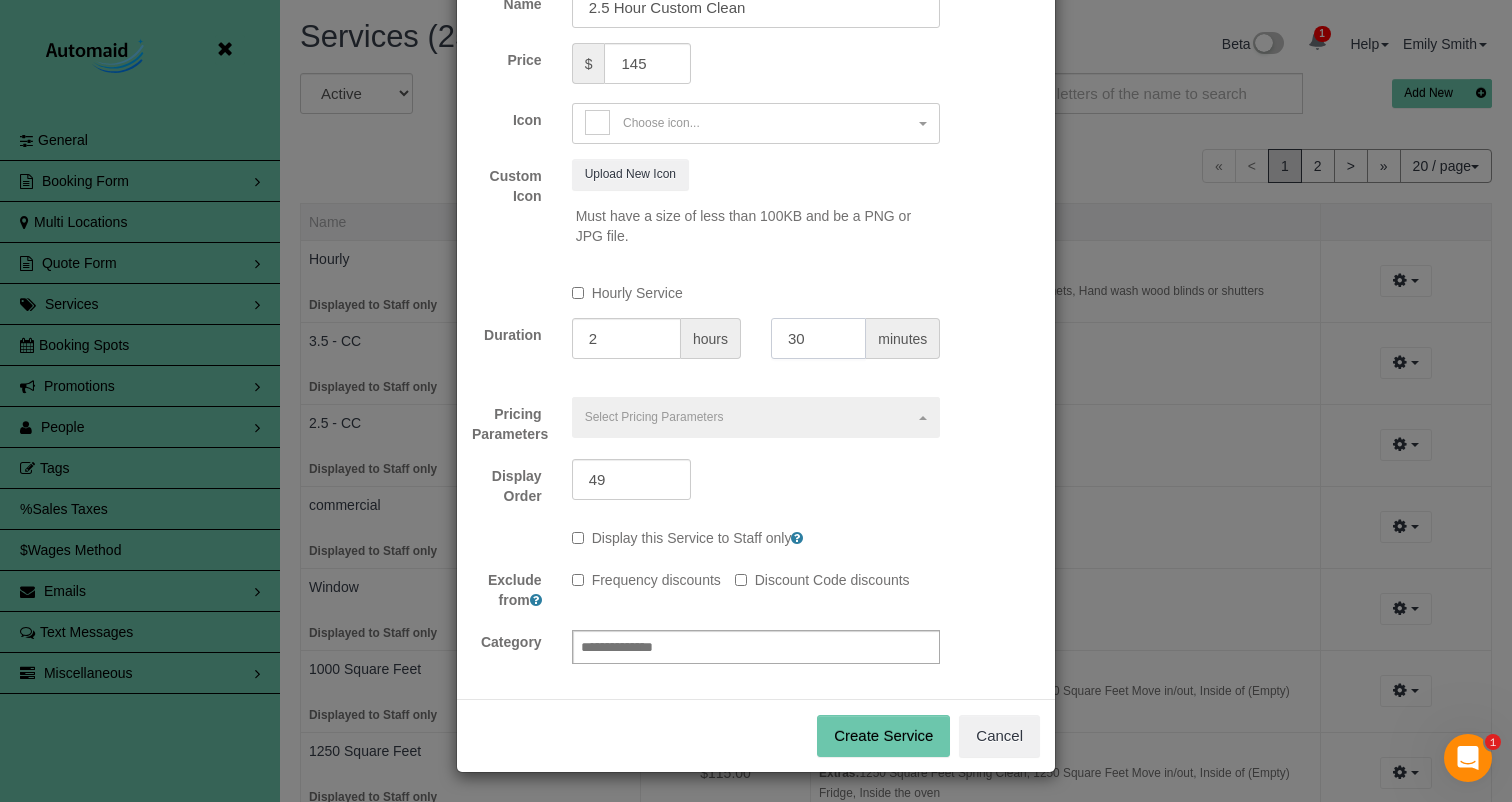 type on "30" 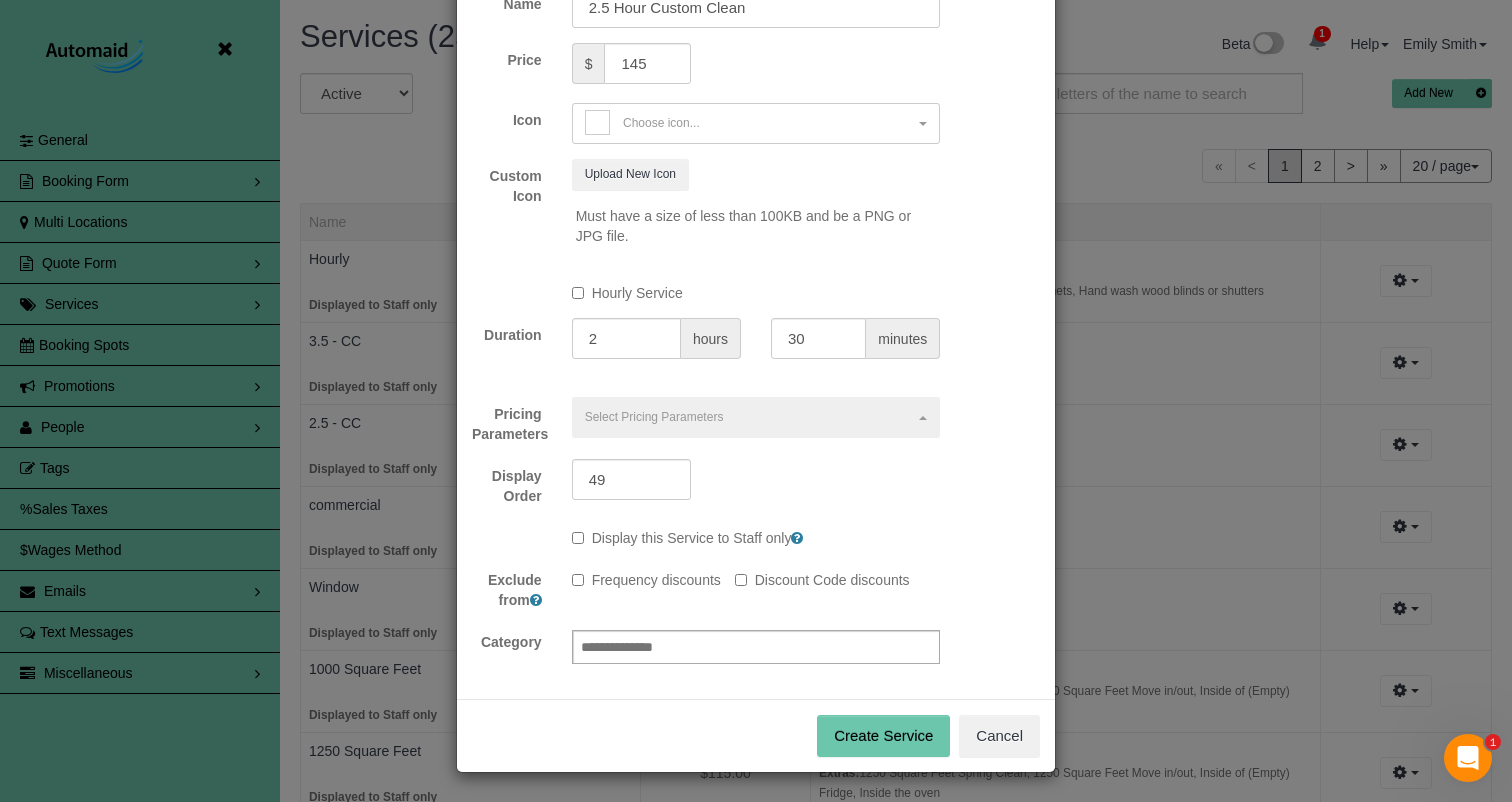 click on "Create Service" at bounding box center [883, 736] 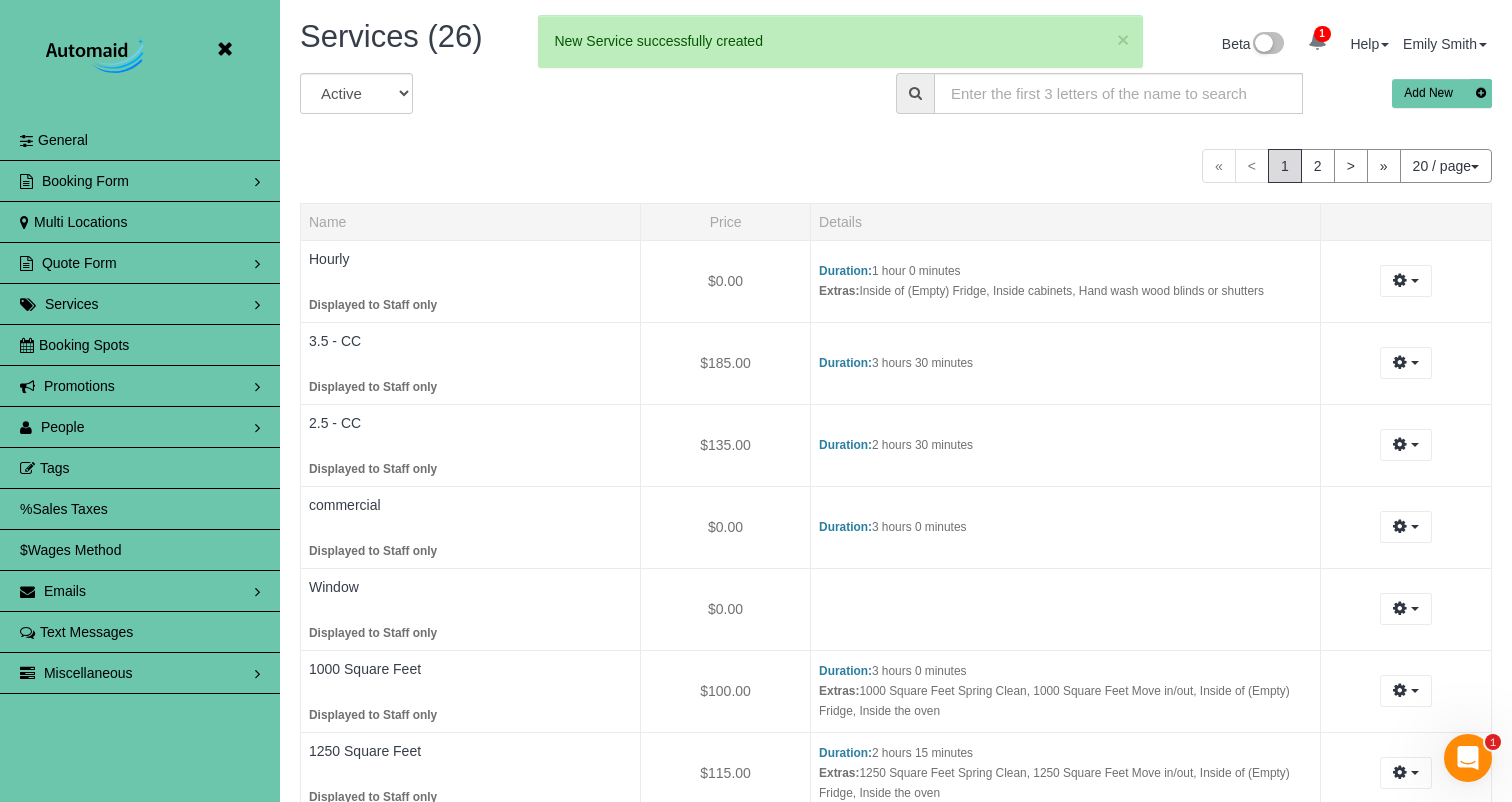 click on "20 / page" at bounding box center [1446, 166] 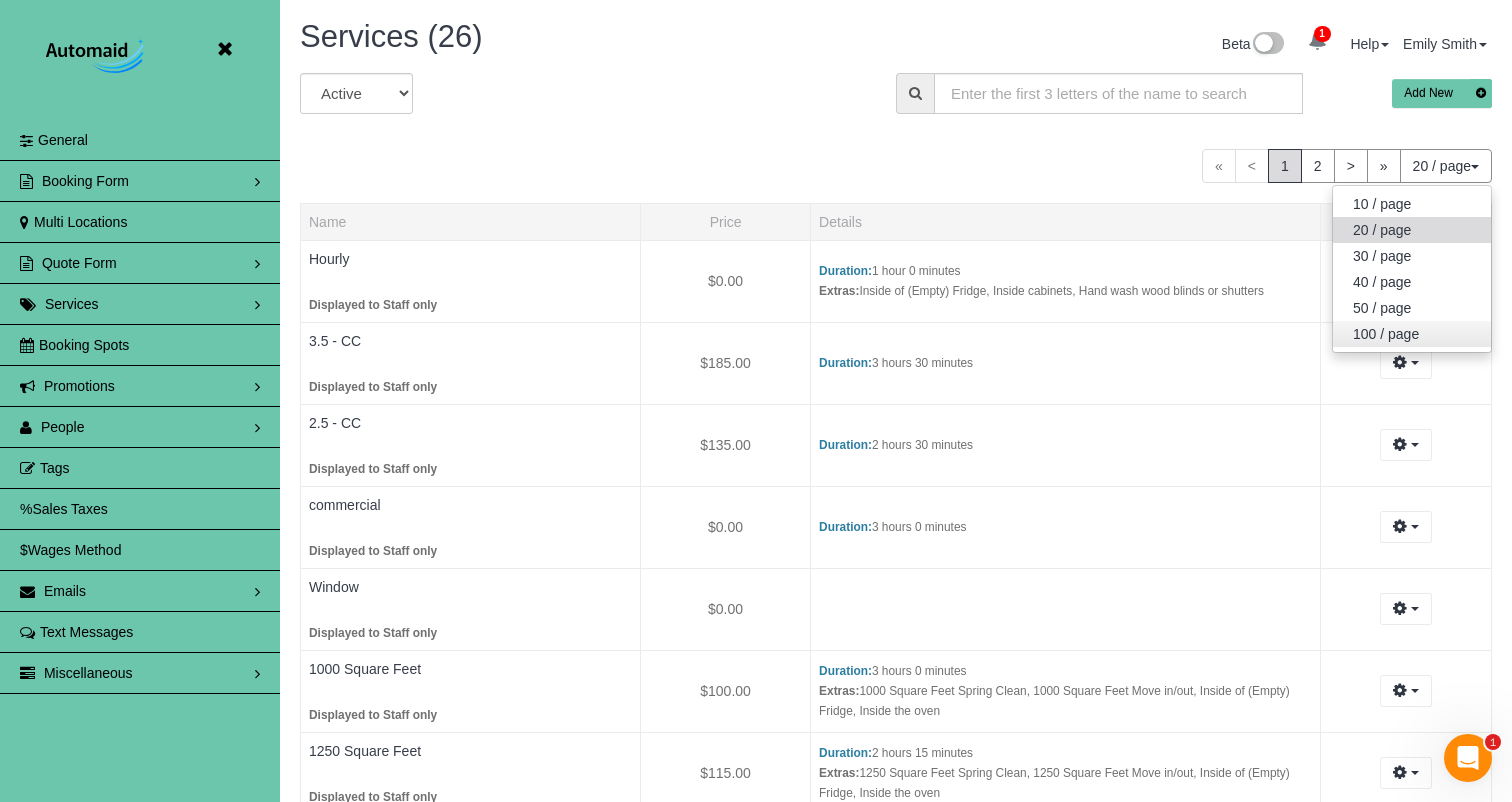 click on "100 / page" at bounding box center (1412, 334) 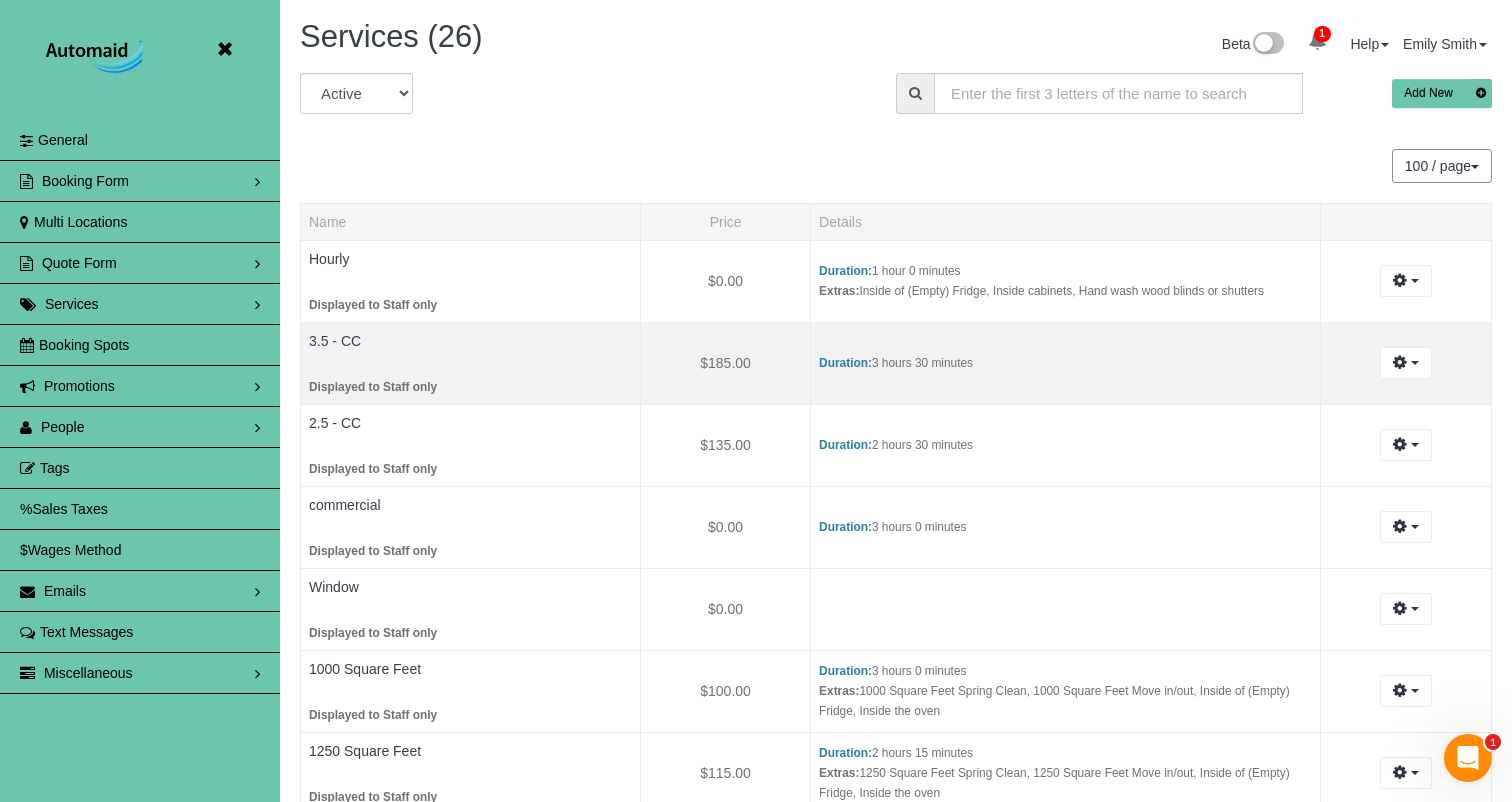 scroll, scrollTop: 97517, scrollLeft: 98488, axis: both 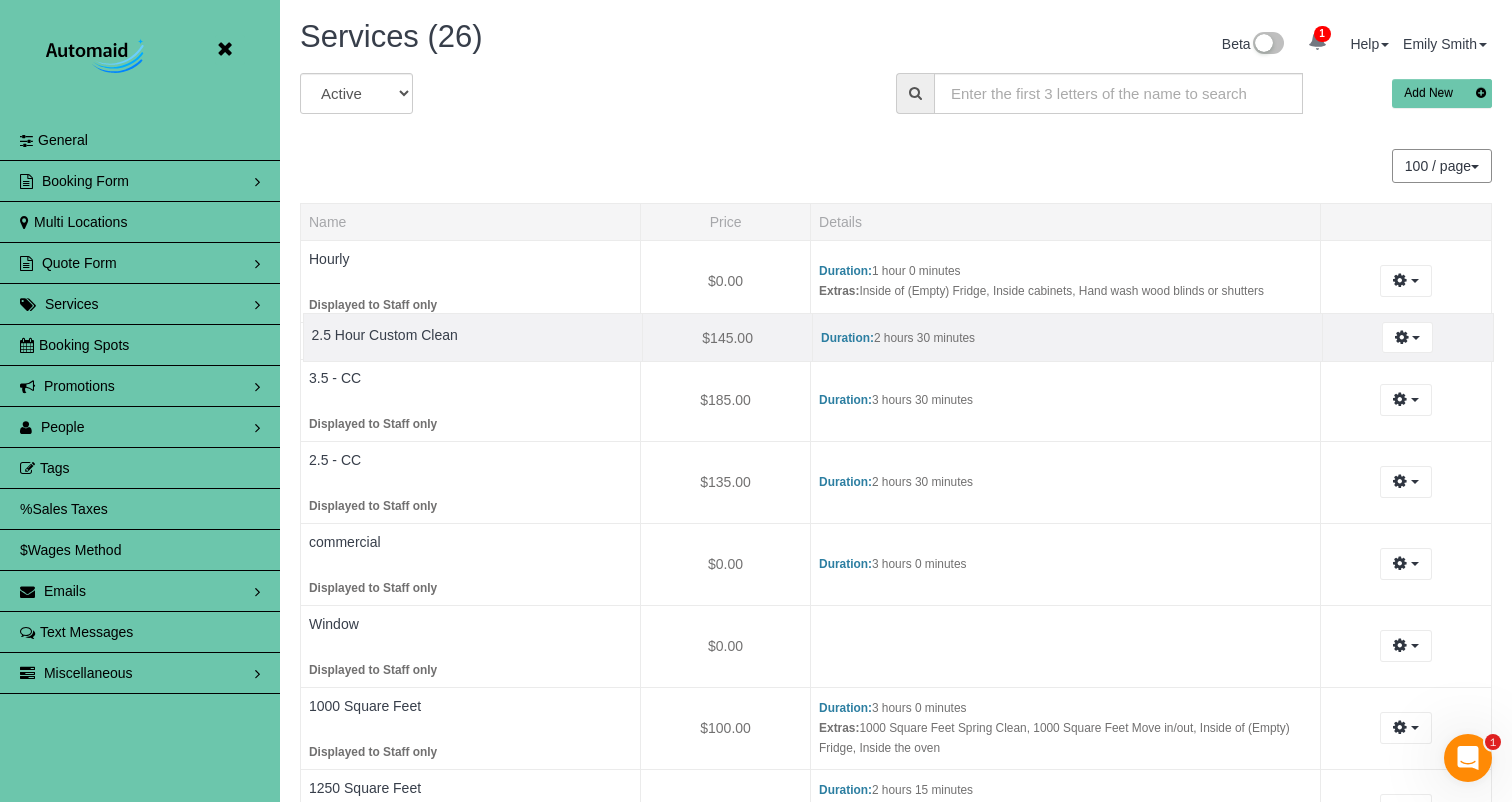 drag, startPoint x: 480, startPoint y: 632, endPoint x: 481, endPoint y: 336, distance: 296.00168 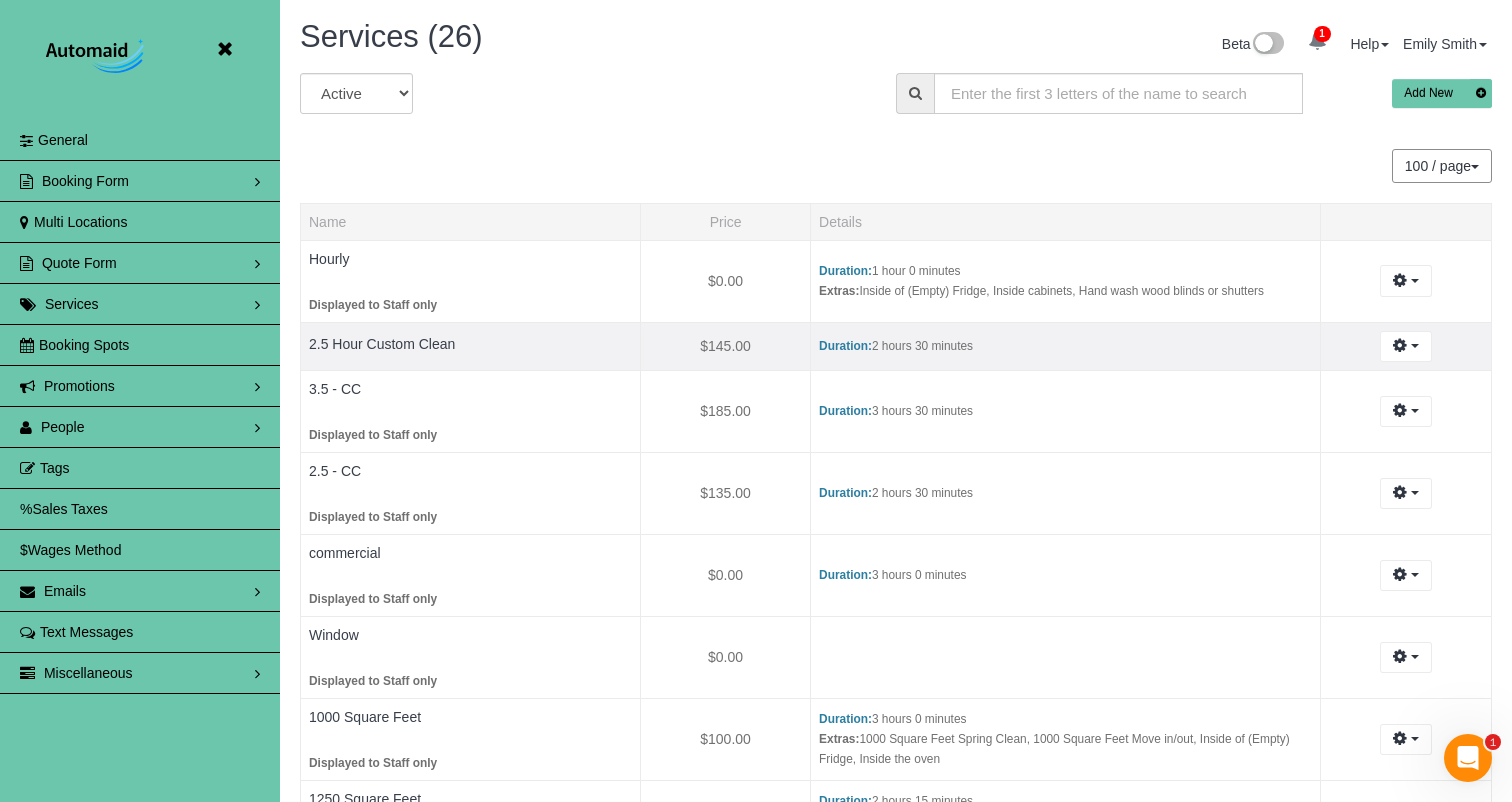 scroll, scrollTop: 97517, scrollLeft: 98488, axis: both 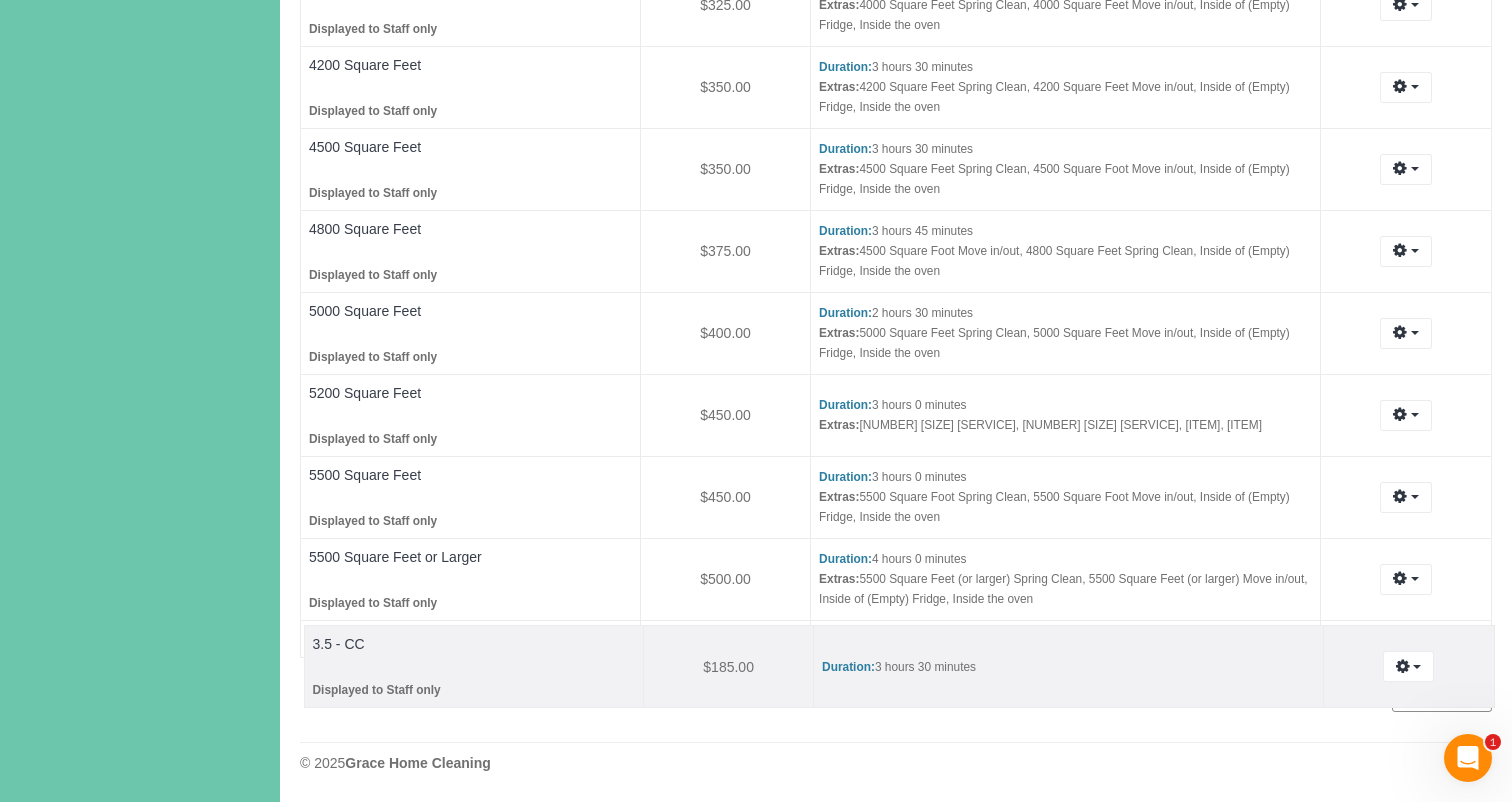 drag, startPoint x: 447, startPoint y: 400, endPoint x: 450, endPoint y: 655, distance: 255.01764 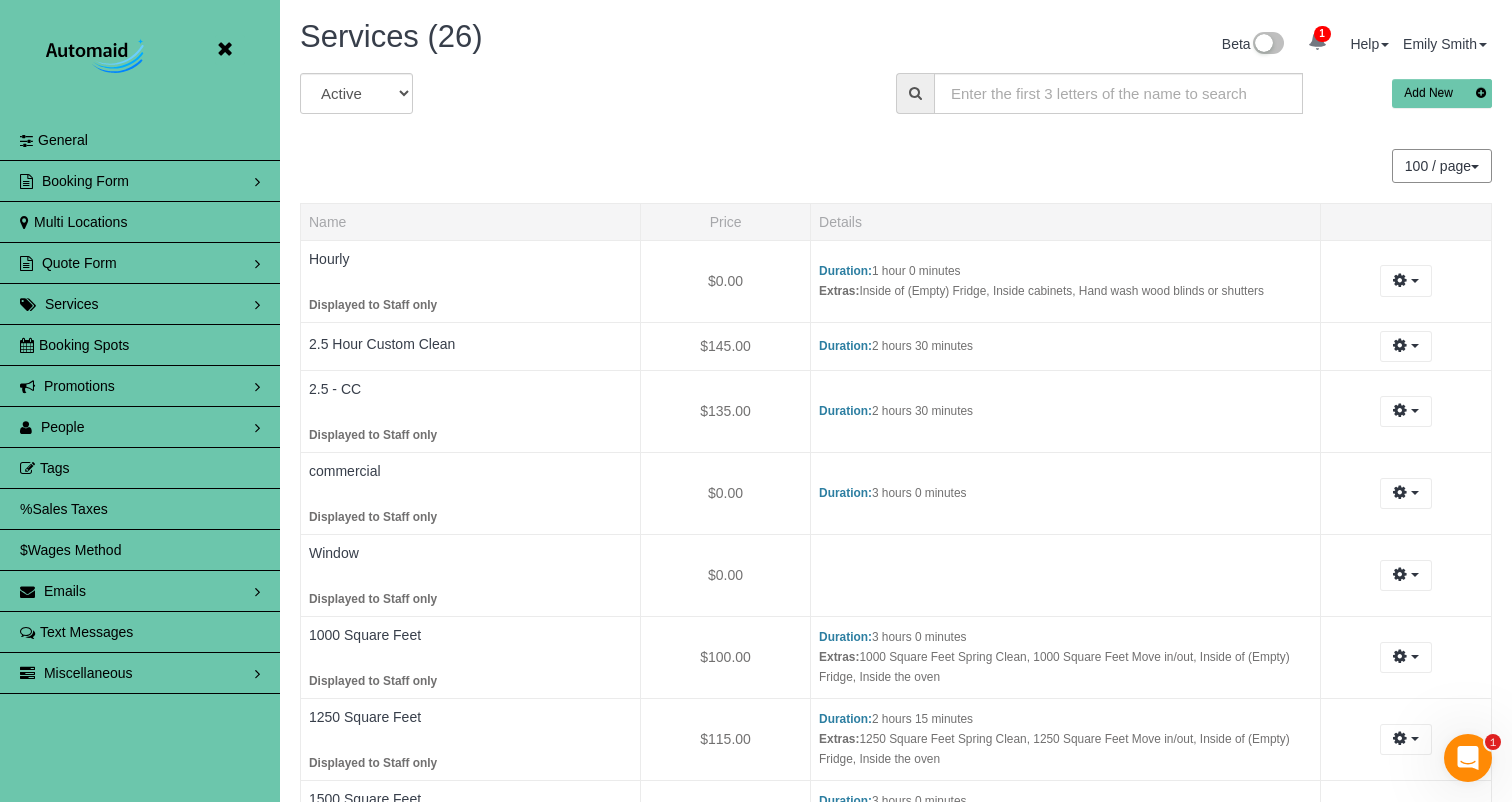 scroll, scrollTop: 0, scrollLeft: 0, axis: both 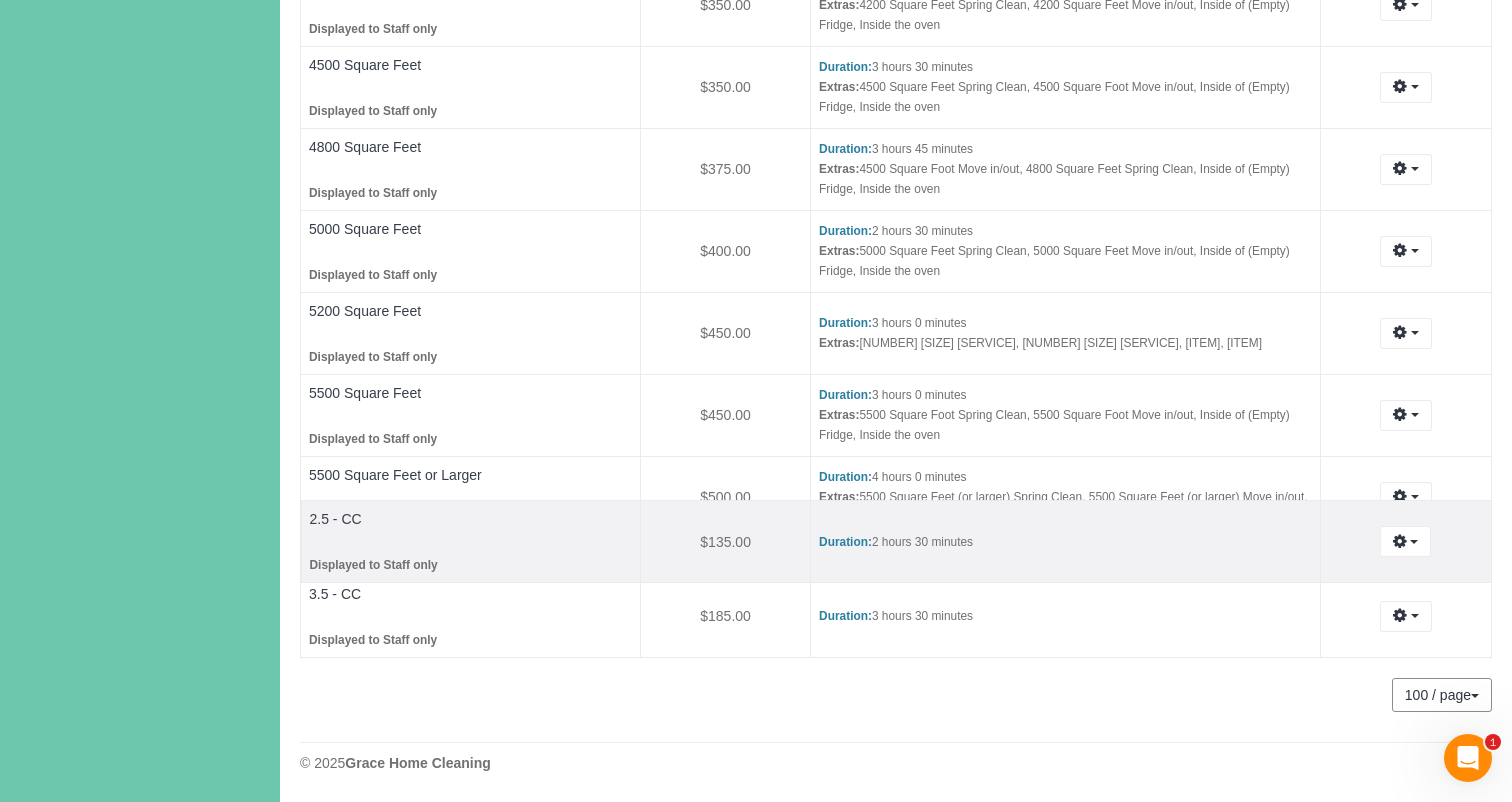 drag, startPoint x: 383, startPoint y: 434, endPoint x: 383, endPoint y: 541, distance: 107 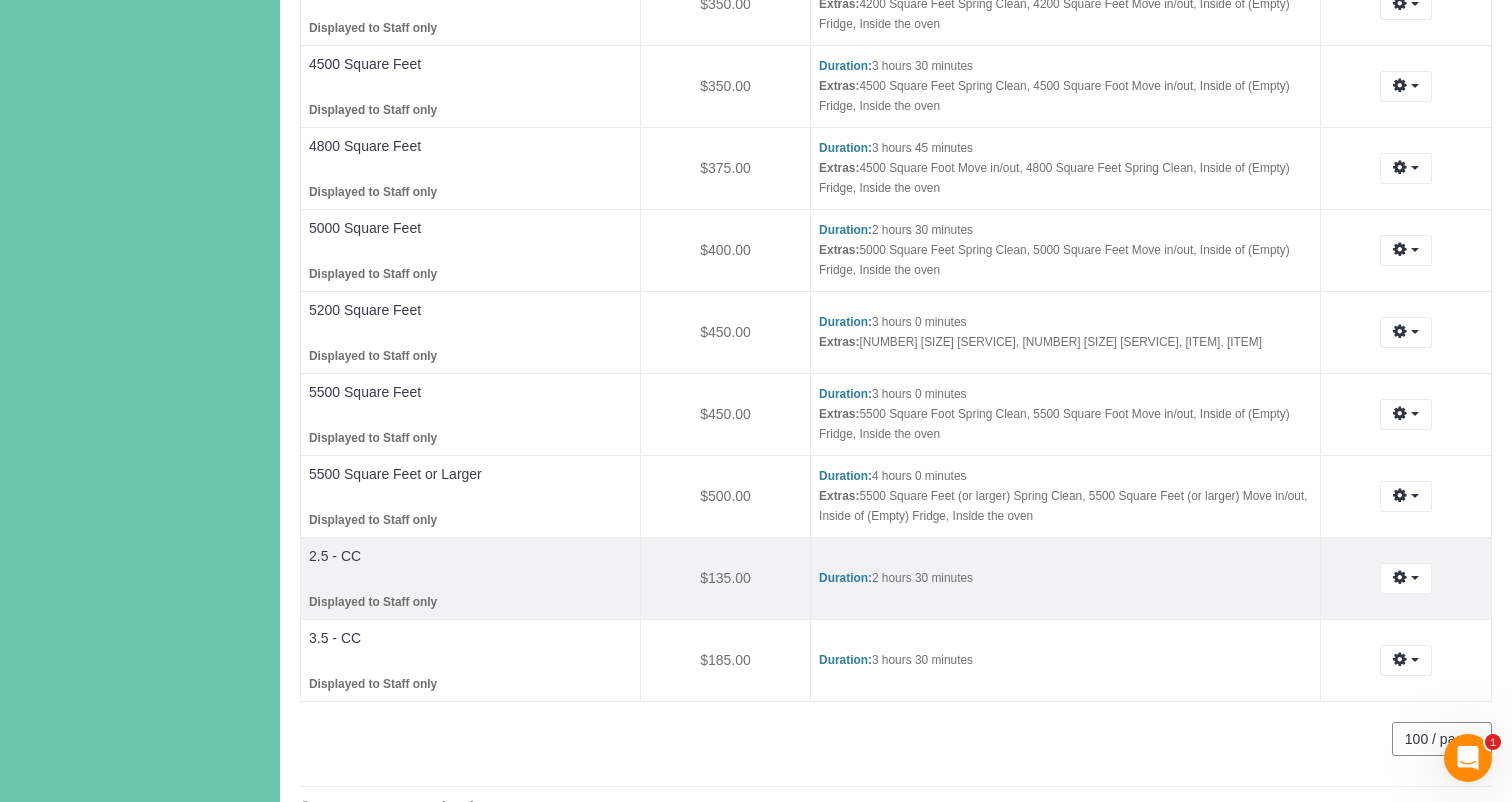 scroll, scrollTop: 97517, scrollLeft: 98488, axis: both 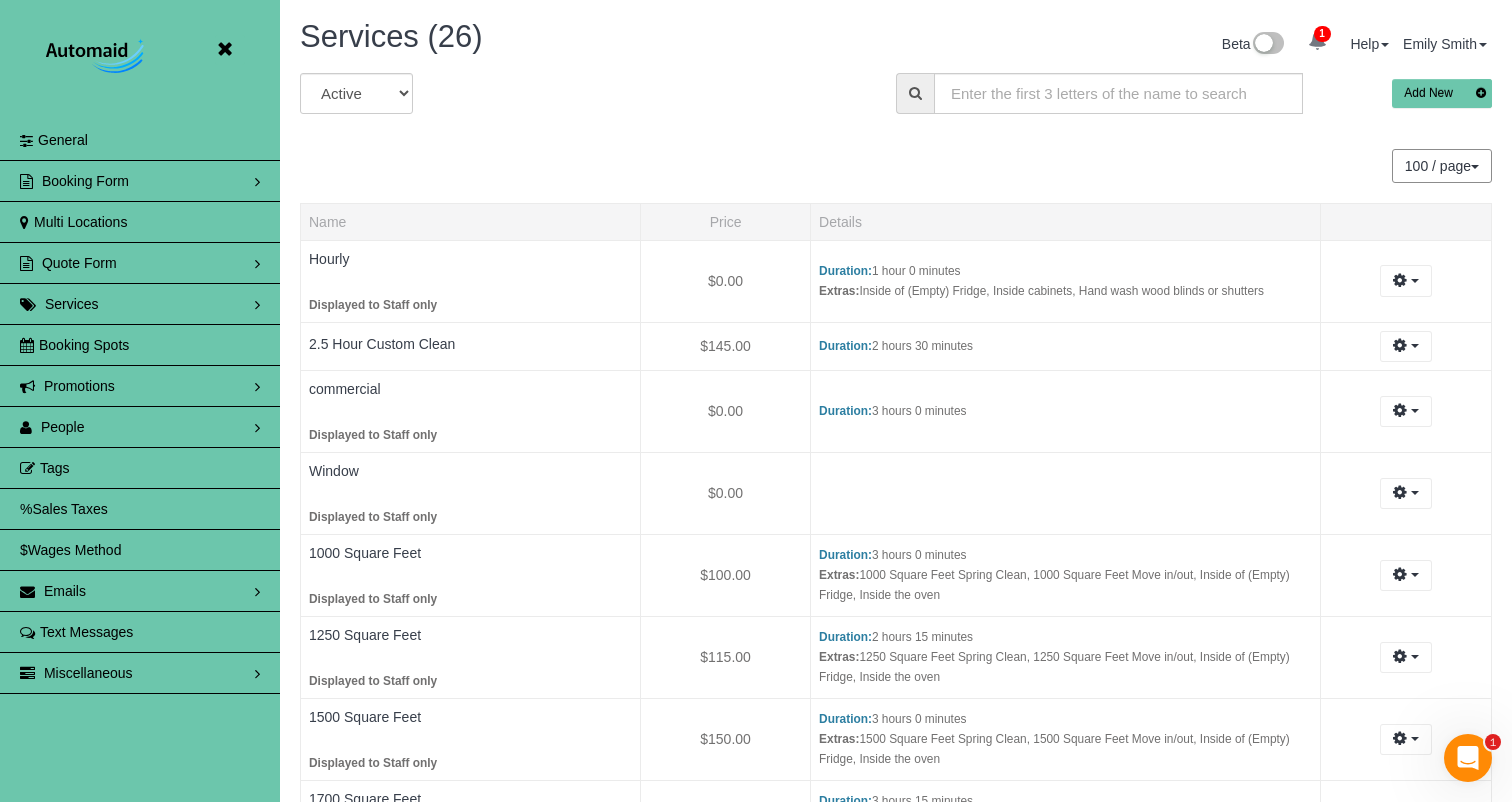 click on "Add New" at bounding box center (1442, 93) 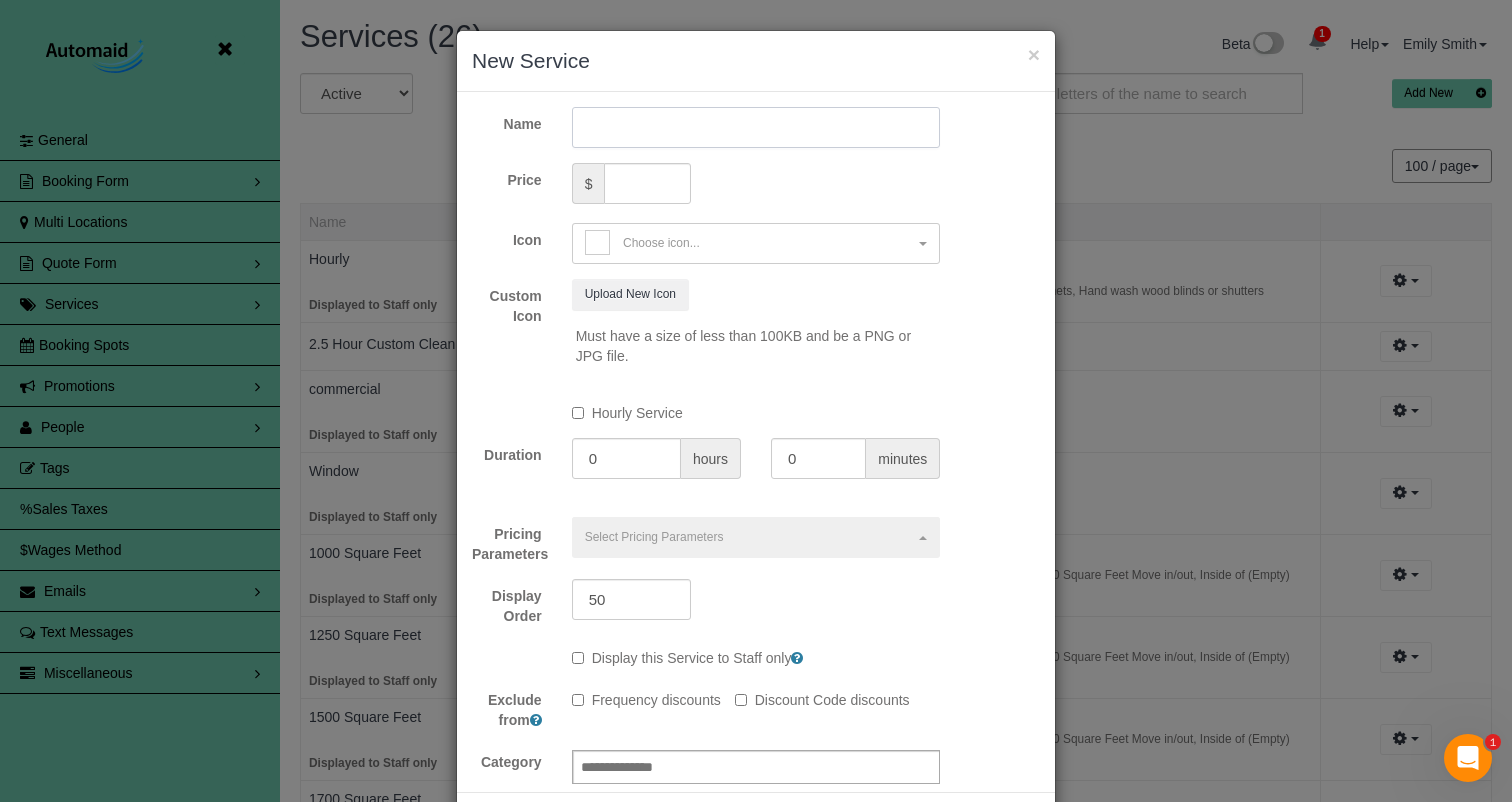 click at bounding box center (756, 127) 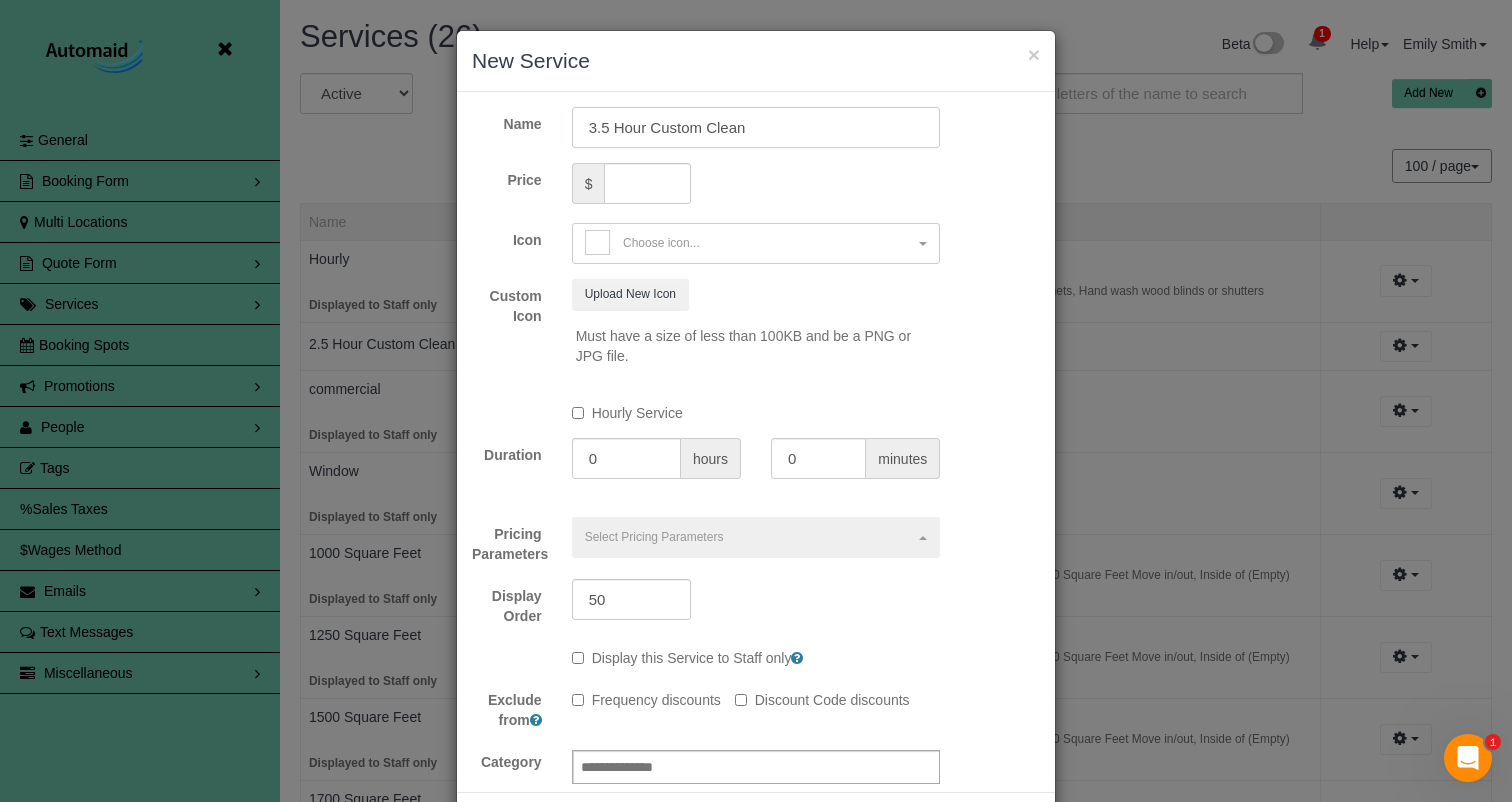 type on "3.5 Hour Custom Clean" 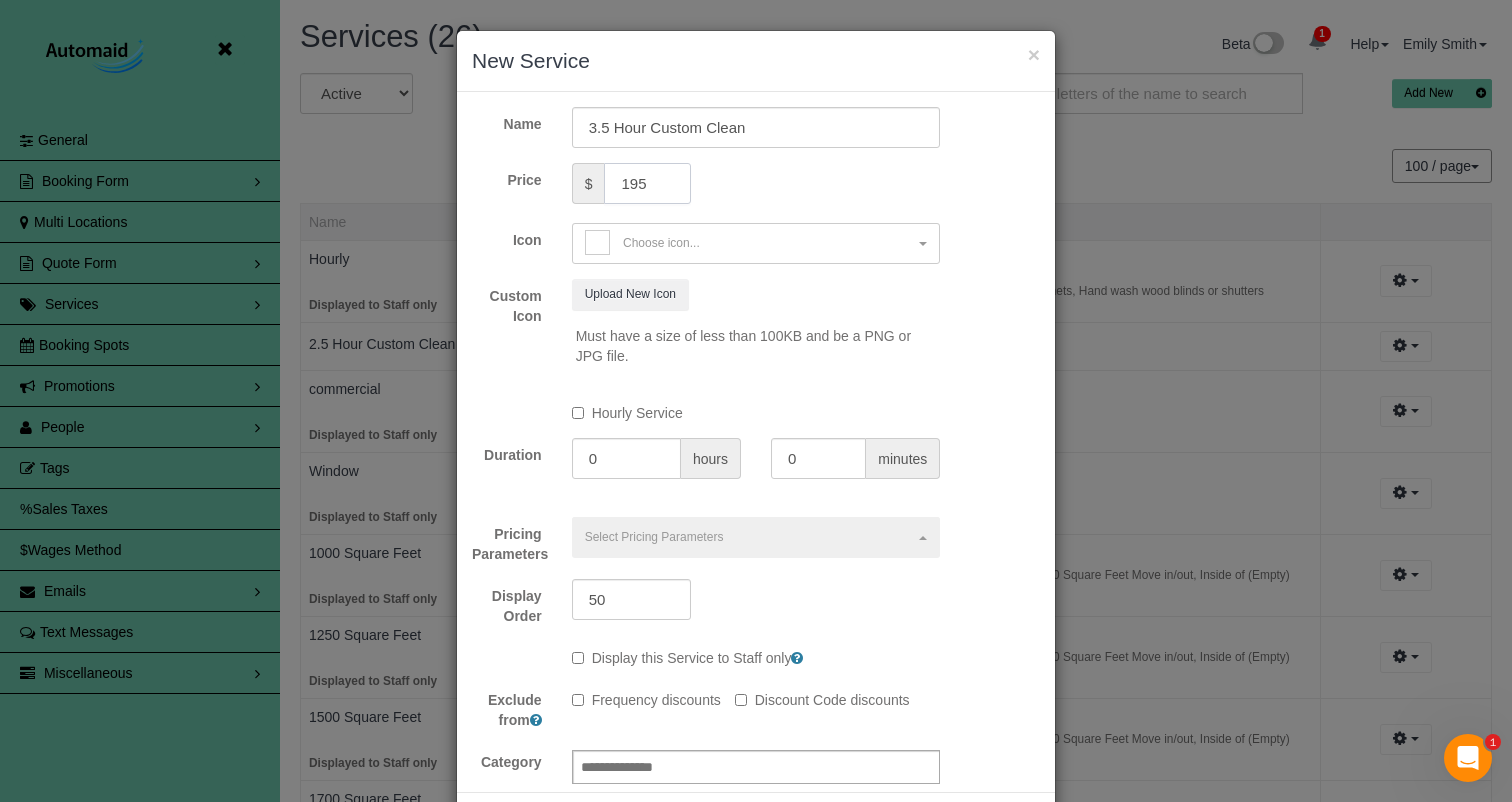 type on "195" 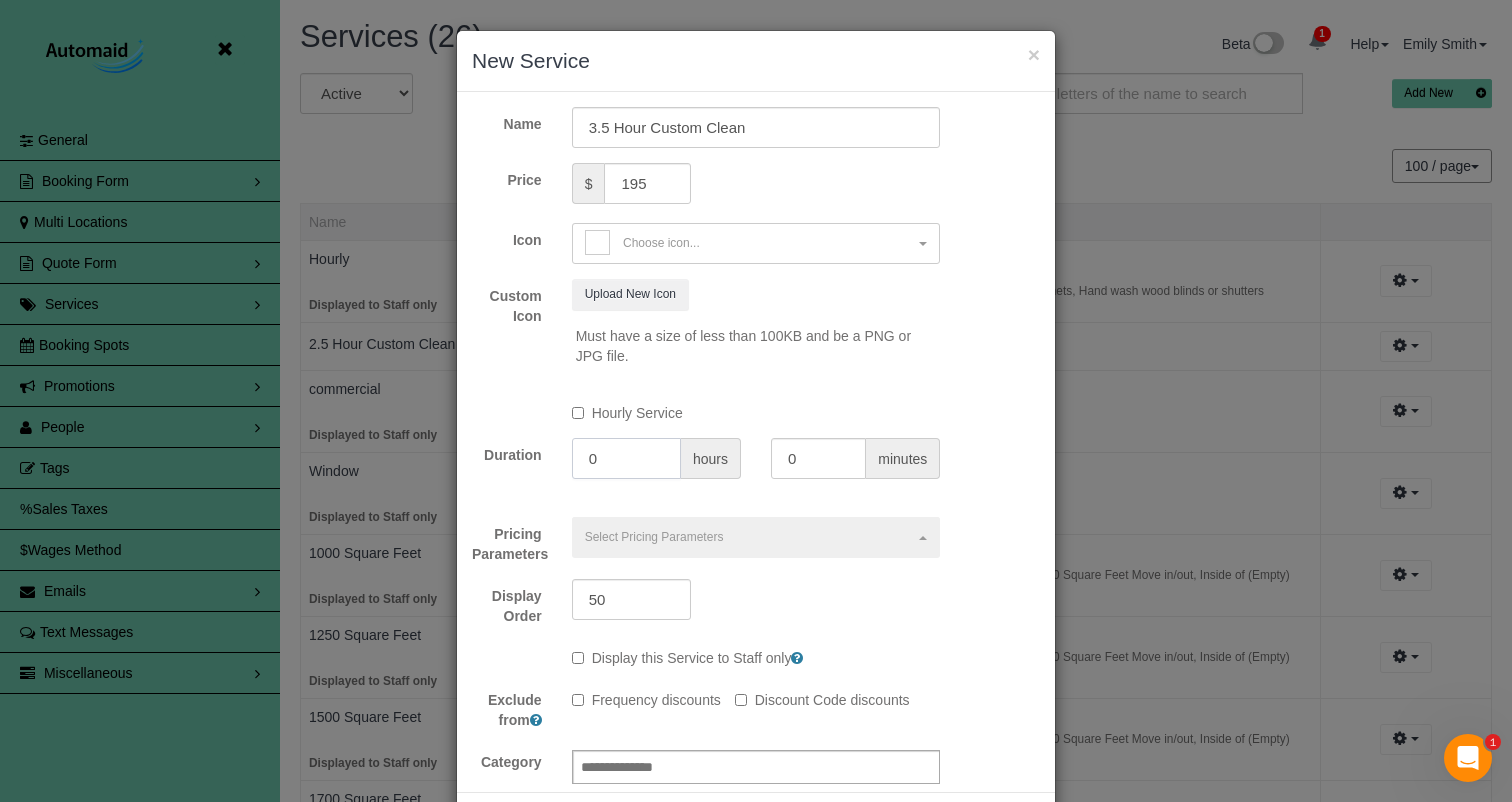 drag, startPoint x: 621, startPoint y: 452, endPoint x: 586, endPoint y: 439, distance: 37.336308 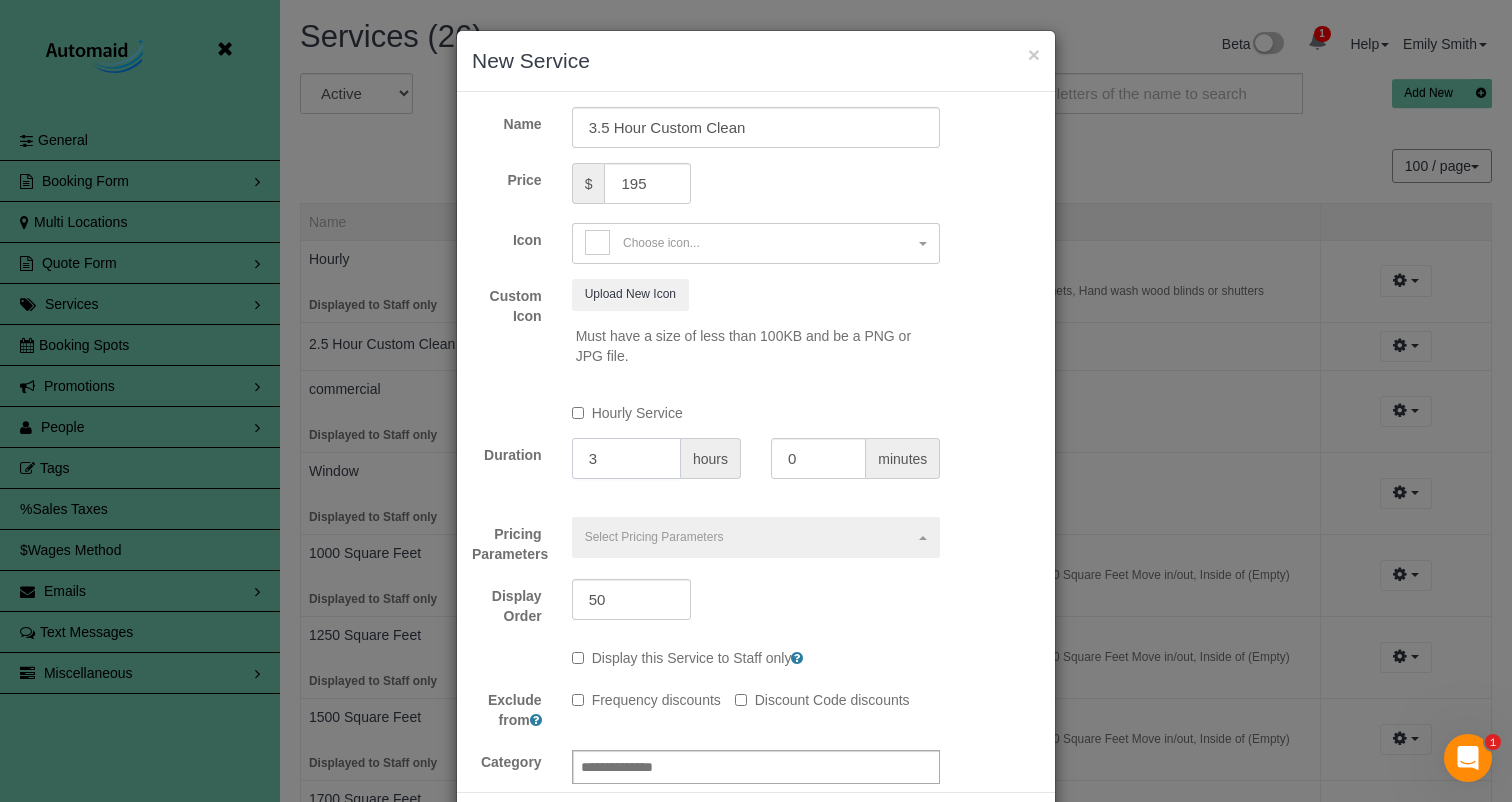 type on "3" 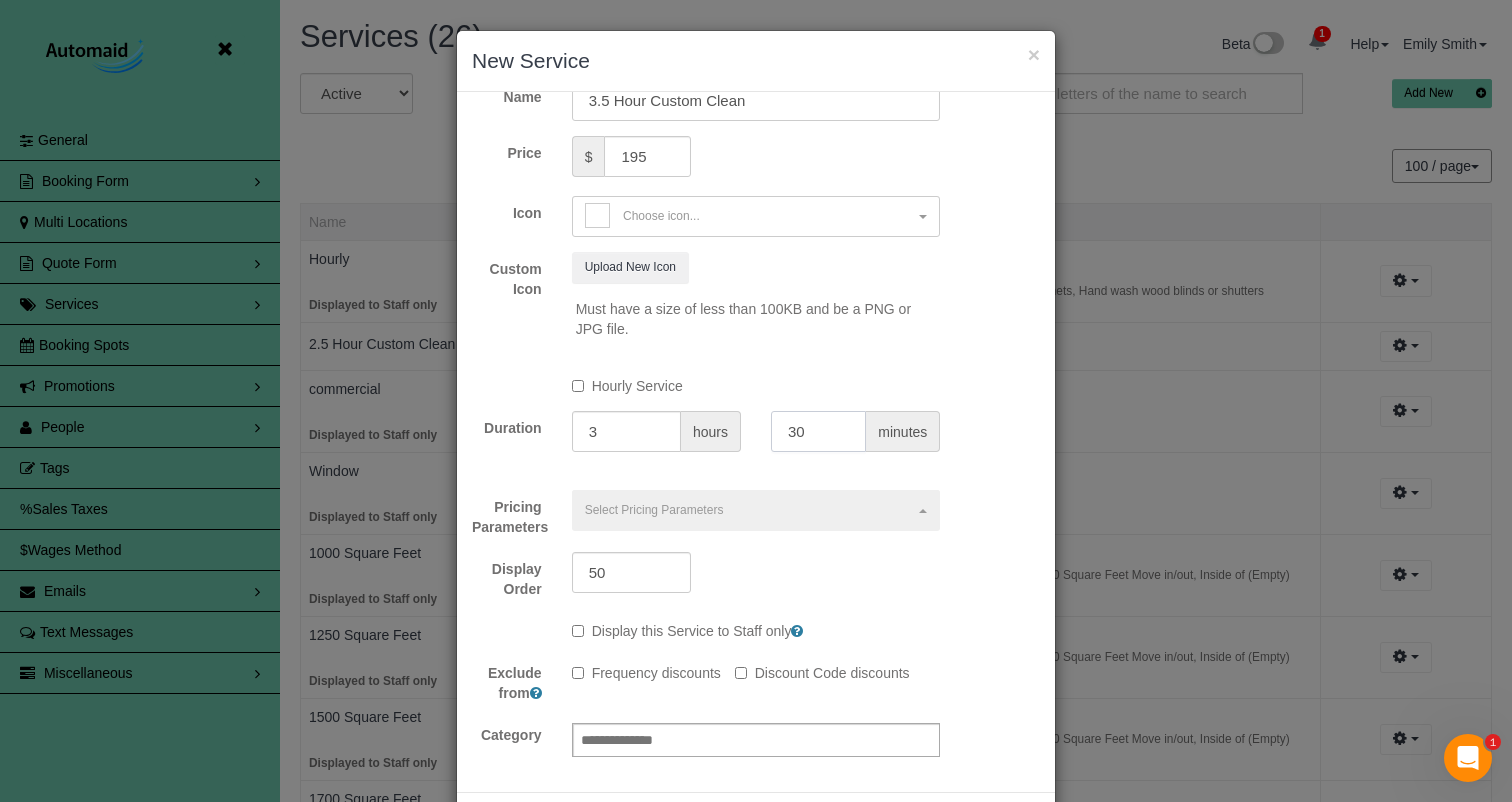scroll, scrollTop: 27, scrollLeft: 0, axis: vertical 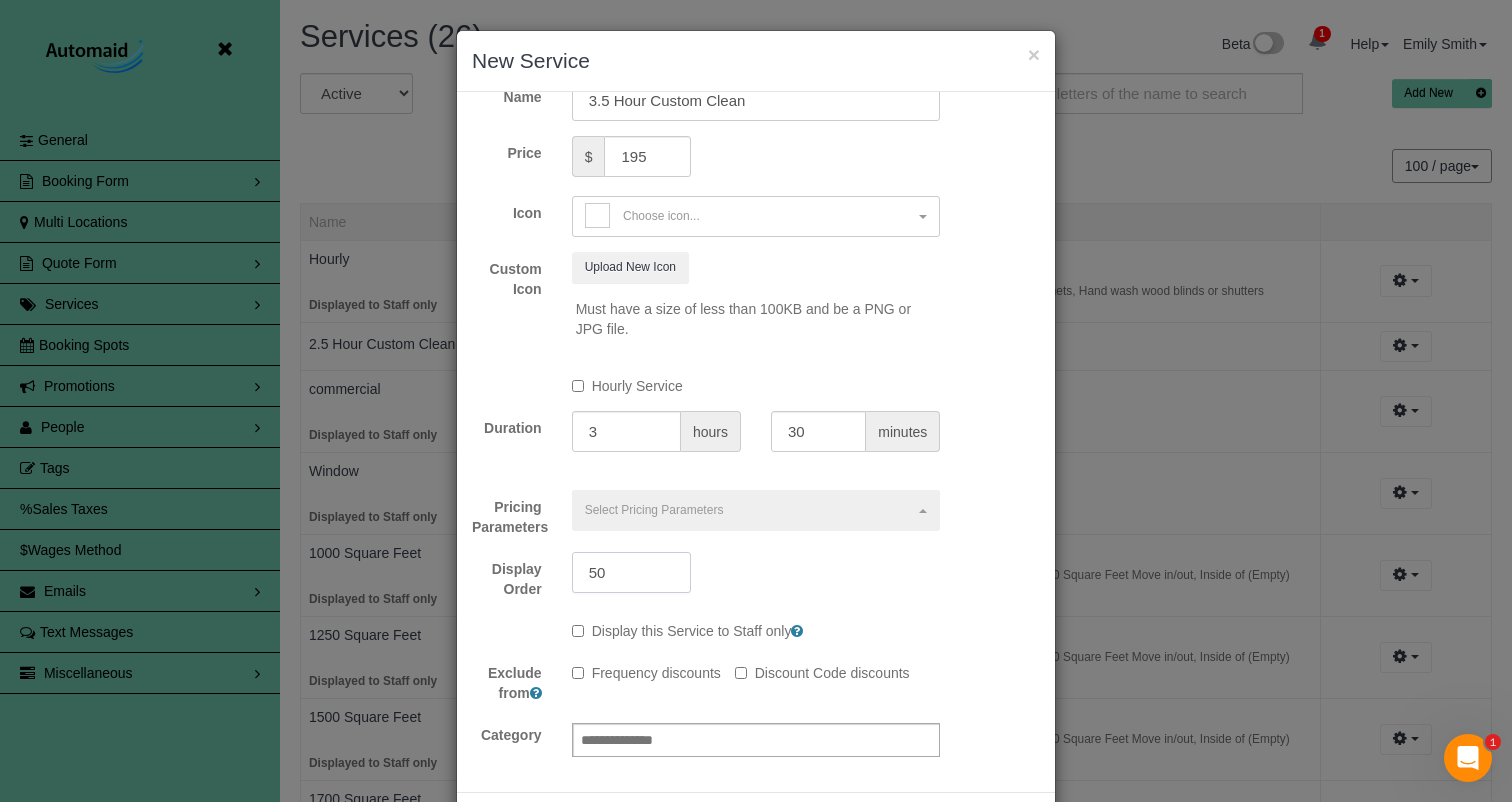drag, startPoint x: 620, startPoint y: 572, endPoint x: 573, endPoint y: 558, distance: 49.0408 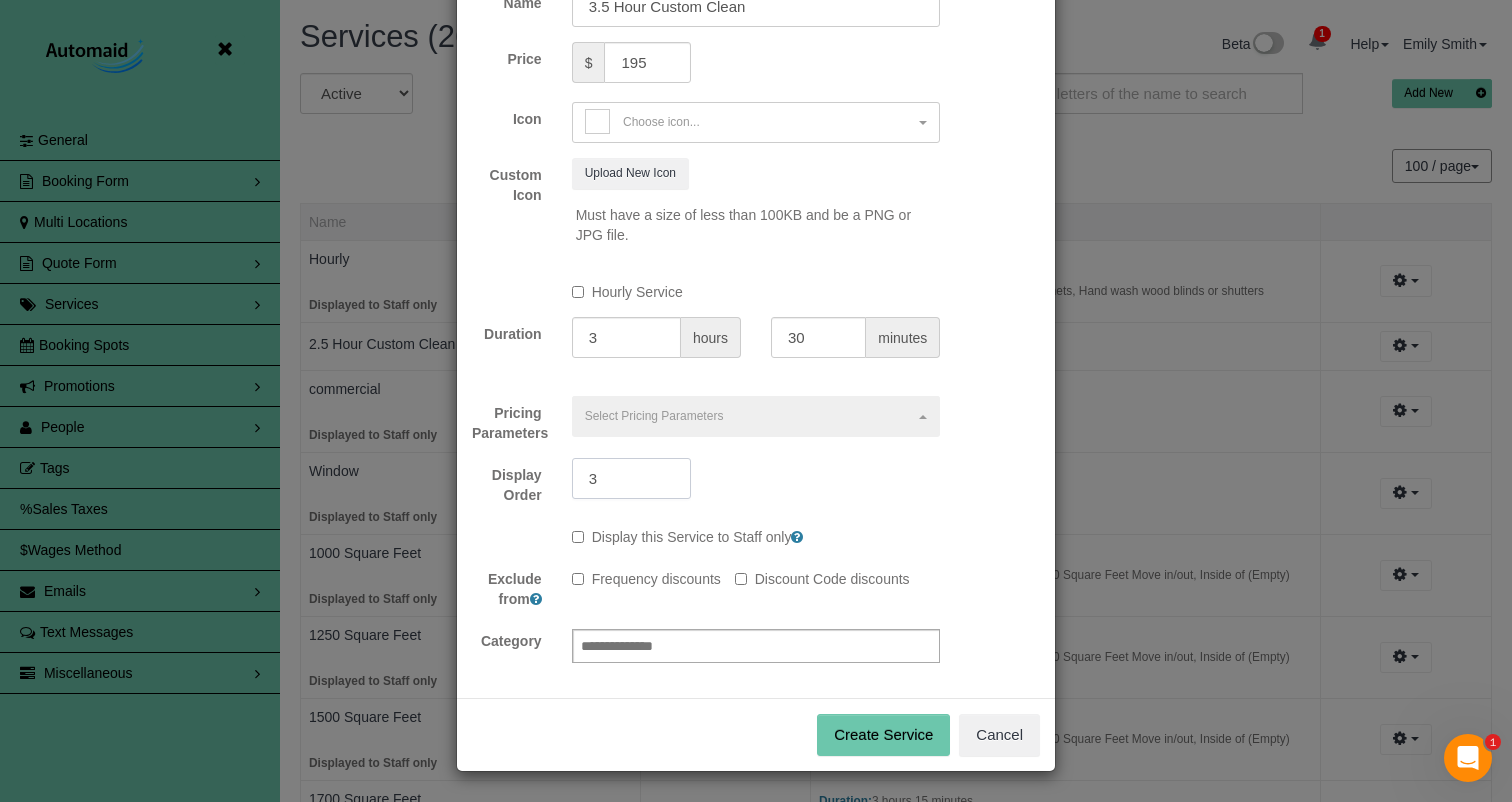 scroll, scrollTop: 93, scrollLeft: 0, axis: vertical 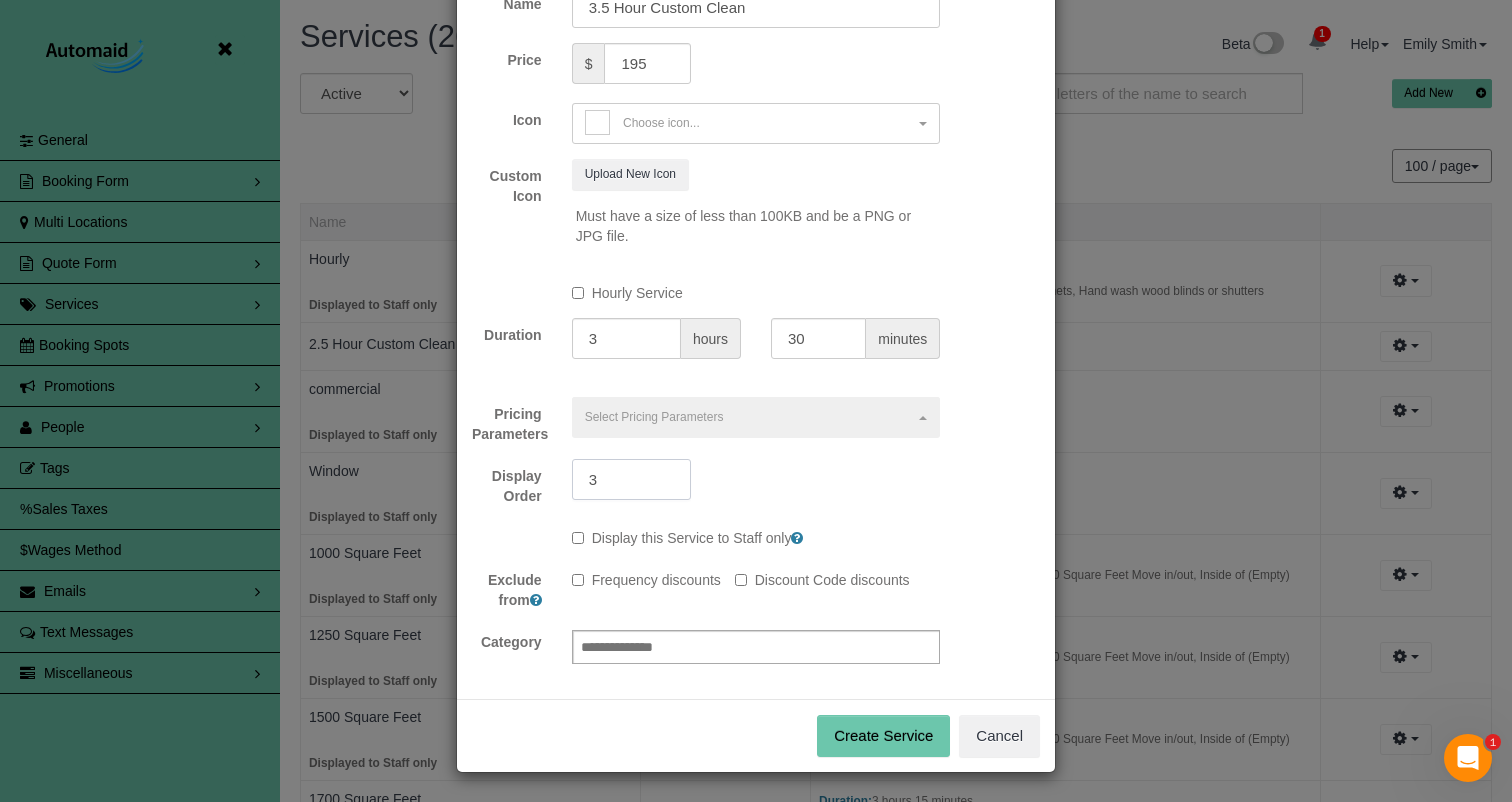 type on "3" 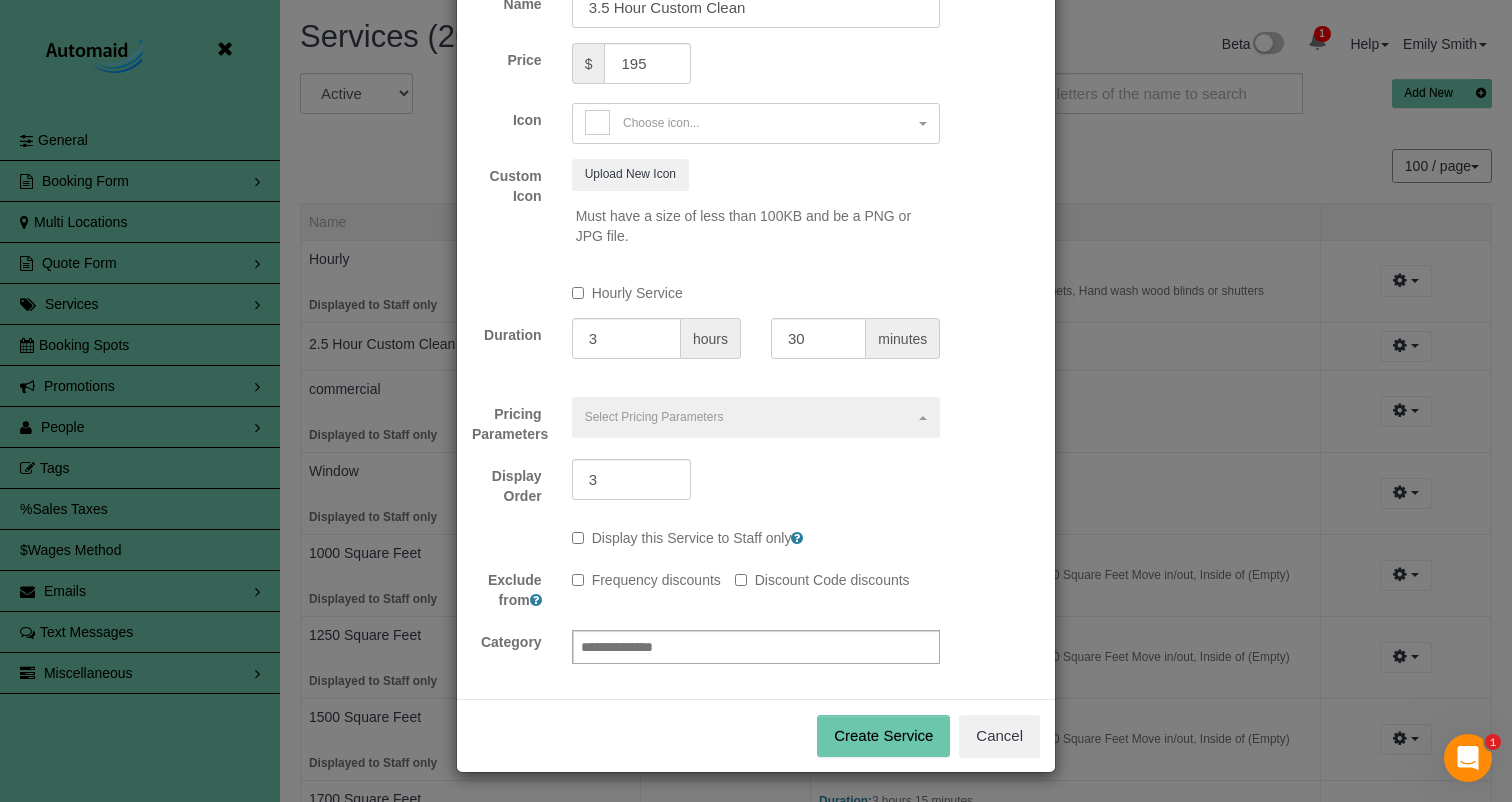 click on "Create Service" at bounding box center [883, 736] 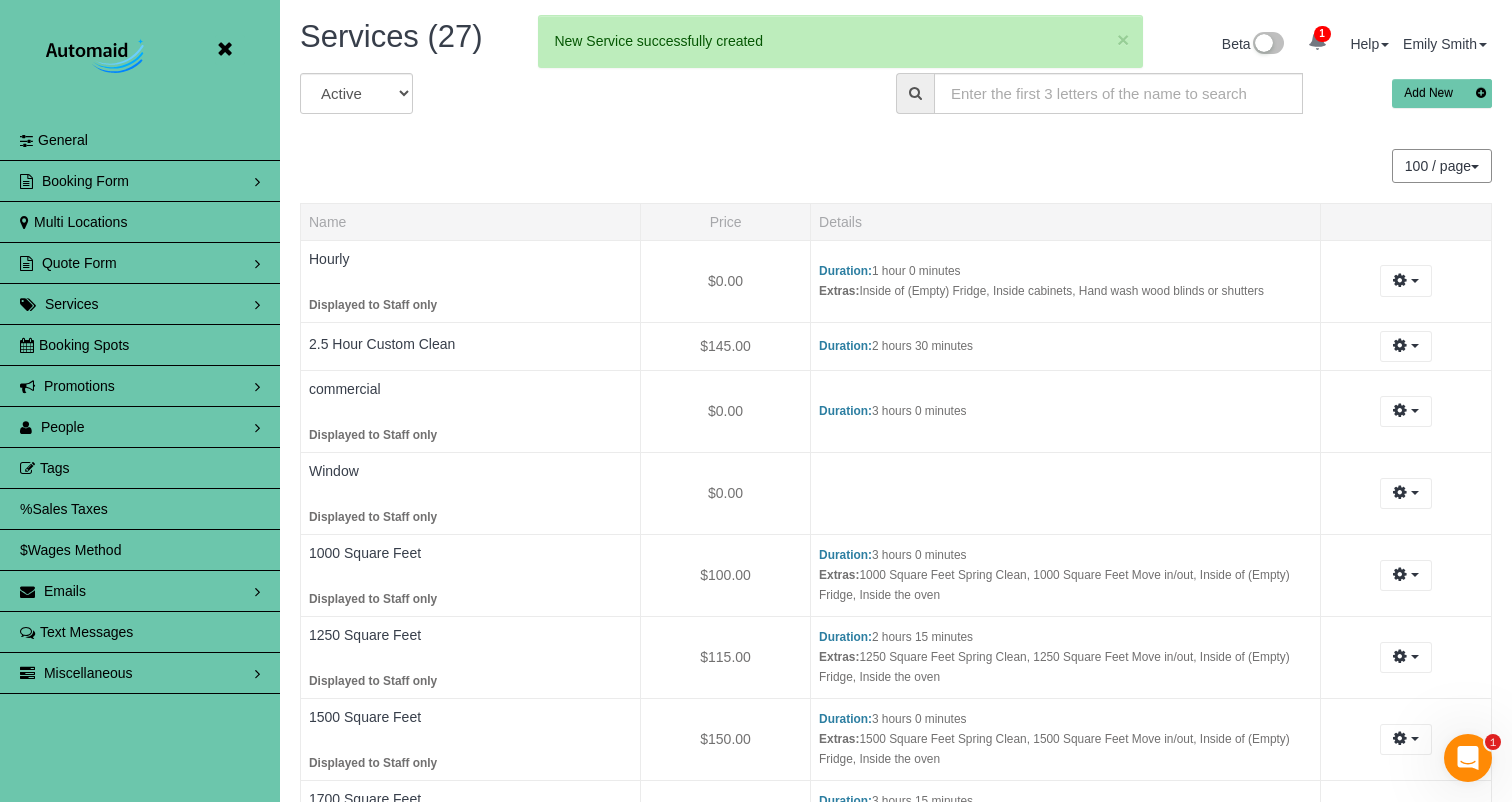 scroll, scrollTop: 97469, scrollLeft: 98488, axis: both 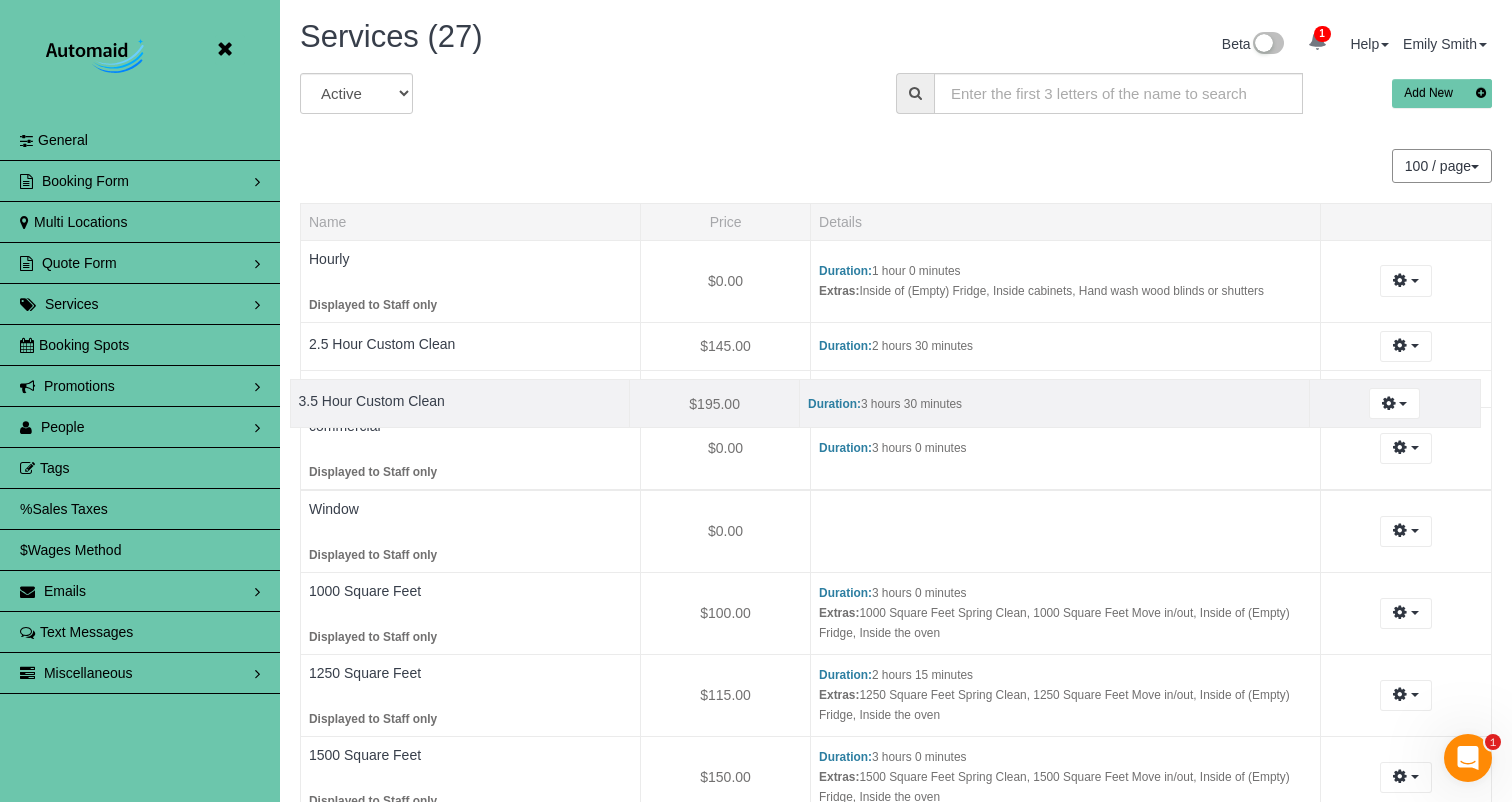 drag, startPoint x: 426, startPoint y: 465, endPoint x: 415, endPoint y: 391, distance: 74.8131 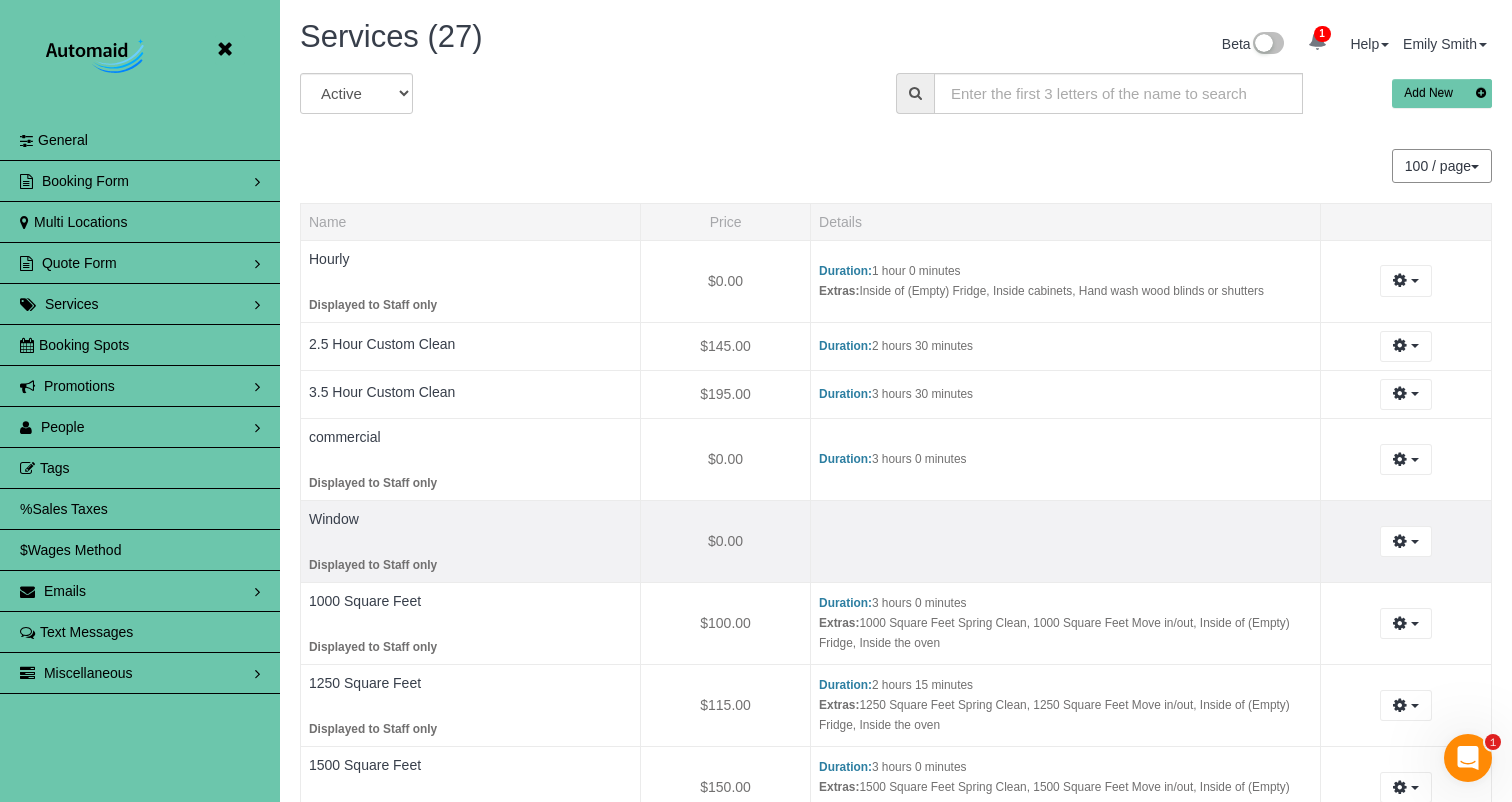 scroll, scrollTop: 2486, scrollLeft: 1512, axis: both 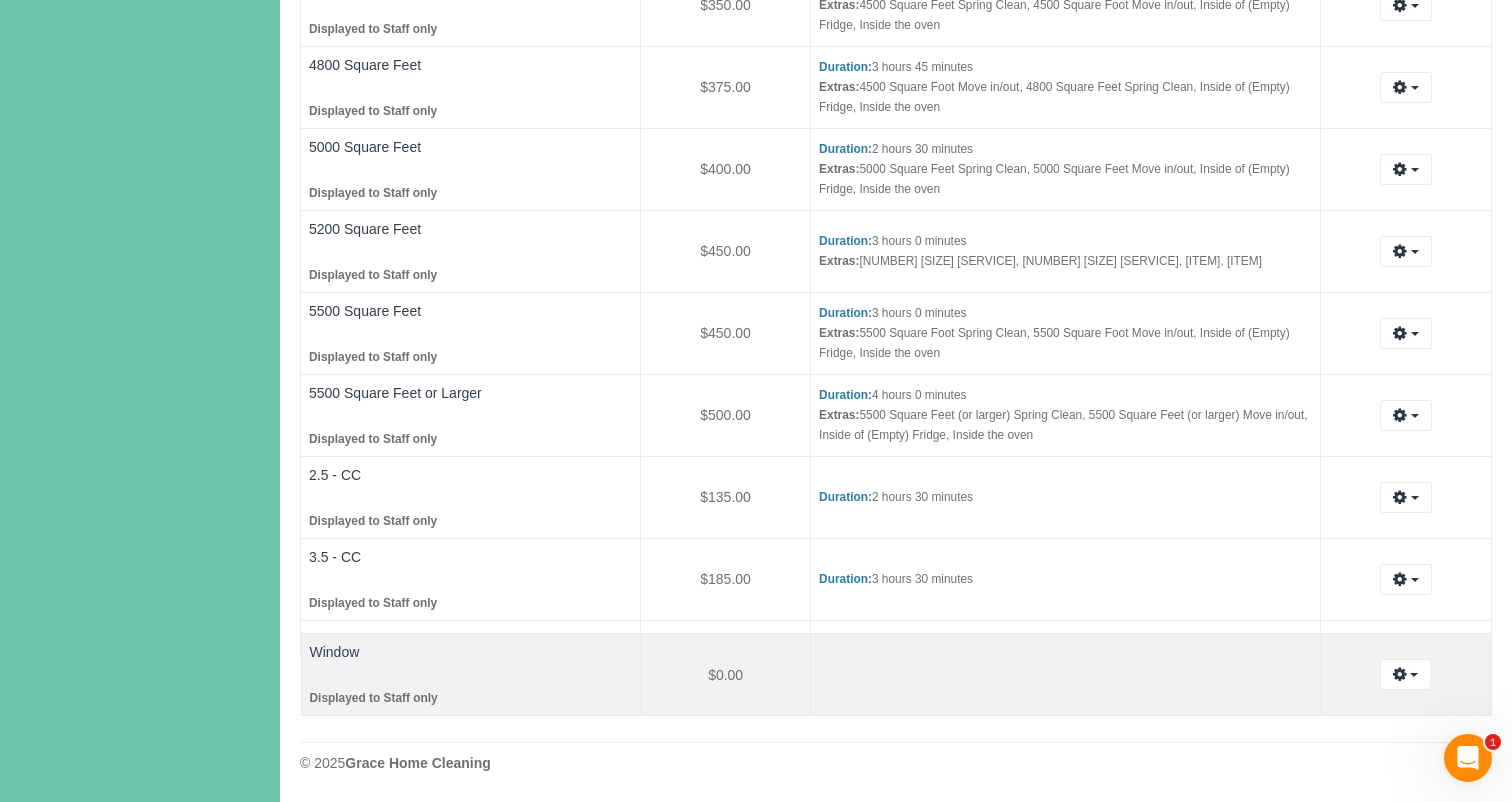 drag, startPoint x: 436, startPoint y: 550, endPoint x: 436, endPoint y: 683, distance: 133 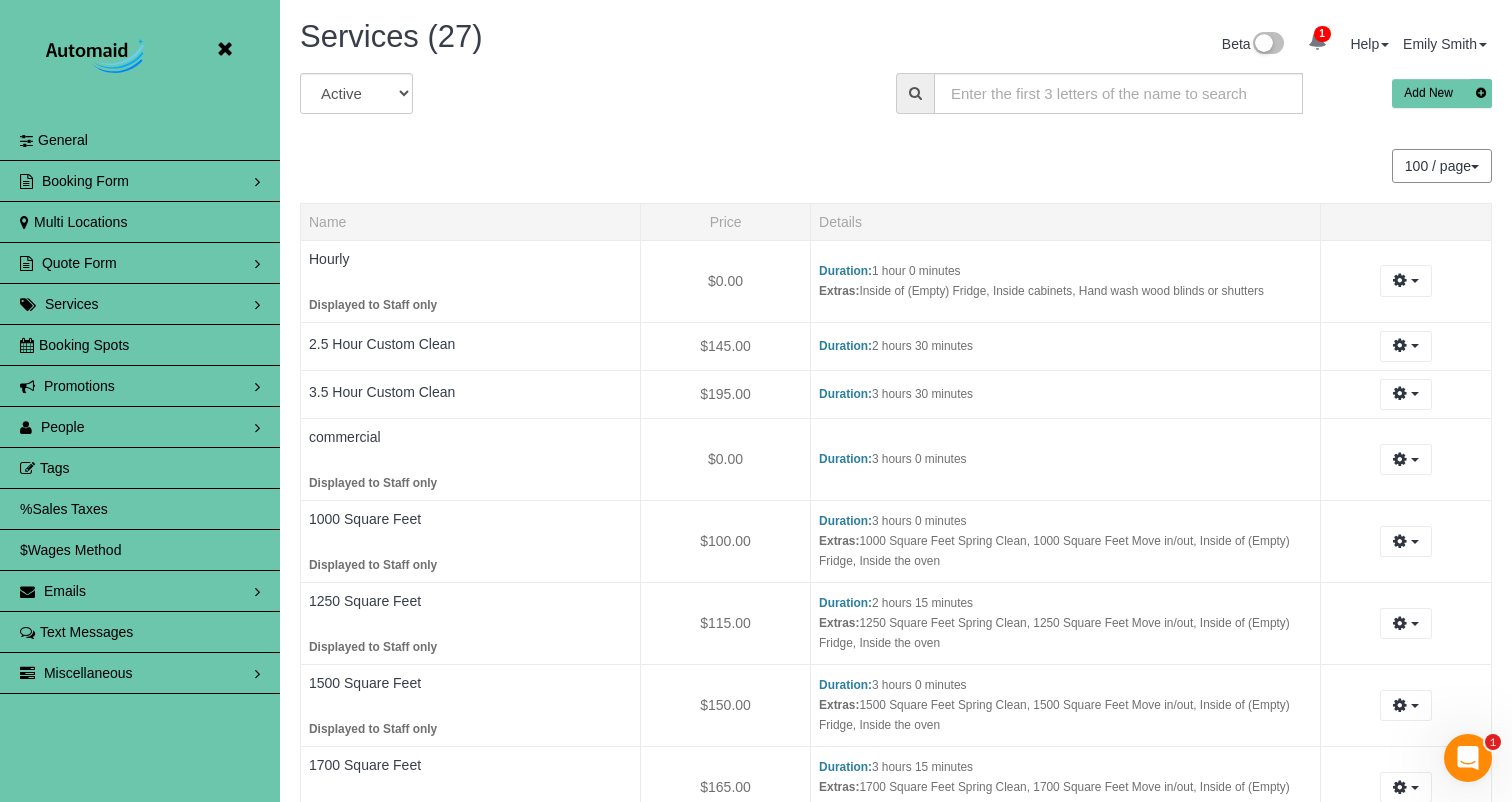 scroll, scrollTop: 0, scrollLeft: 0, axis: both 